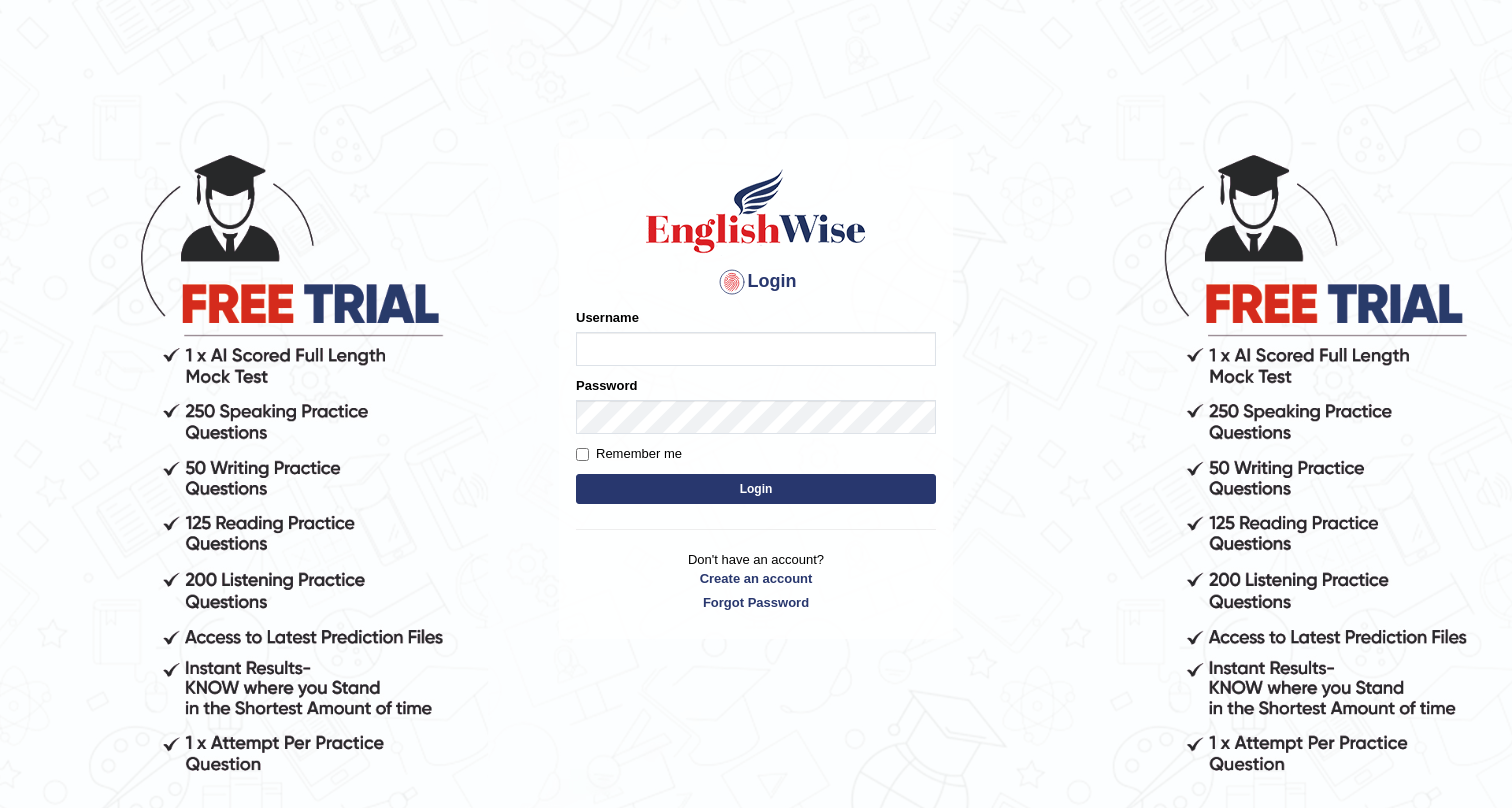 scroll, scrollTop: 0, scrollLeft: 0, axis: both 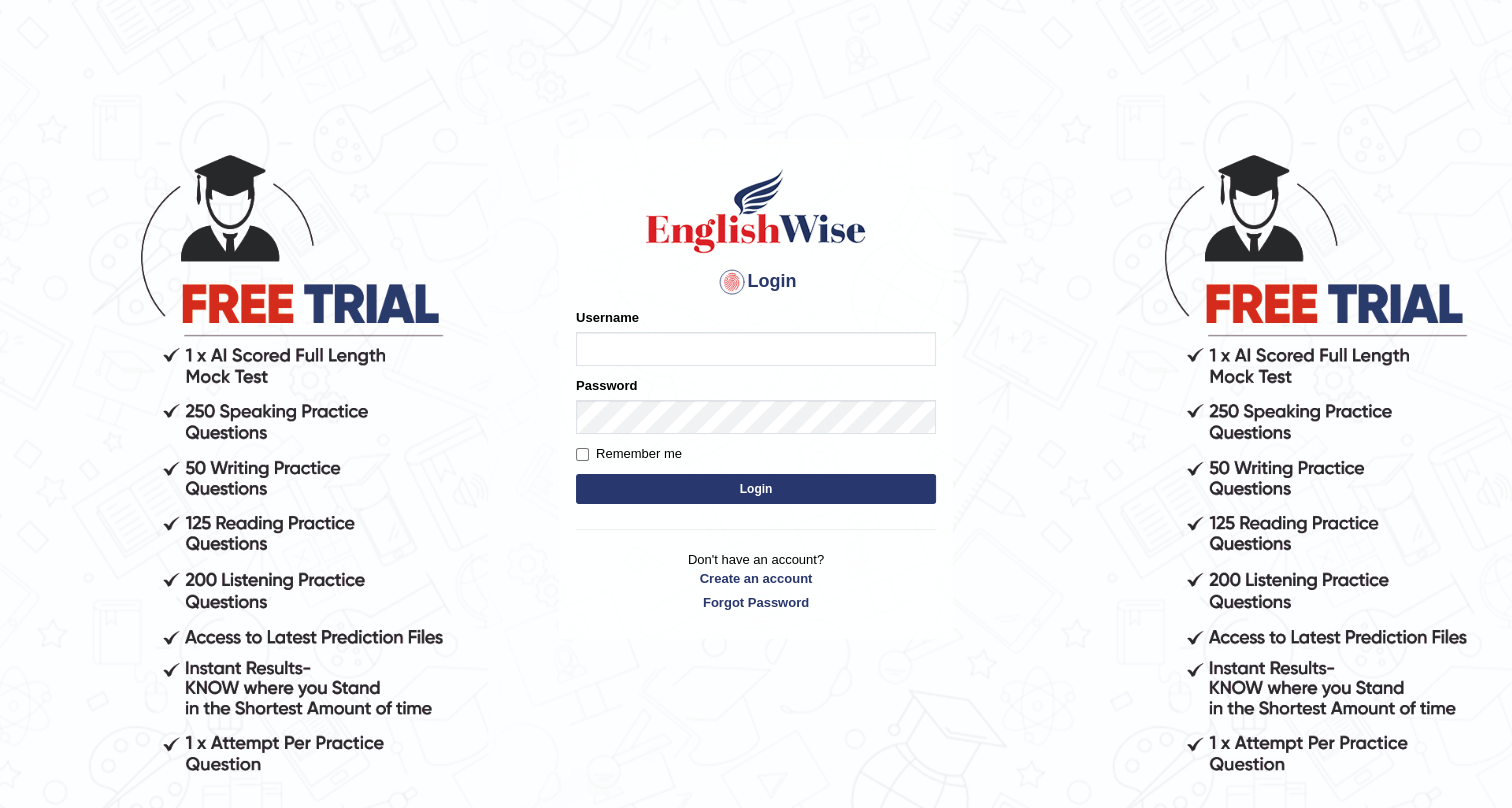 type on "0424525890" 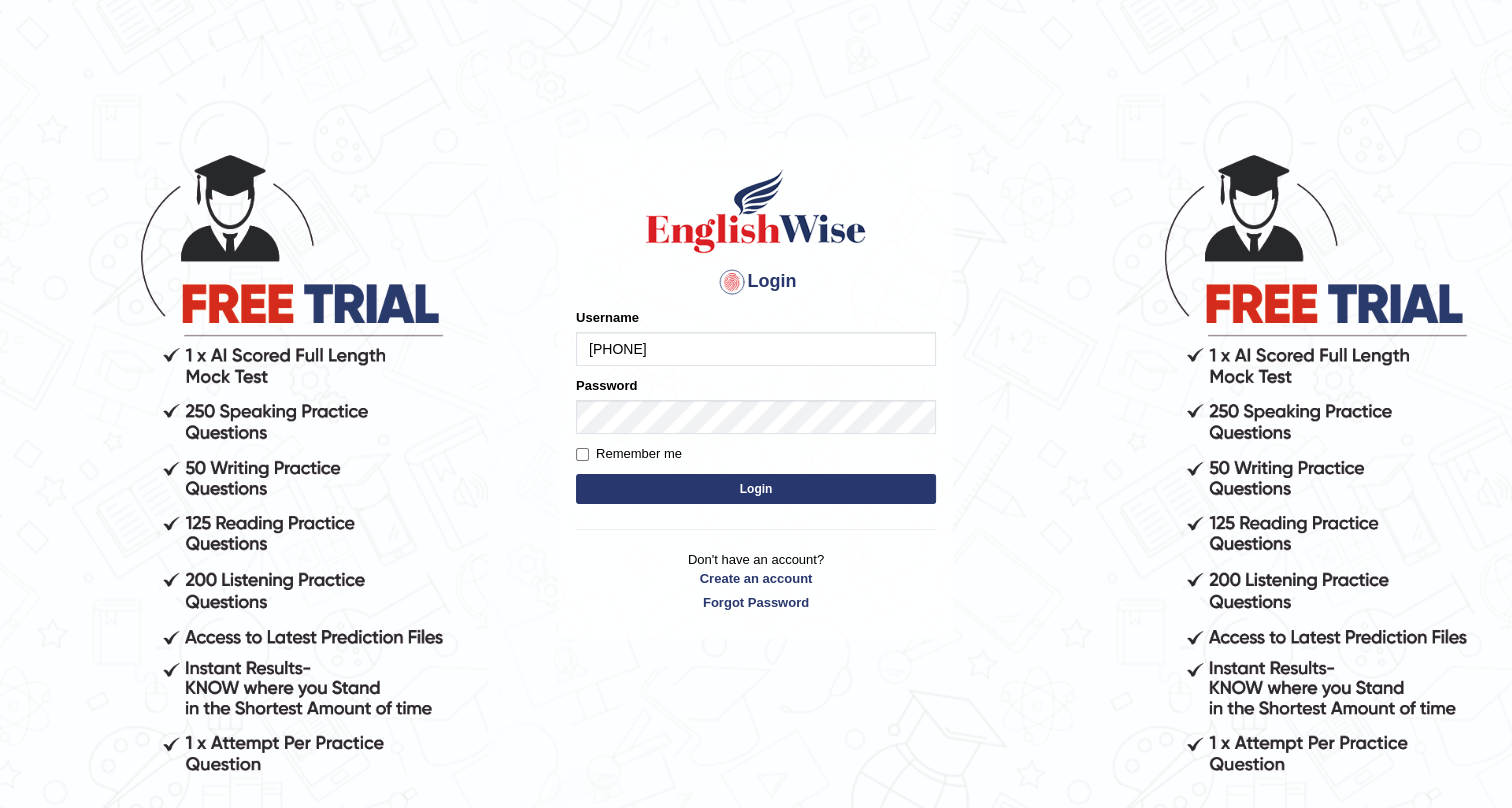 scroll, scrollTop: 0, scrollLeft: 0, axis: both 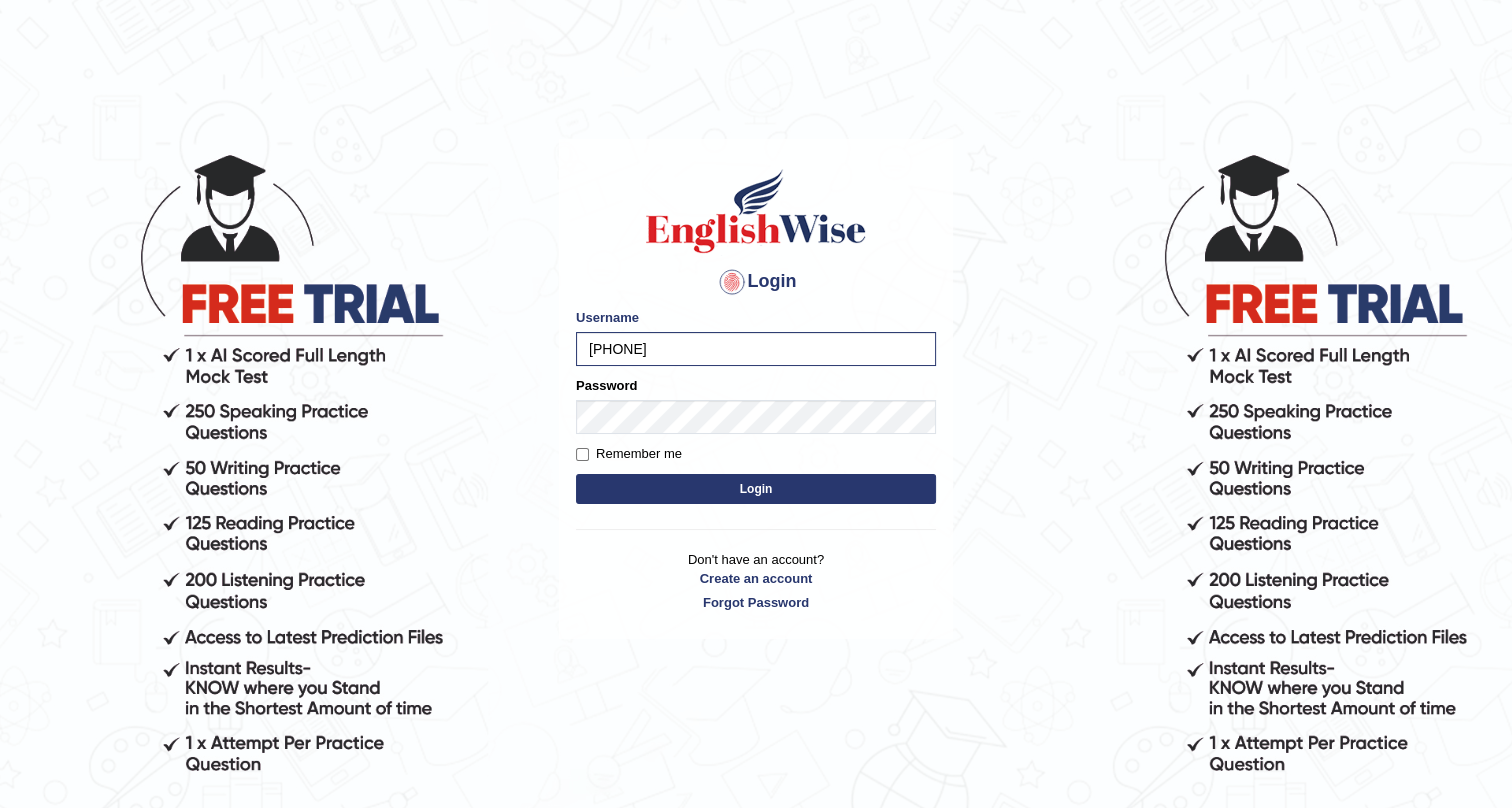click on "Login" at bounding box center (756, 489) 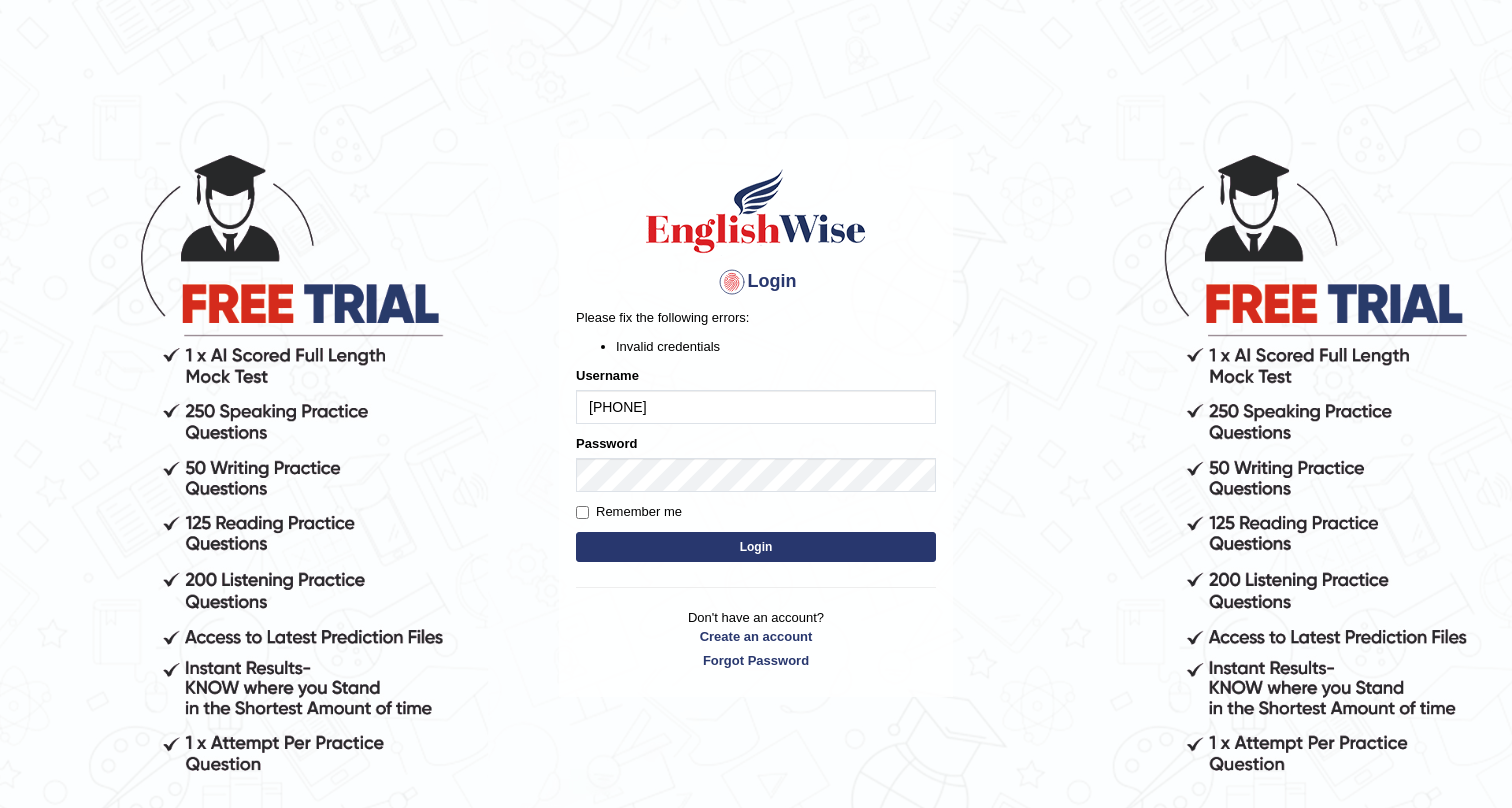 scroll, scrollTop: 0, scrollLeft: 0, axis: both 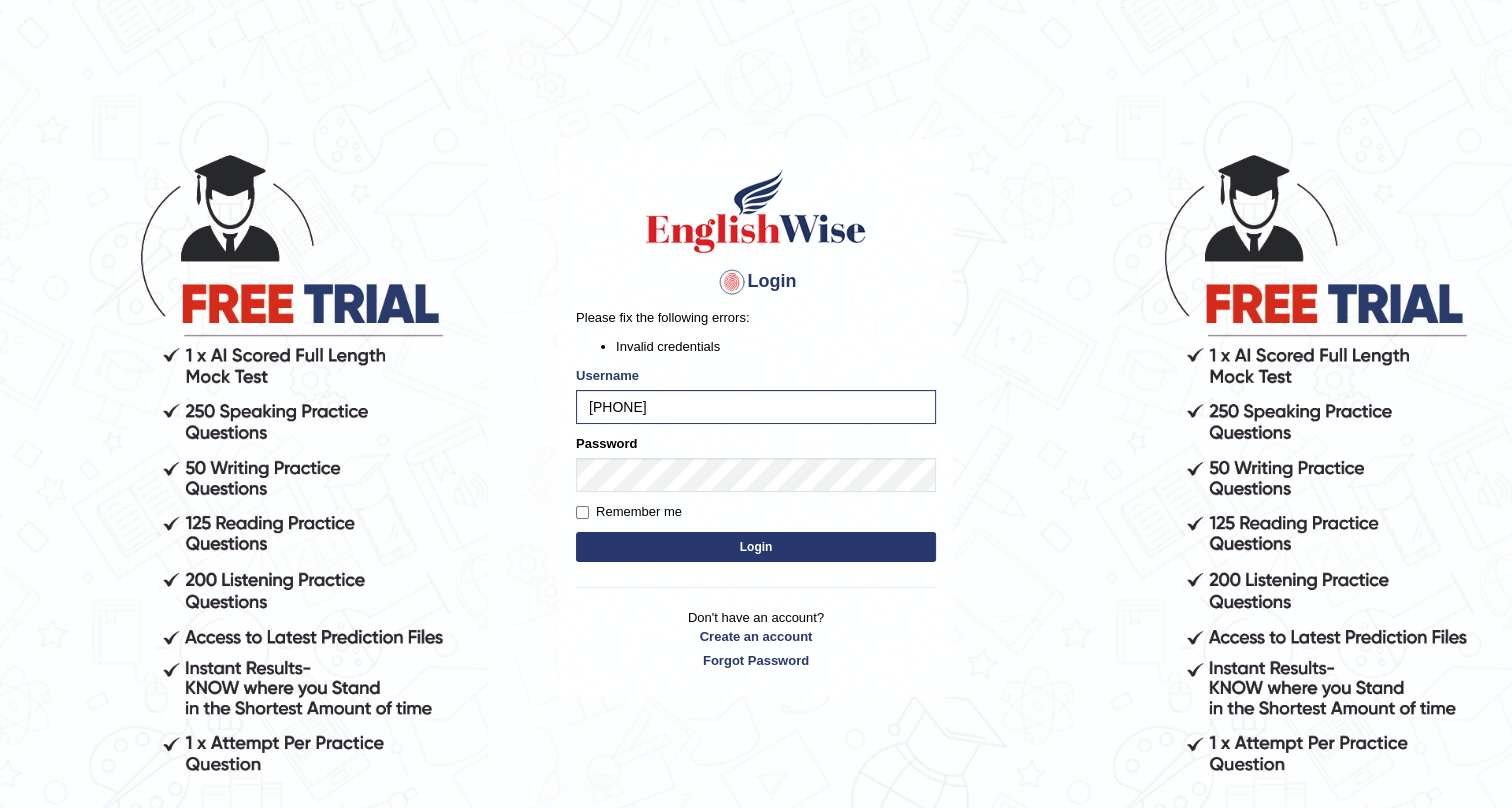 click on "Login" at bounding box center (756, 547) 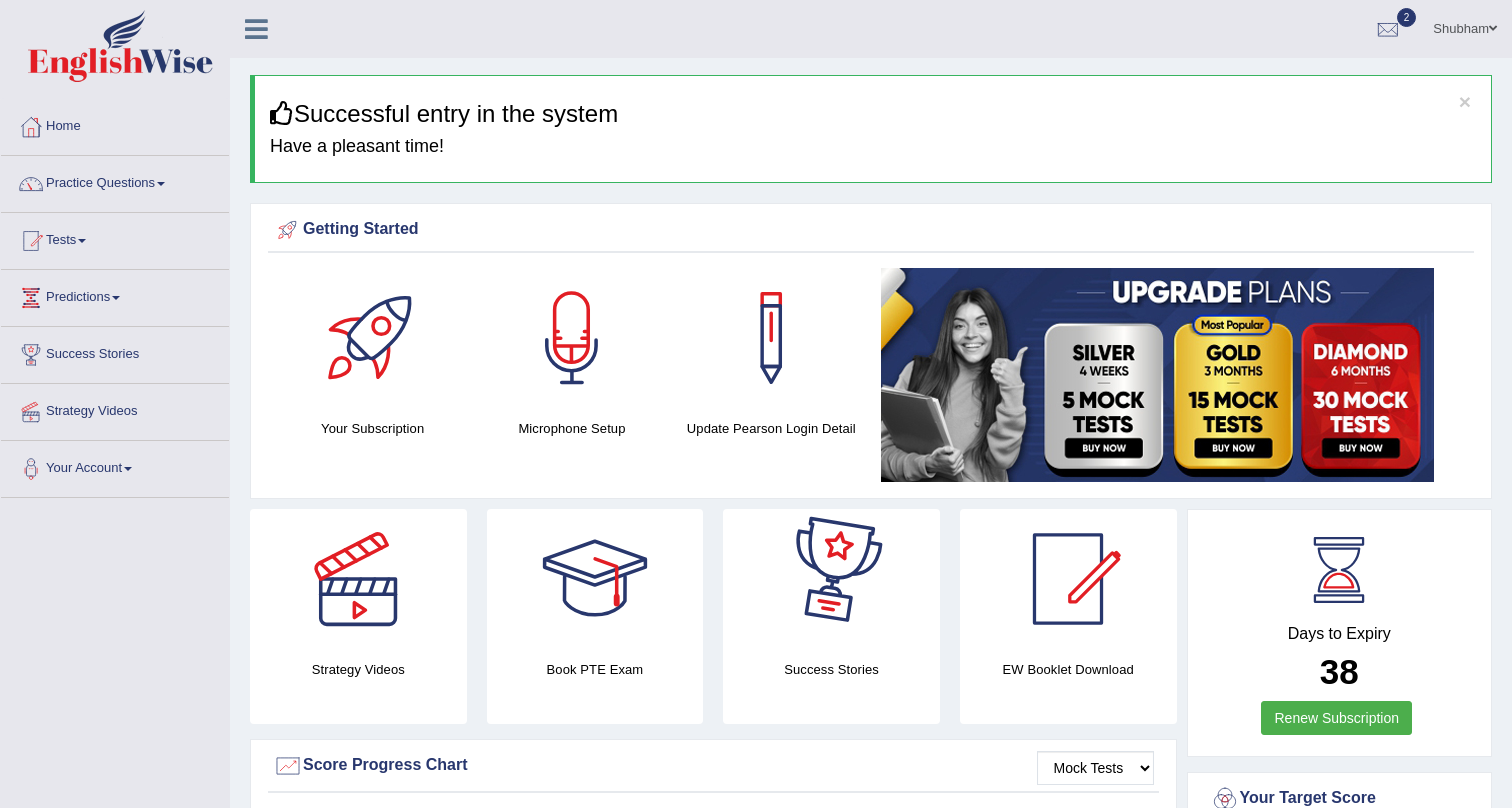 scroll, scrollTop: 0, scrollLeft: 0, axis: both 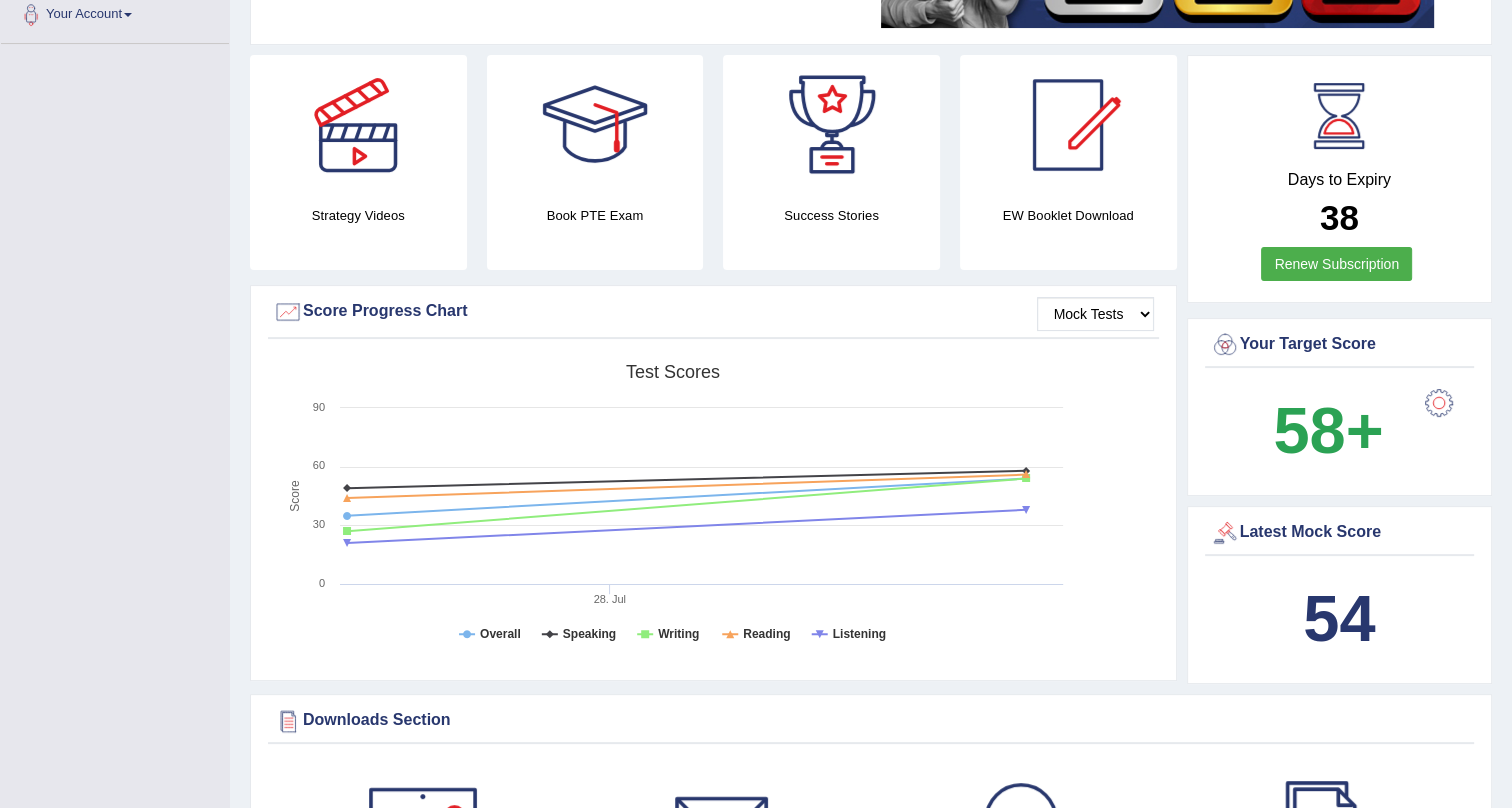 click on "54" at bounding box center (1339, 618) 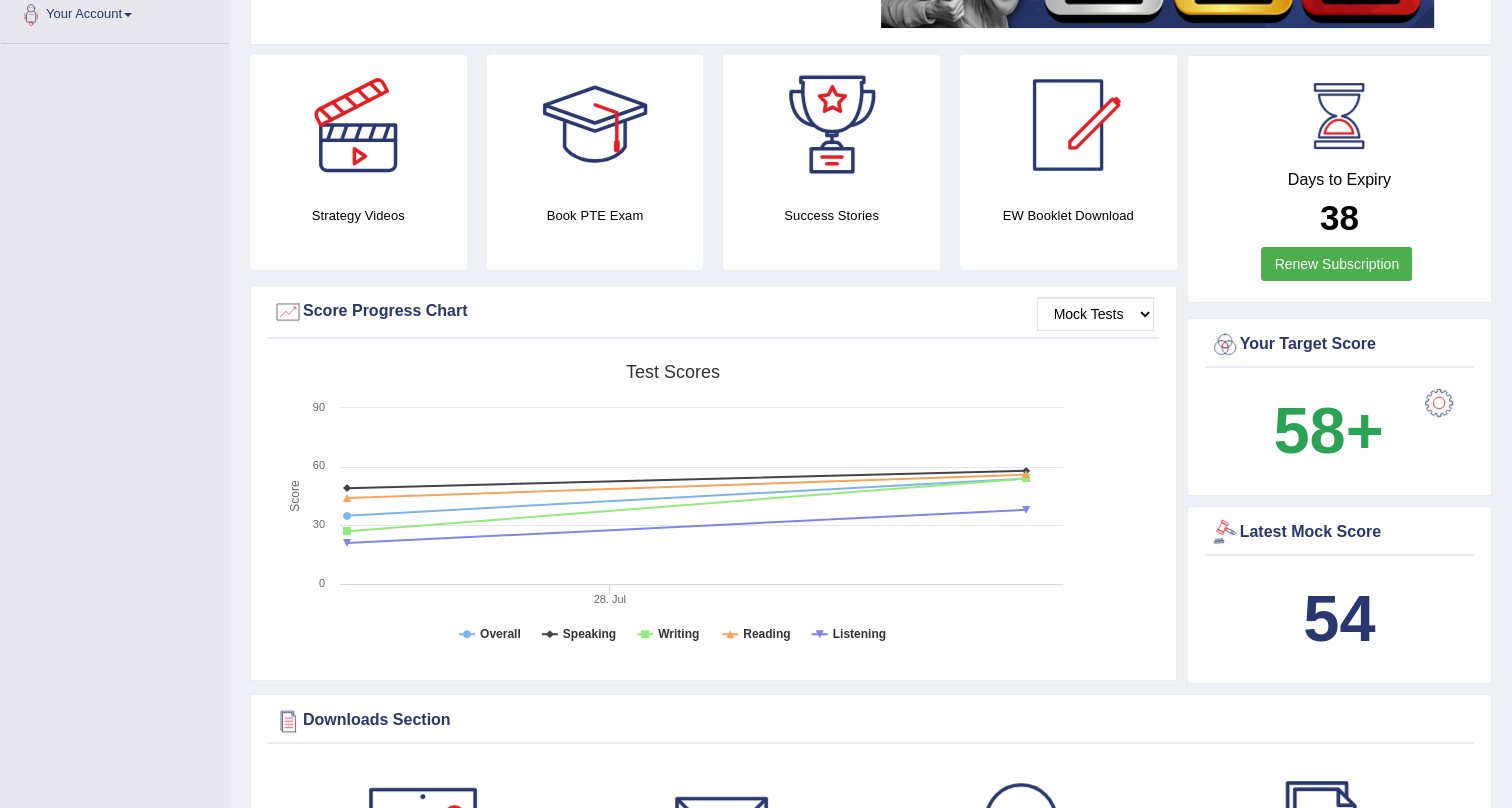click at bounding box center (1225, 533) 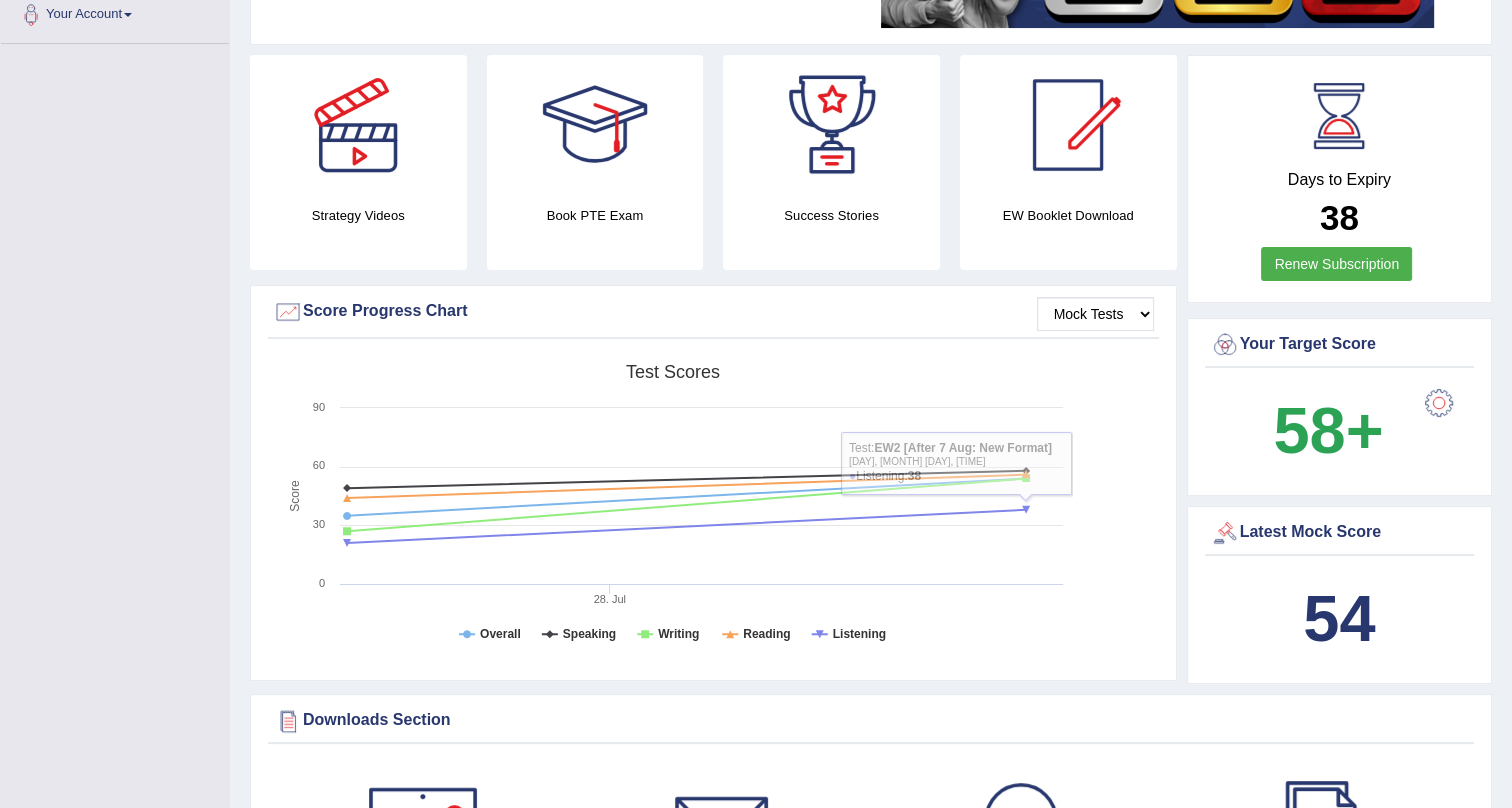 click on "Mock Tests
Score Progress Chart
Created with Highcharts 7.1.2 Score Test scores Overall Speaking Writing Reading Listening 28. Jul 0 30 60 90 Test:  EW2 [After 7 Aug: New Format] Wednesday, Aug  6, 07:01:09 ●  Listening:  38" at bounding box center (713, 483) 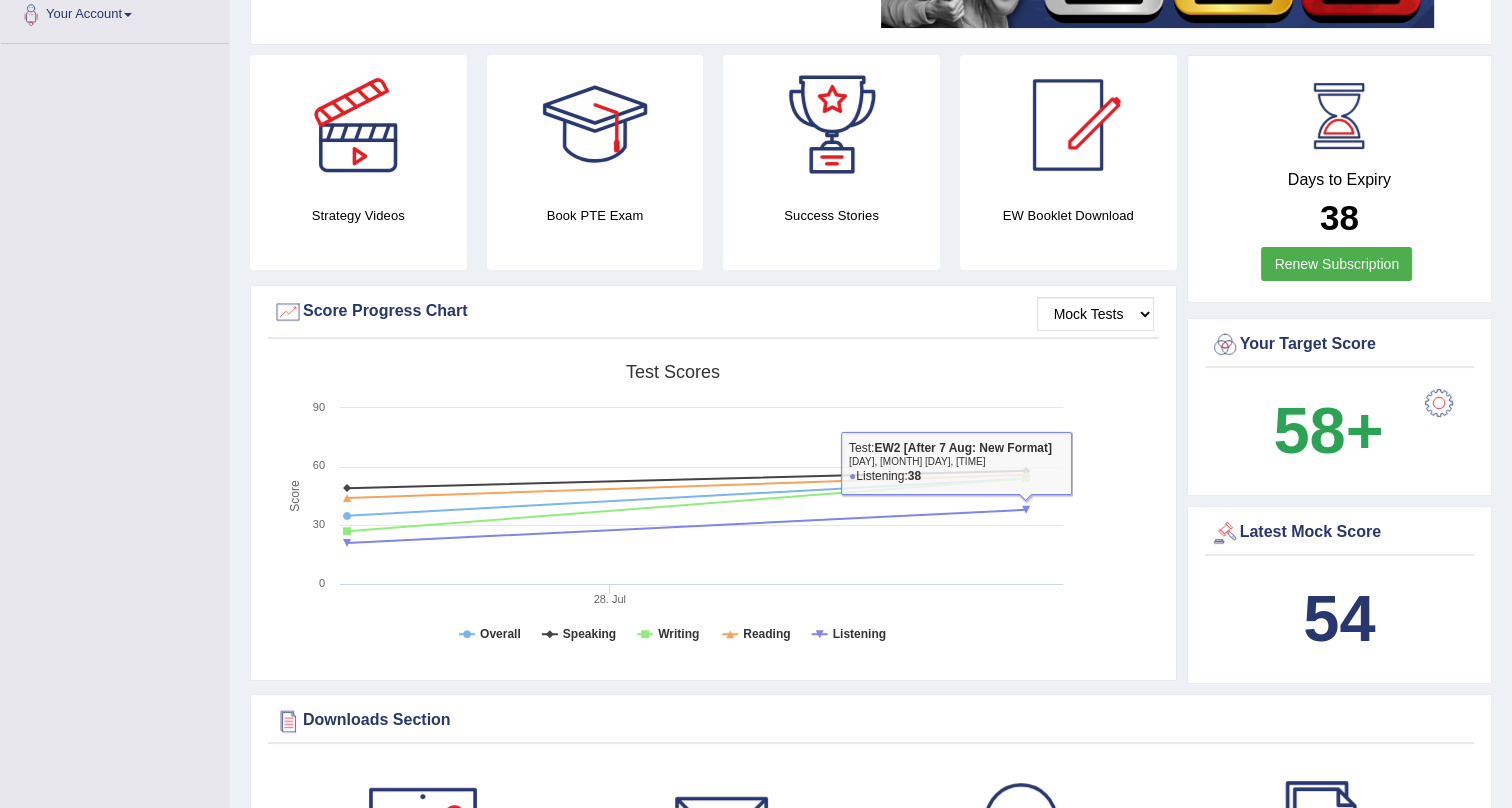 click on "Mock Tests
Score Progress Chart
Created with Highcharts 7.1.2 Score Test scores Overall Speaking Writing Reading Listening 28. Jul 0 30 60 90 Test:  EW2 [After 7 Aug: New Format] Wednesday, Aug  6, 07:01:09 ●  Listening:  38" at bounding box center [713, 483] 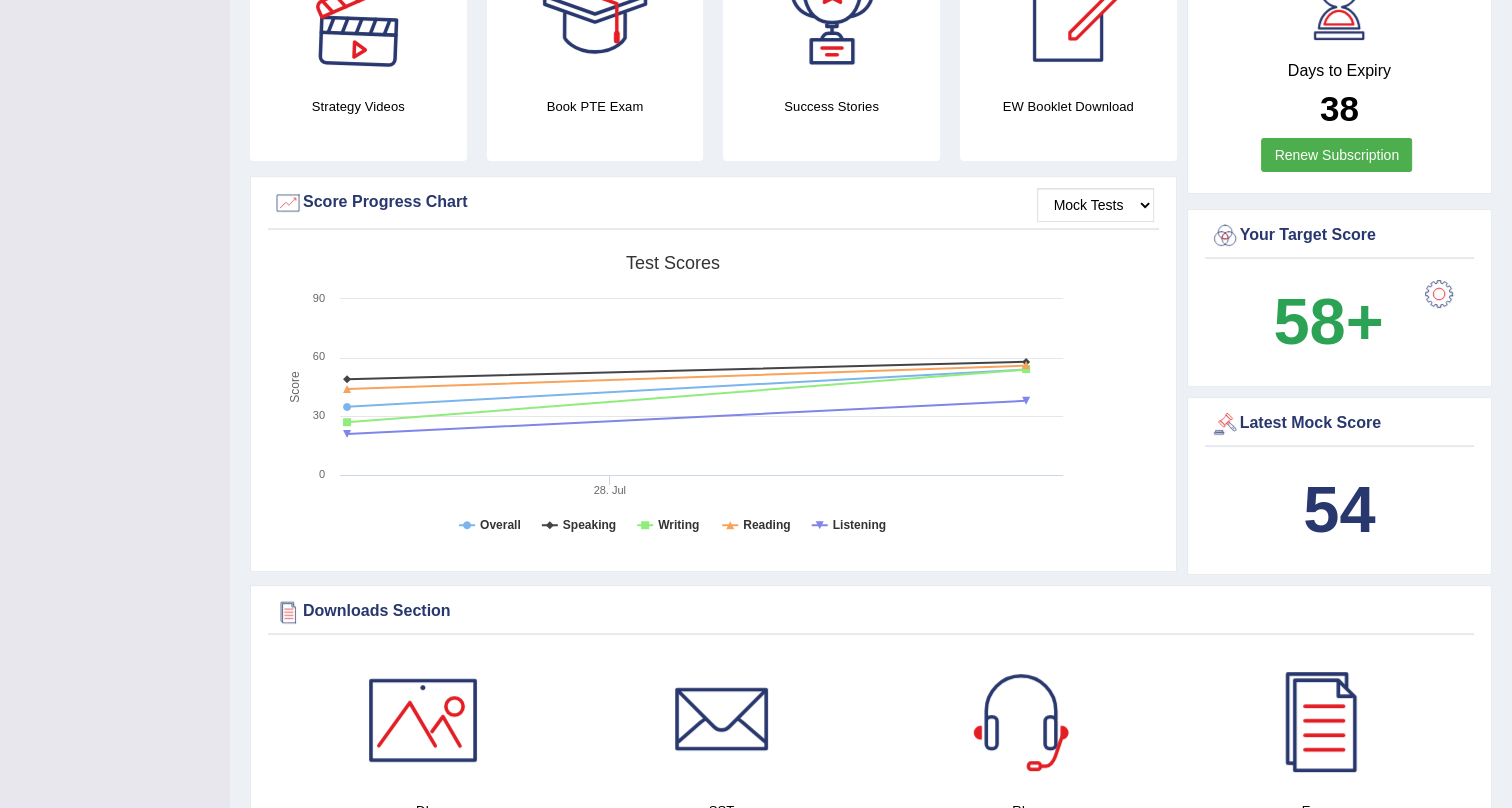 scroll, scrollTop: 181, scrollLeft: 0, axis: vertical 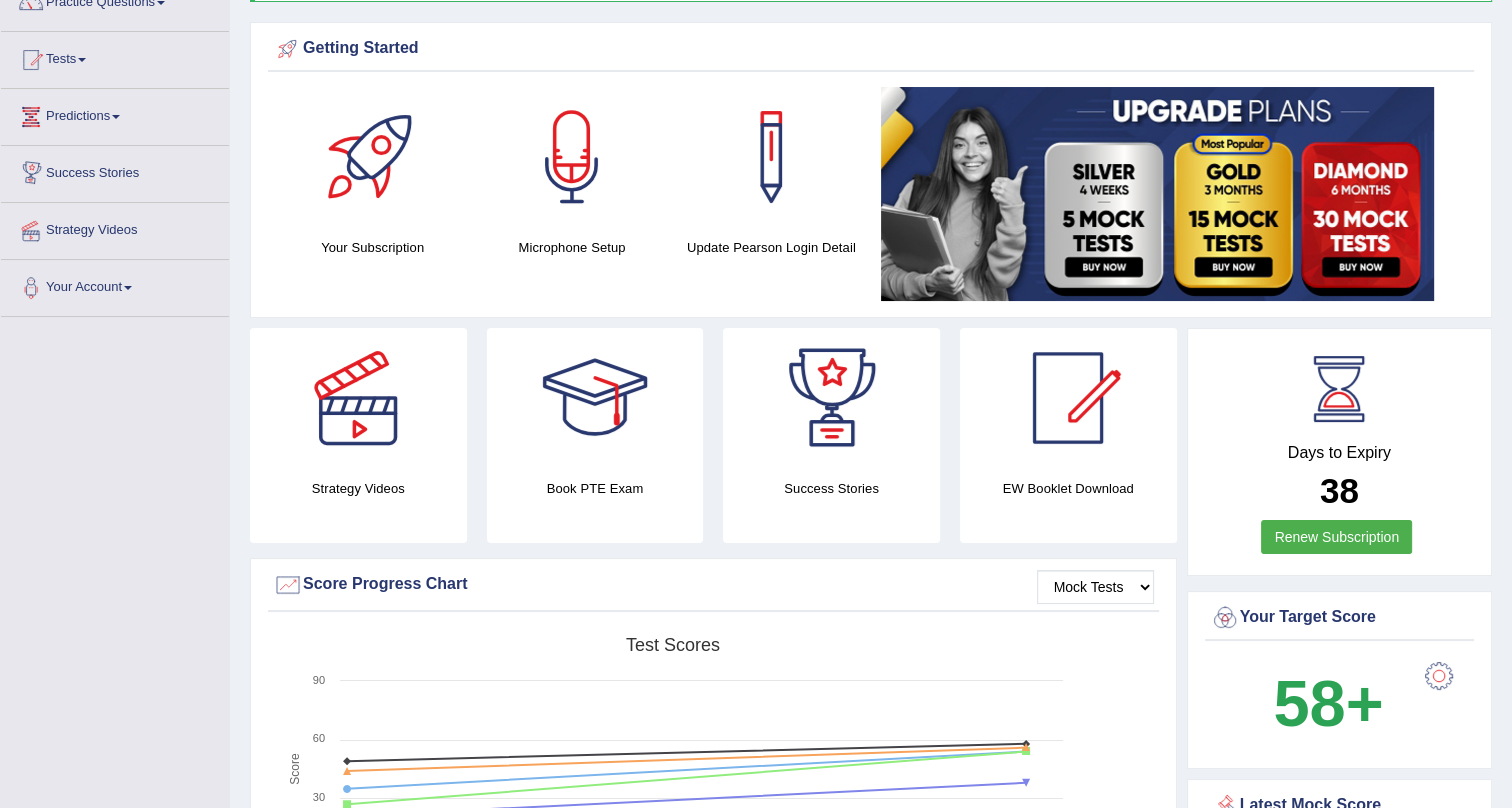 click on "Tests" at bounding box center [115, 57] 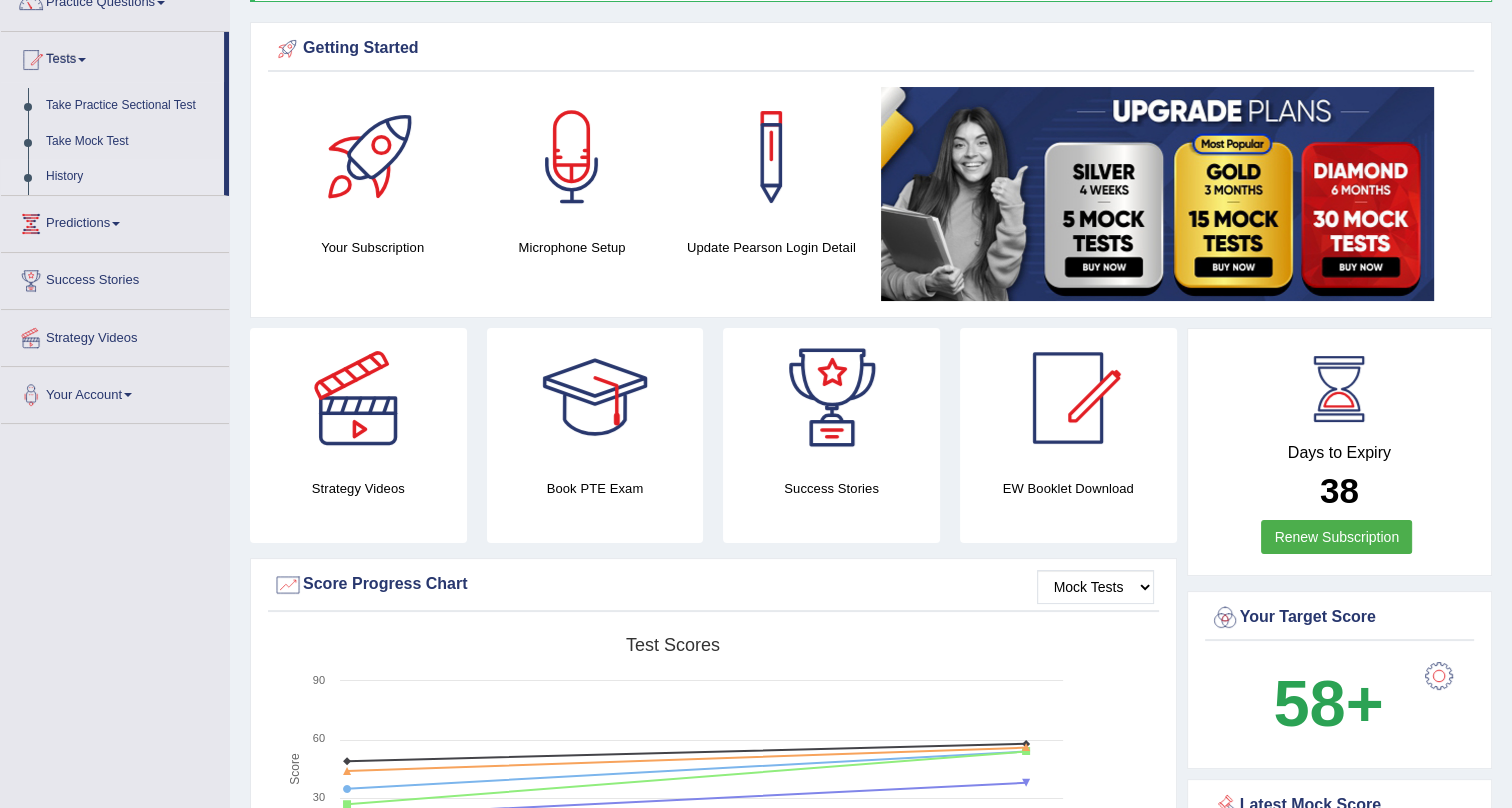 click on "History" at bounding box center (130, 177) 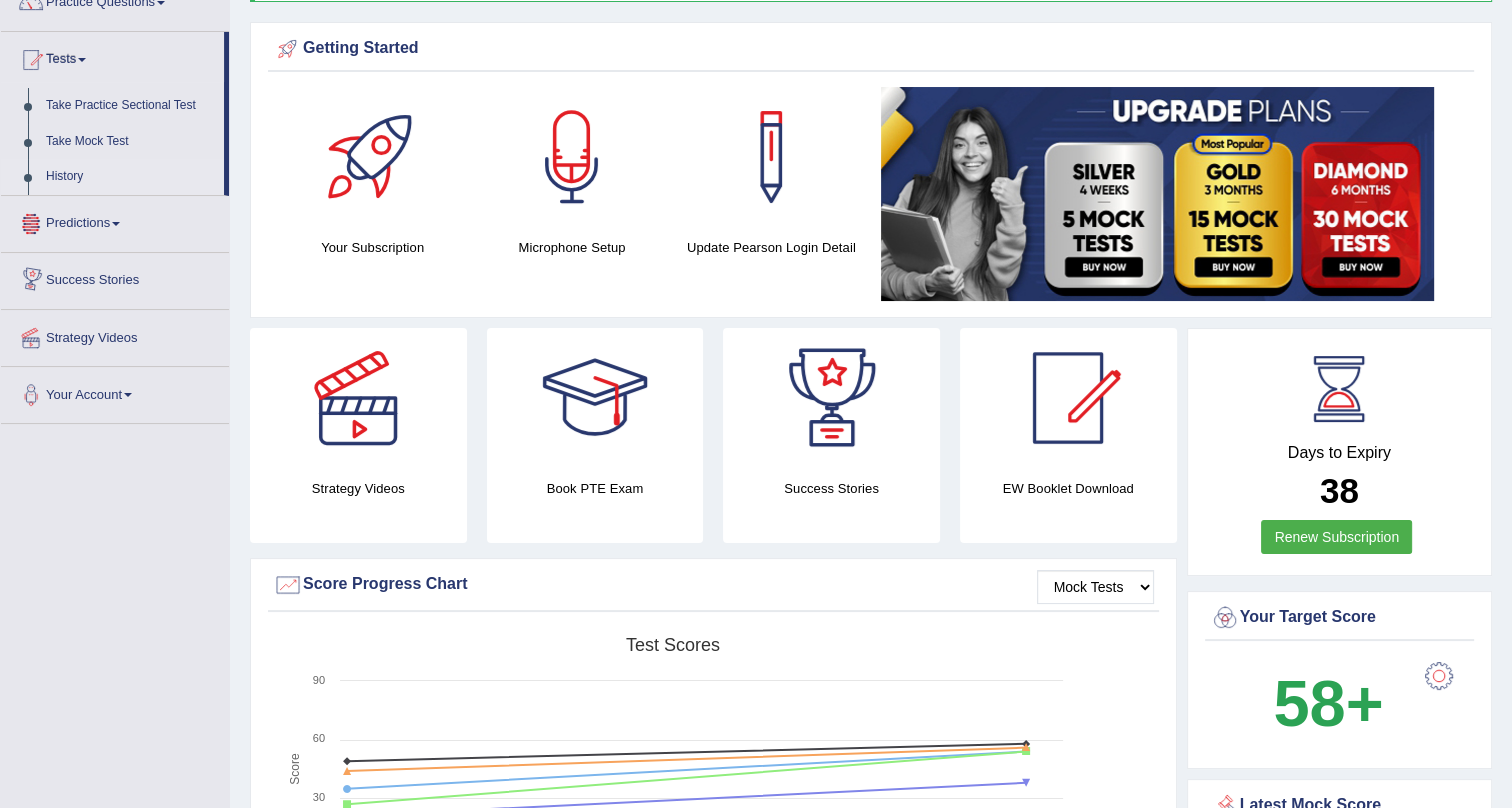 click on "History" at bounding box center (130, 177) 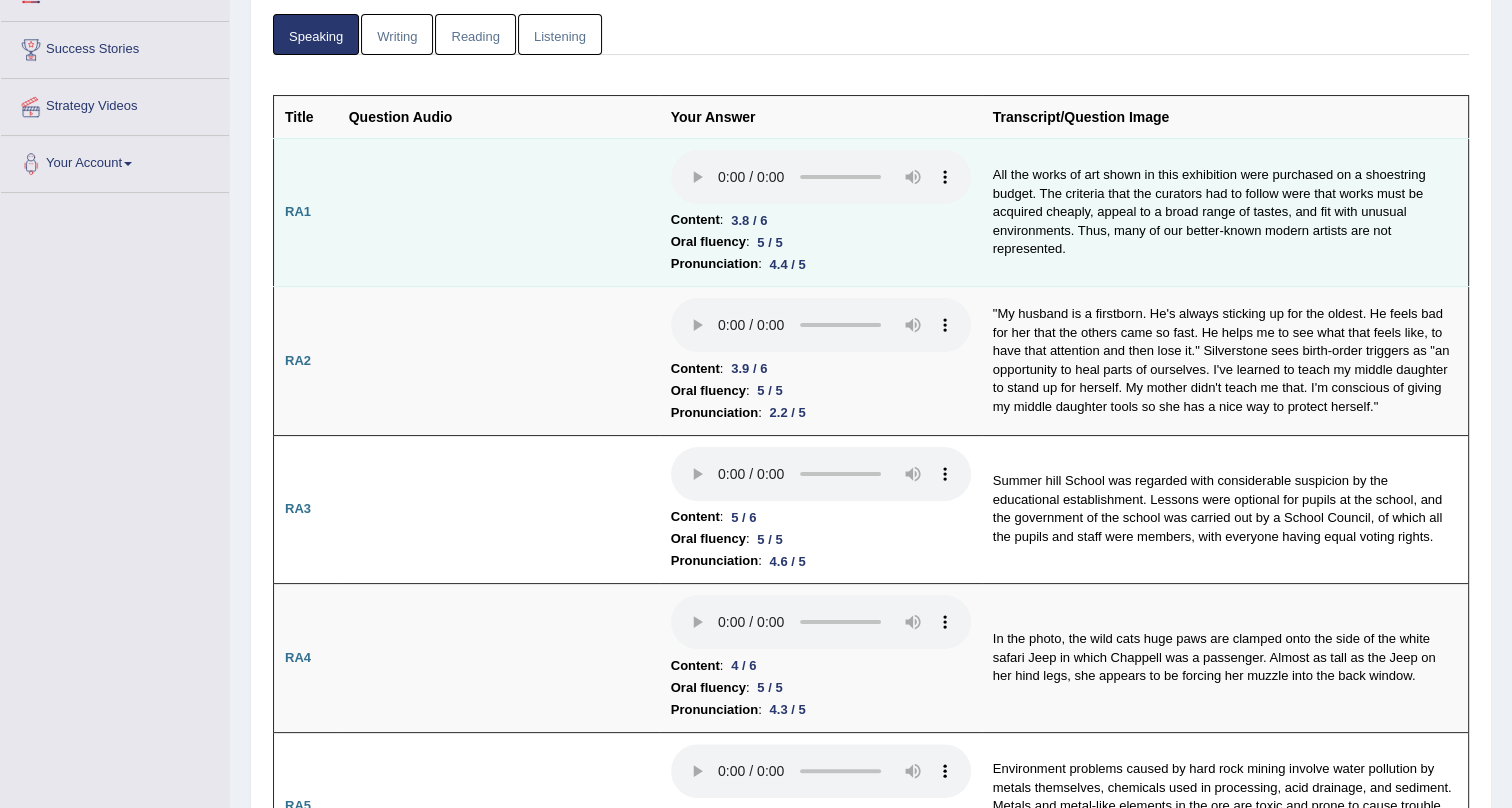 scroll, scrollTop: 305, scrollLeft: 0, axis: vertical 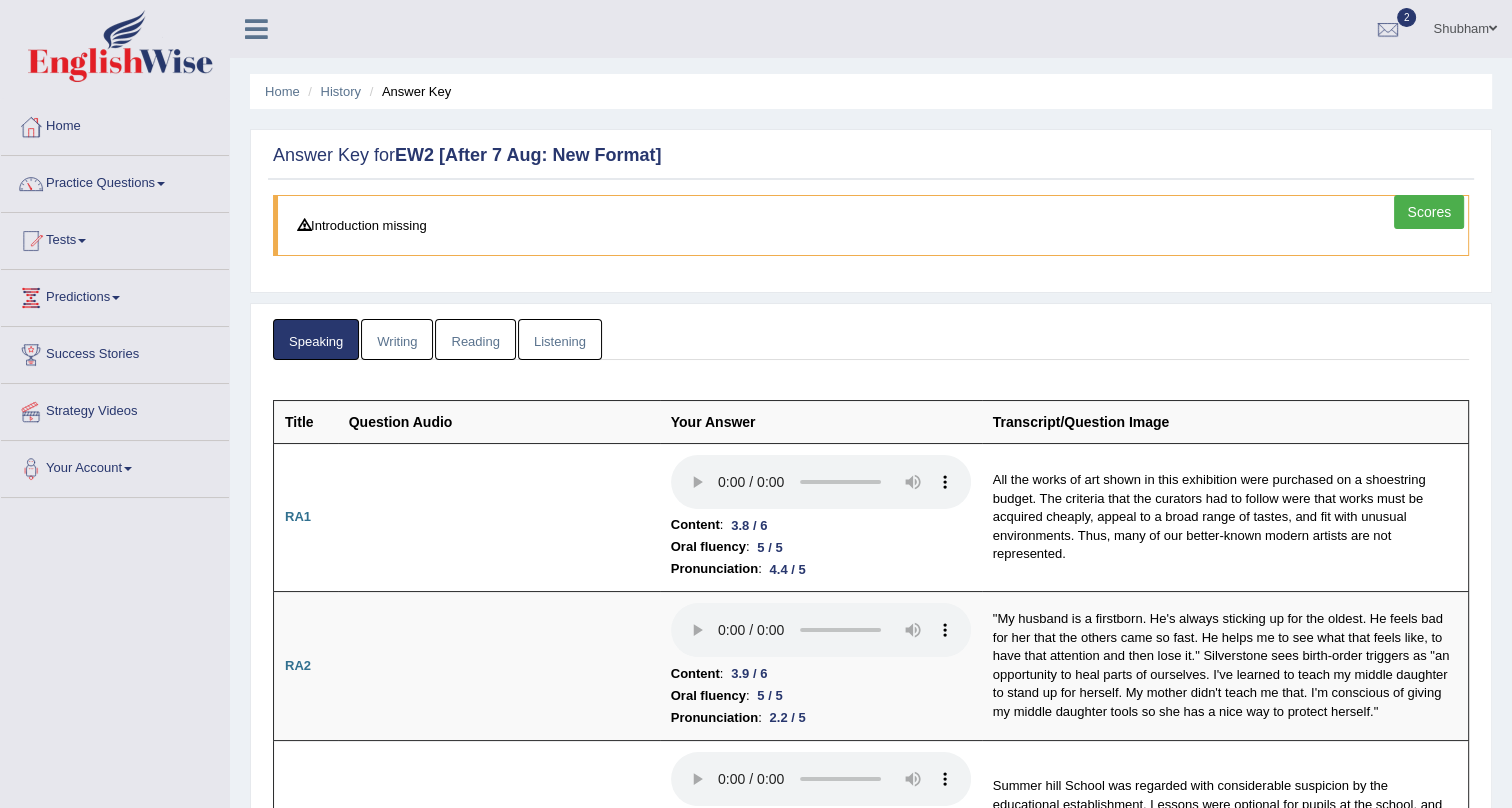 click on "Writing" at bounding box center (397, 339) 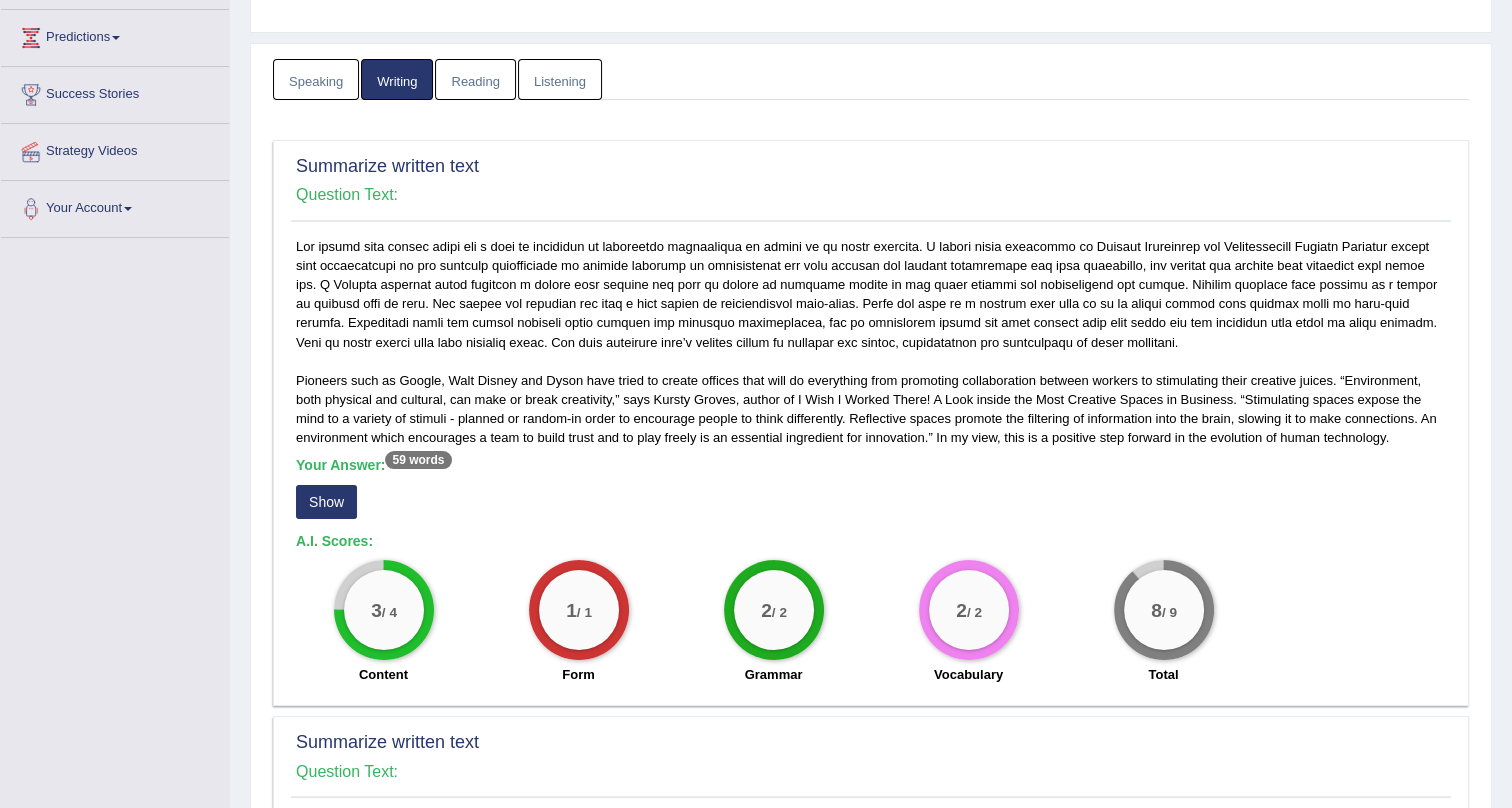 scroll, scrollTop: 272, scrollLeft: 0, axis: vertical 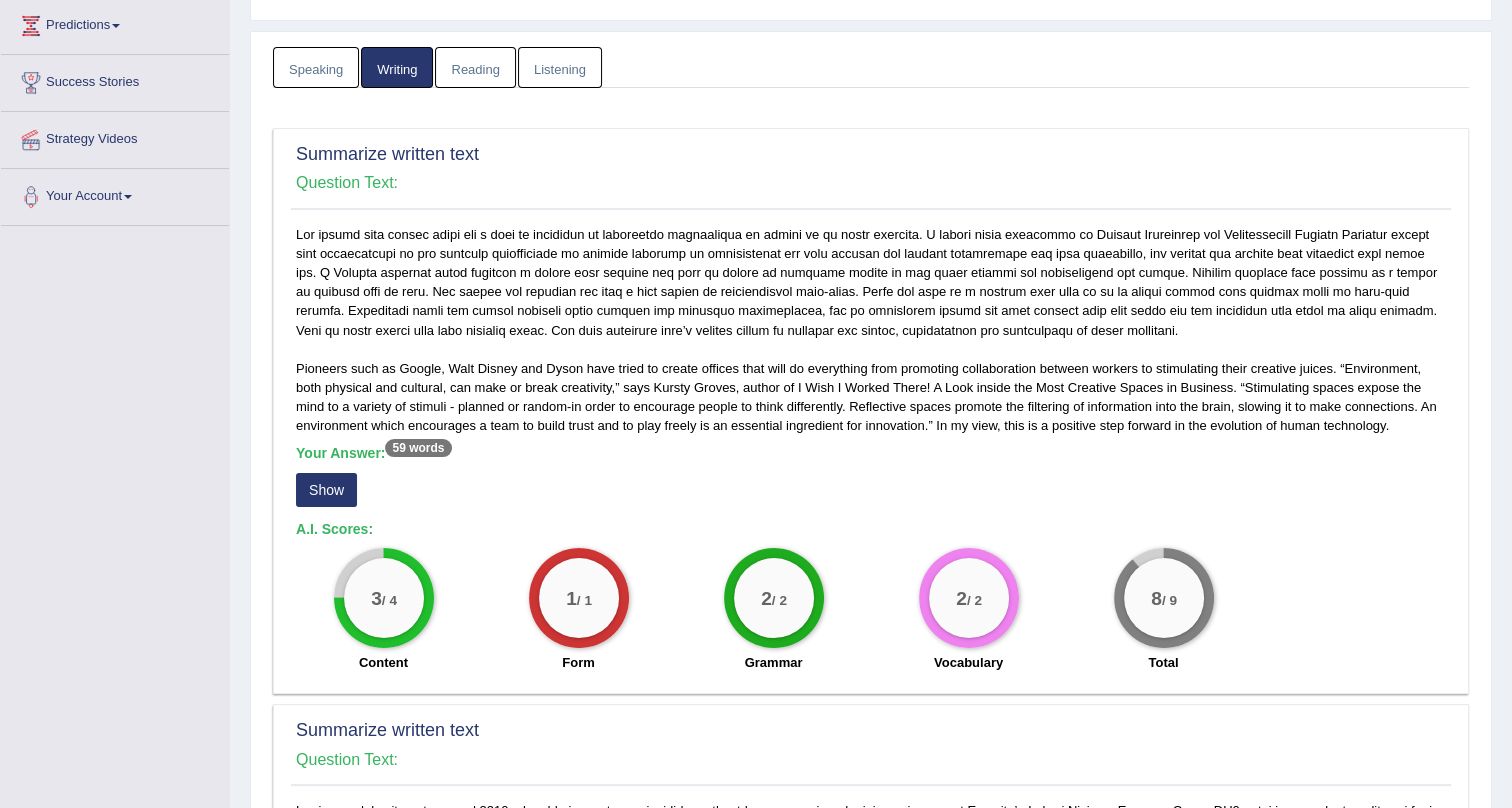 click on "2  / 2" at bounding box center [774, 598] 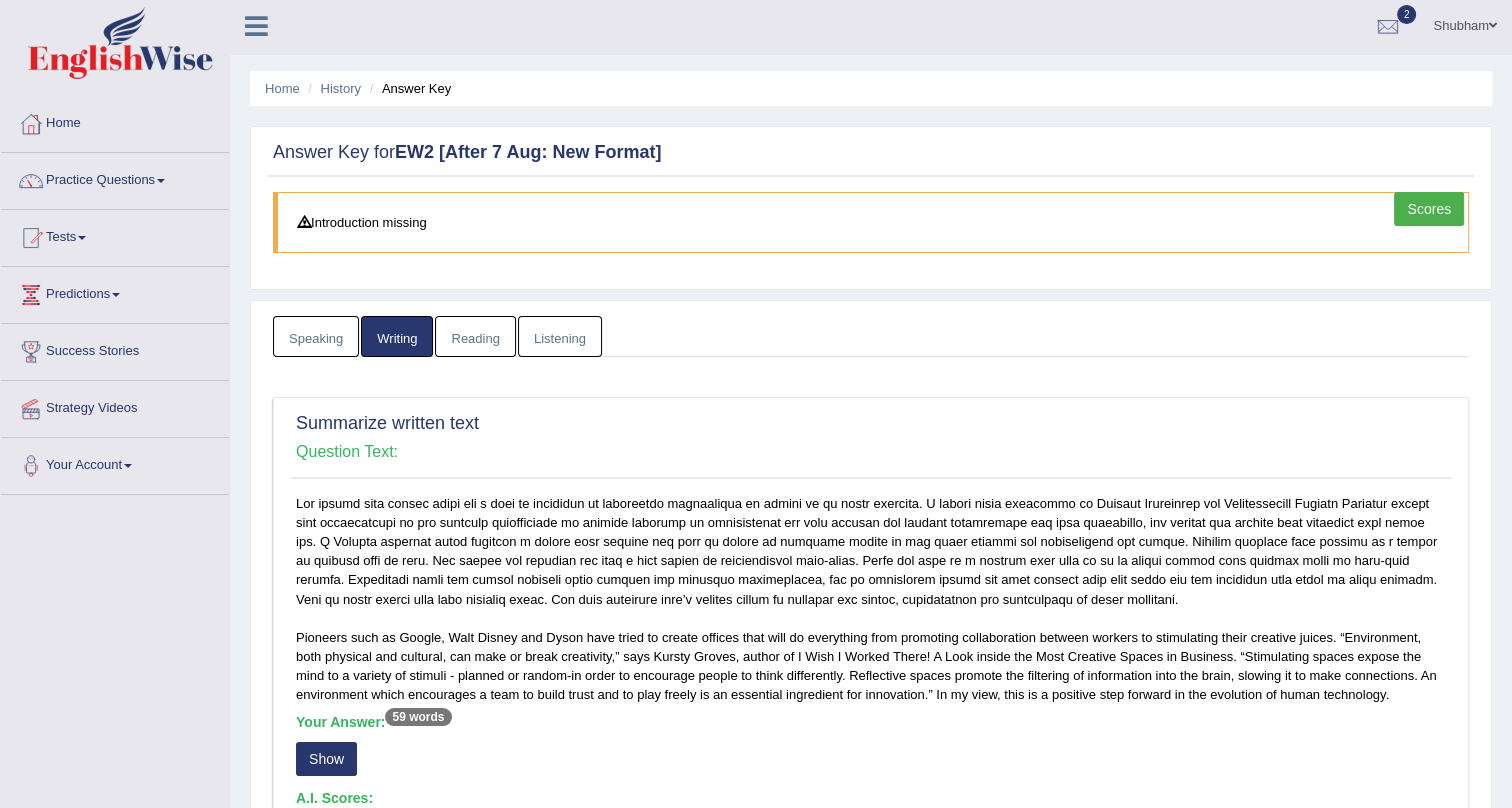 scroll, scrollTop: 0, scrollLeft: 0, axis: both 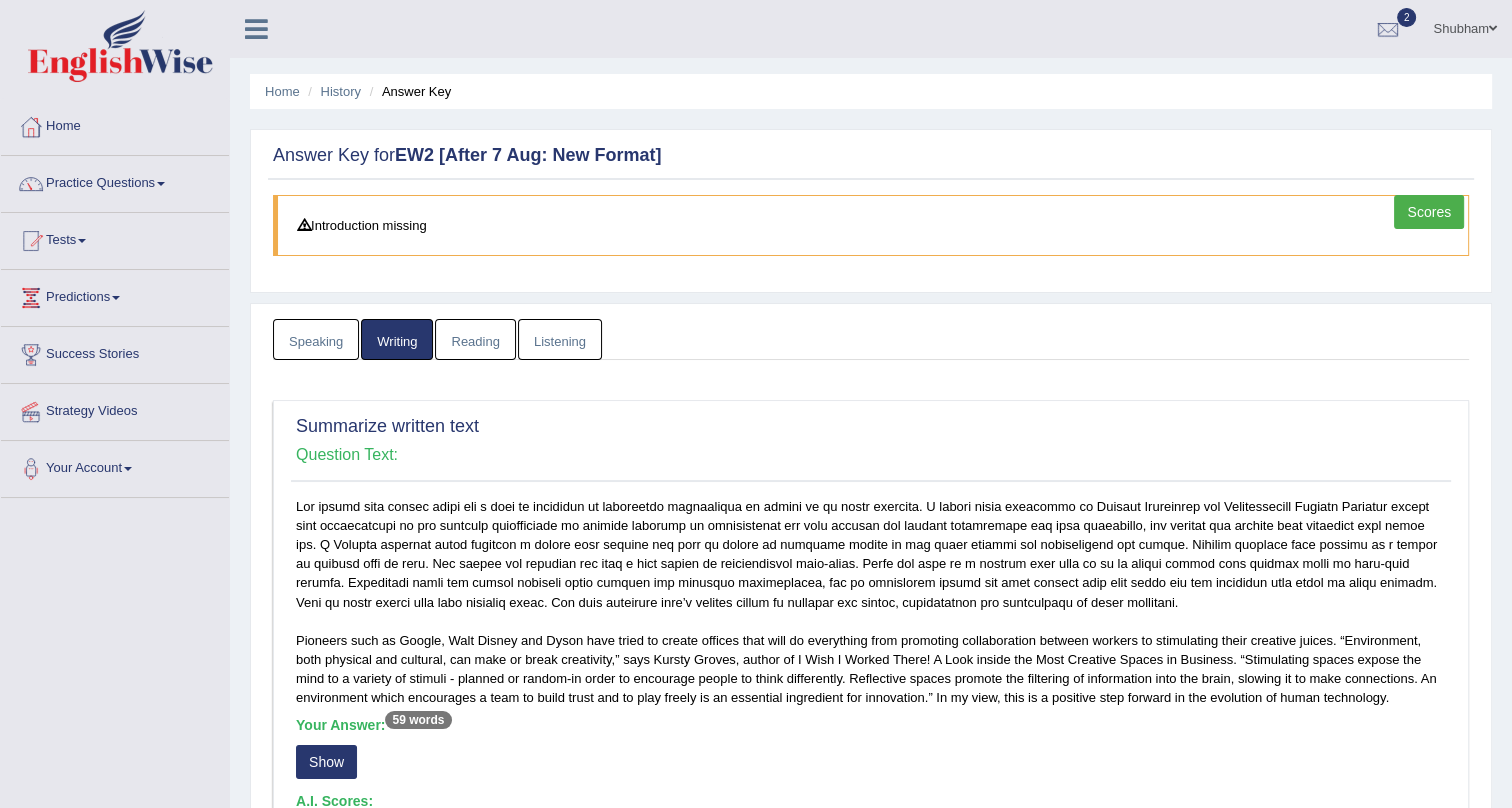 click on "Reading" at bounding box center [475, 339] 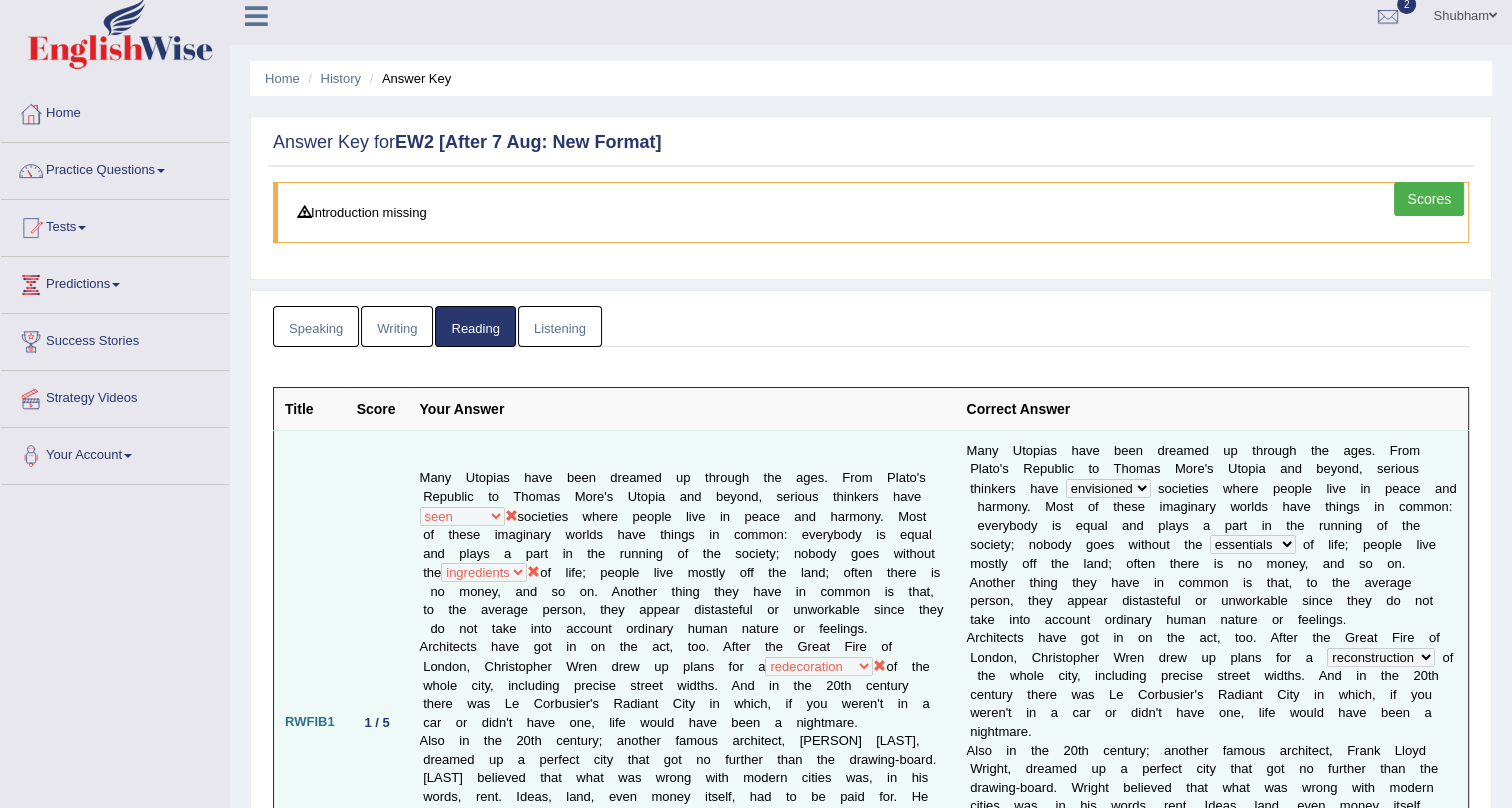 scroll, scrollTop: 0, scrollLeft: 0, axis: both 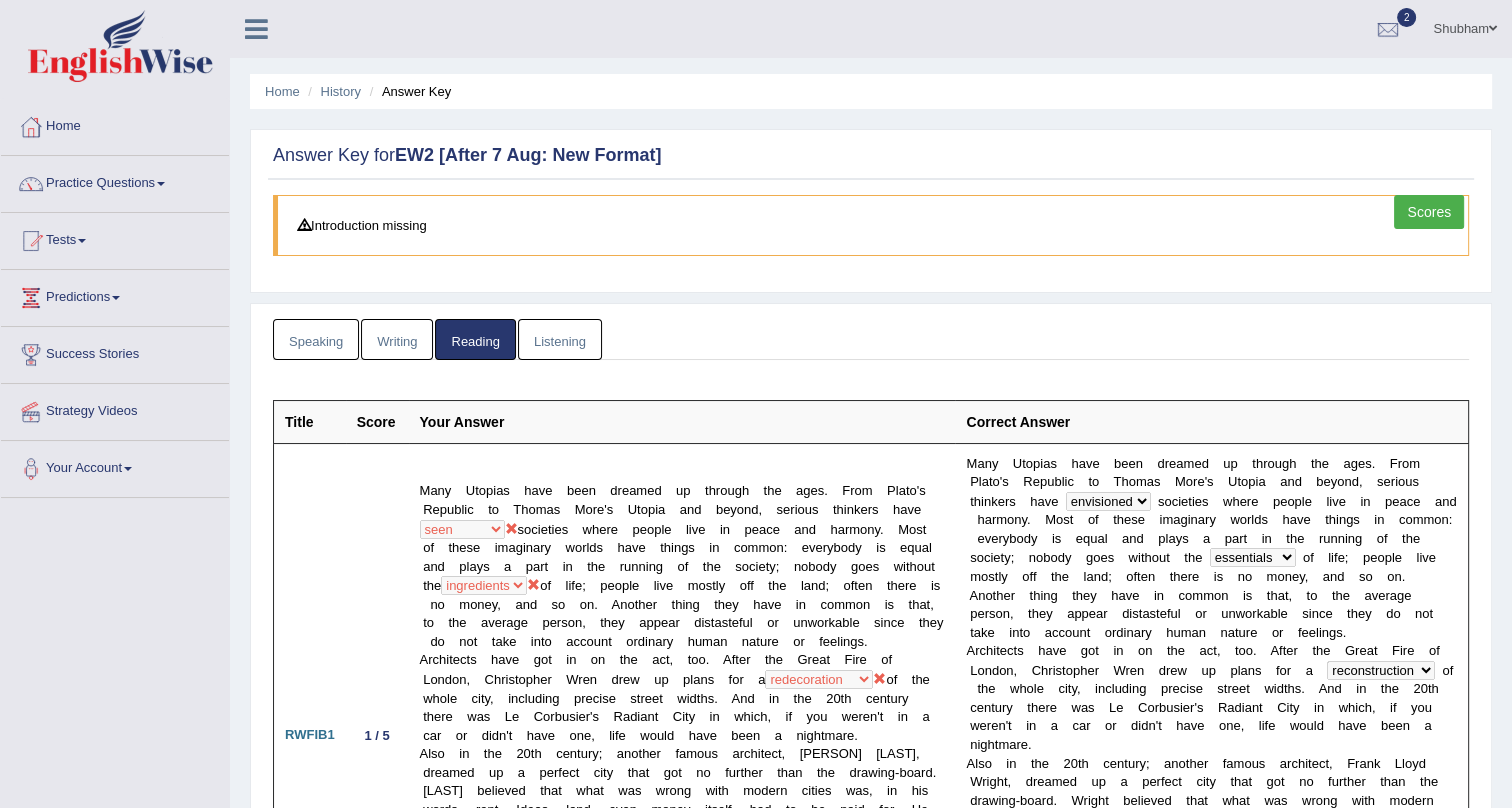 click on "Listening" at bounding box center [560, 339] 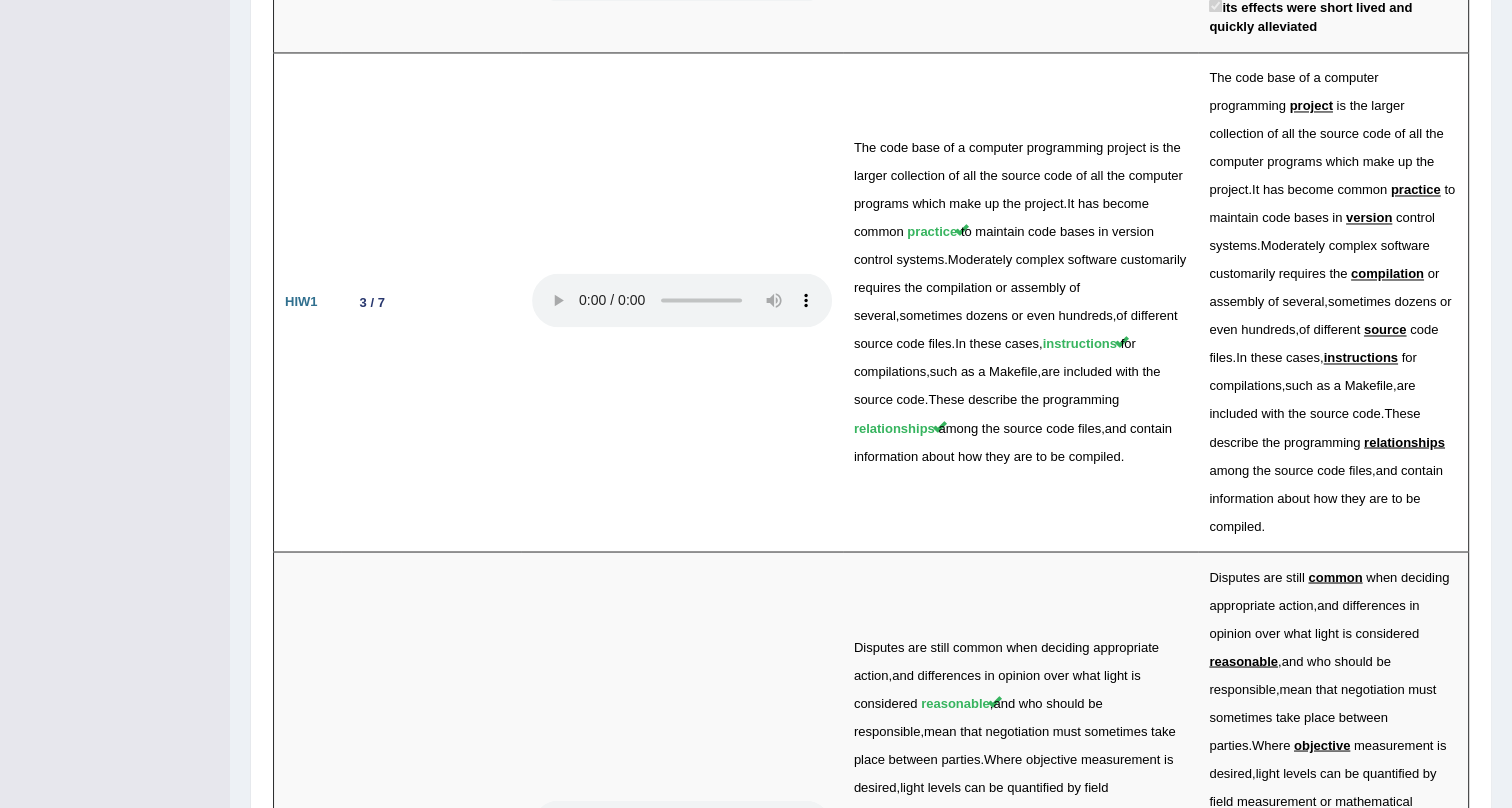scroll, scrollTop: 3850, scrollLeft: 0, axis: vertical 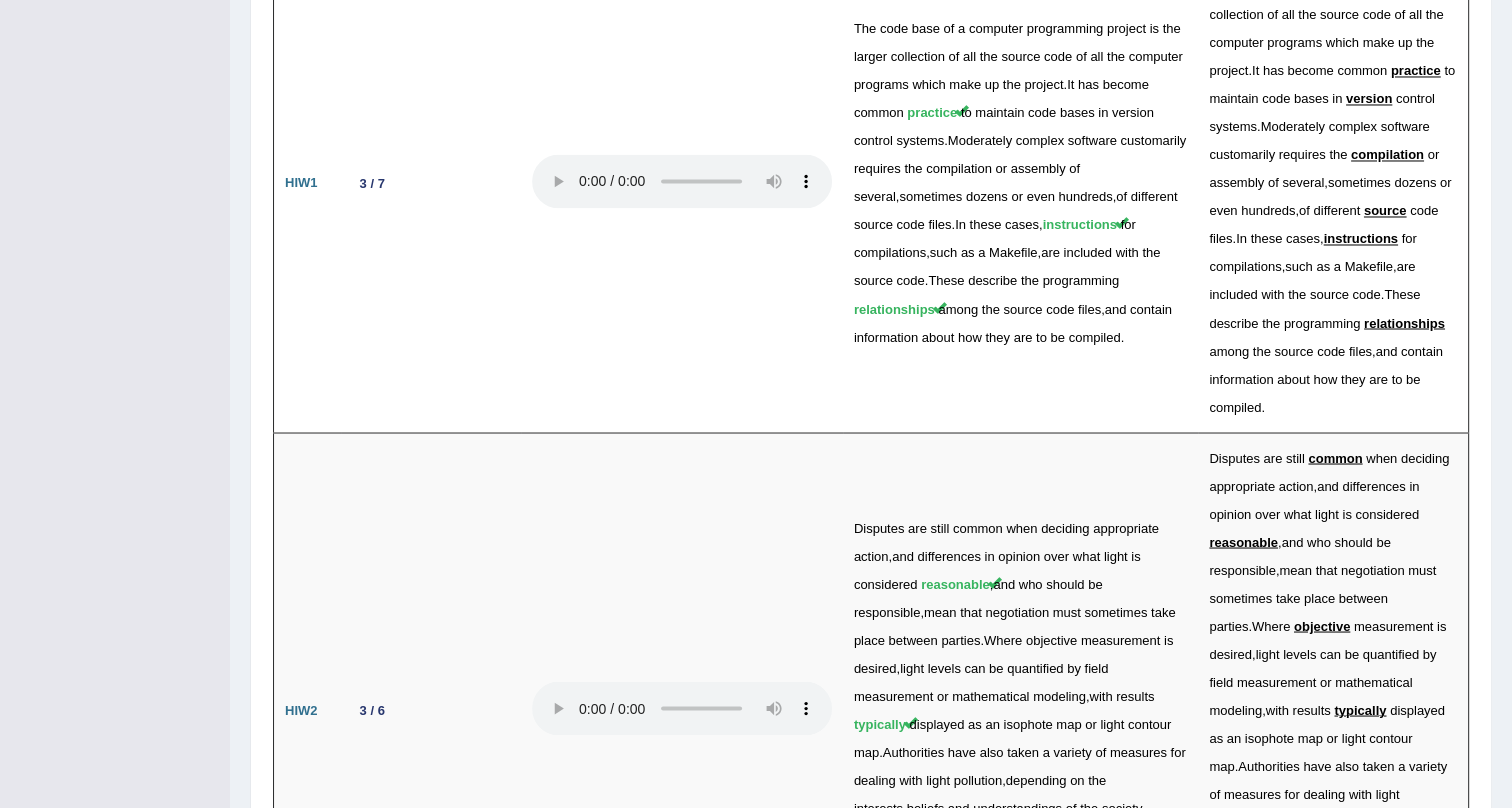 drag, startPoint x: 388, startPoint y: 507, endPoint x: 383, endPoint y: 618, distance: 111.11256 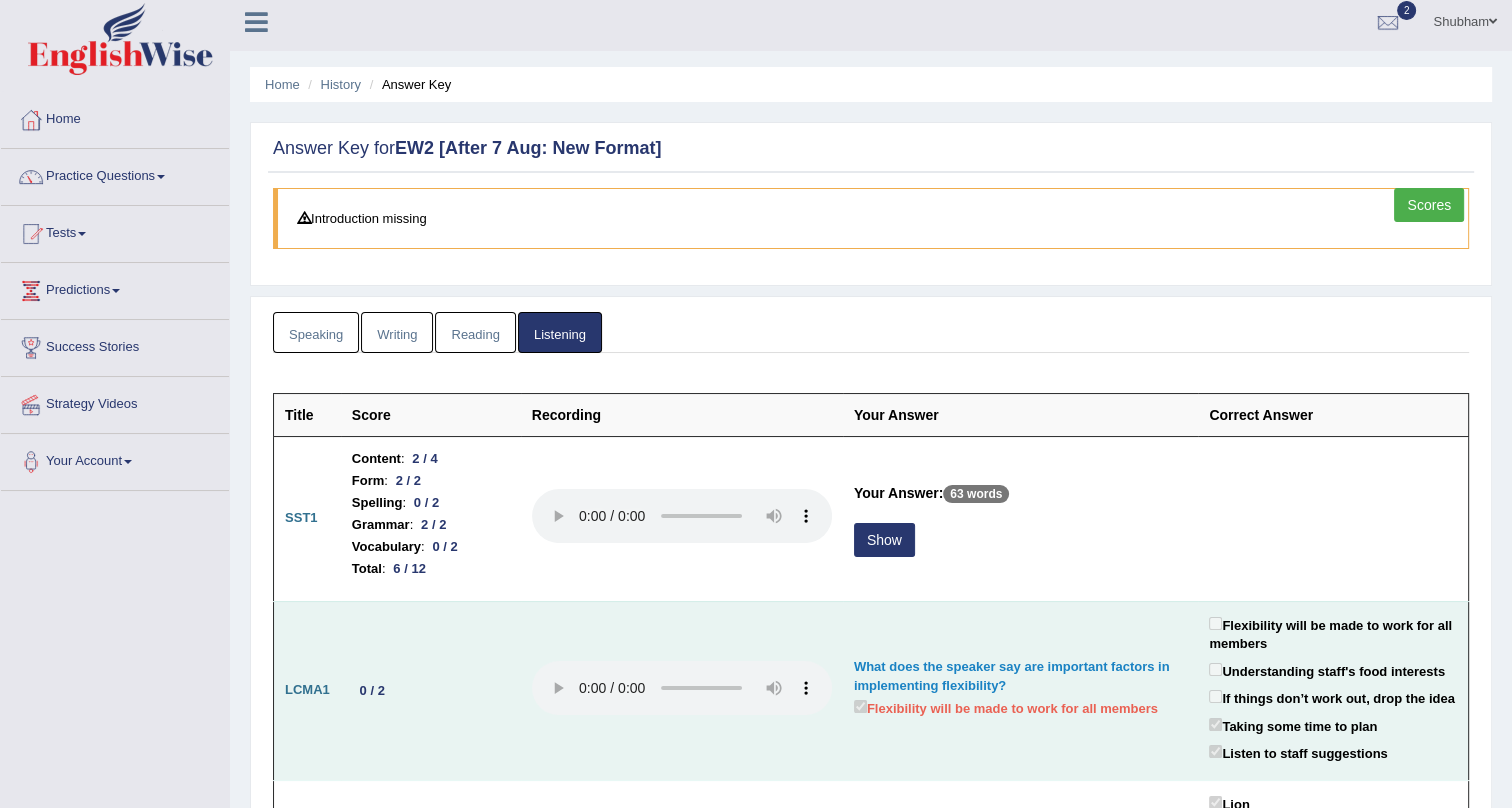 scroll, scrollTop: 0, scrollLeft: 0, axis: both 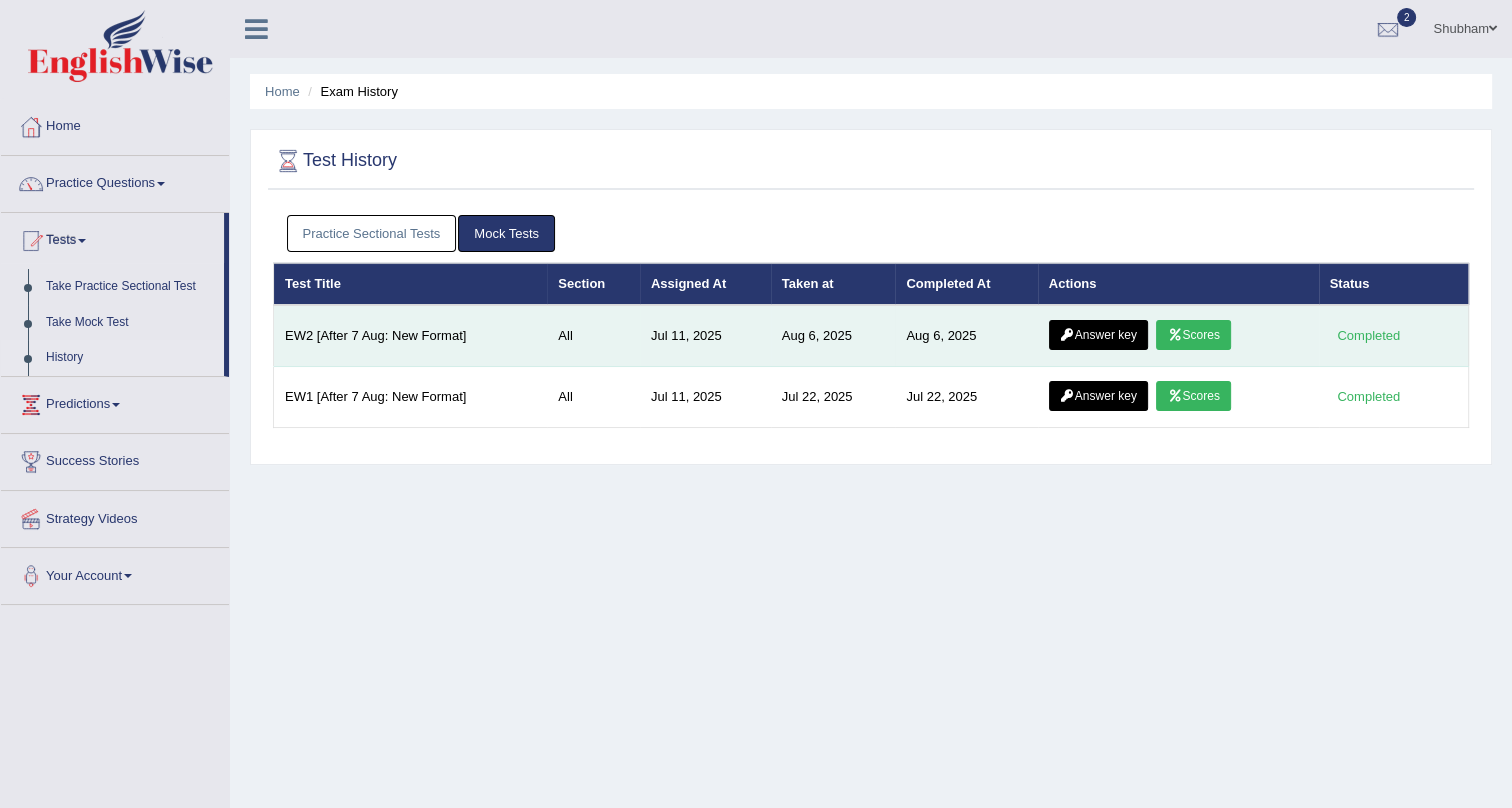 click at bounding box center (1174, 335) 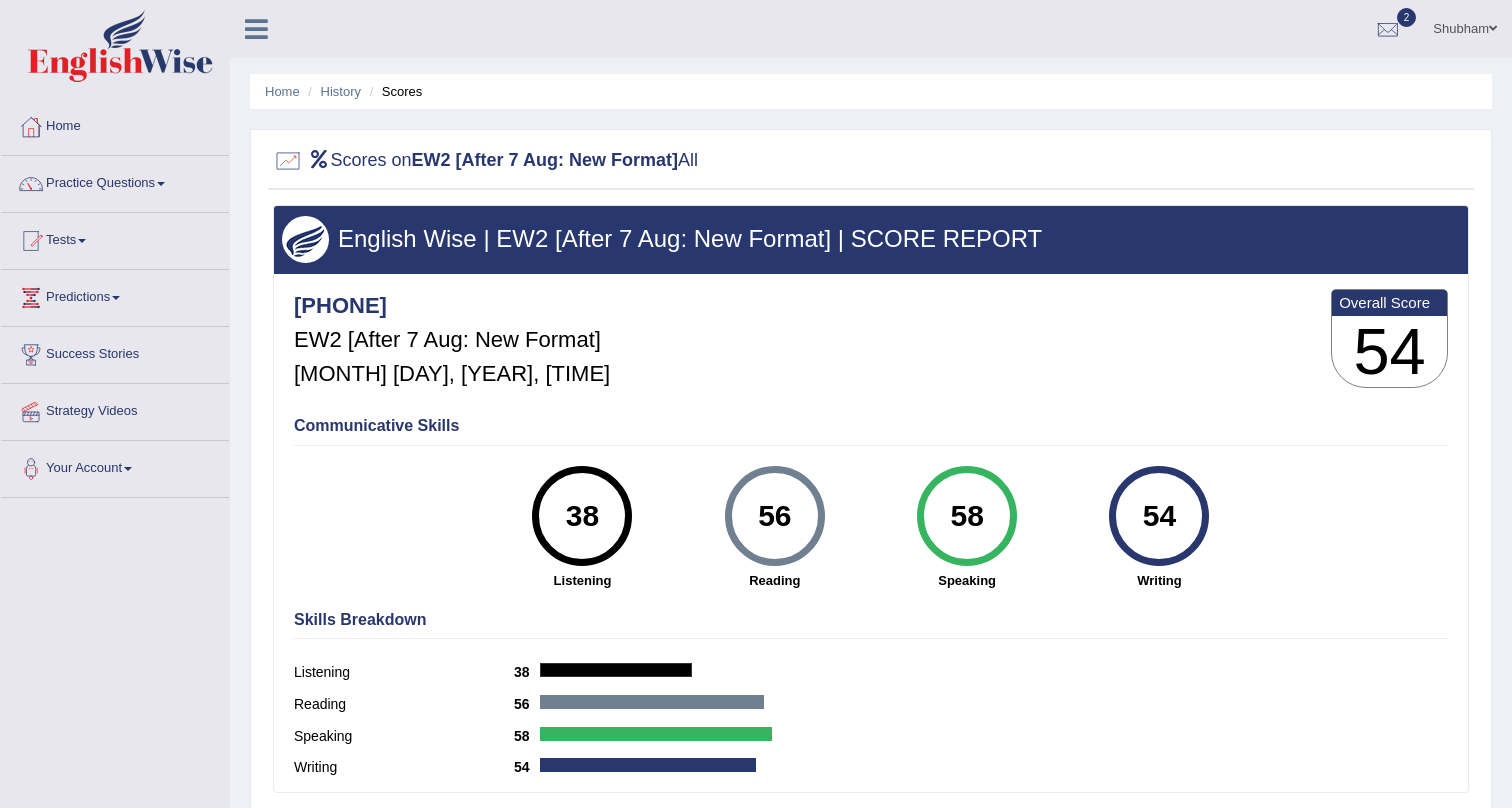 scroll, scrollTop: 0, scrollLeft: 0, axis: both 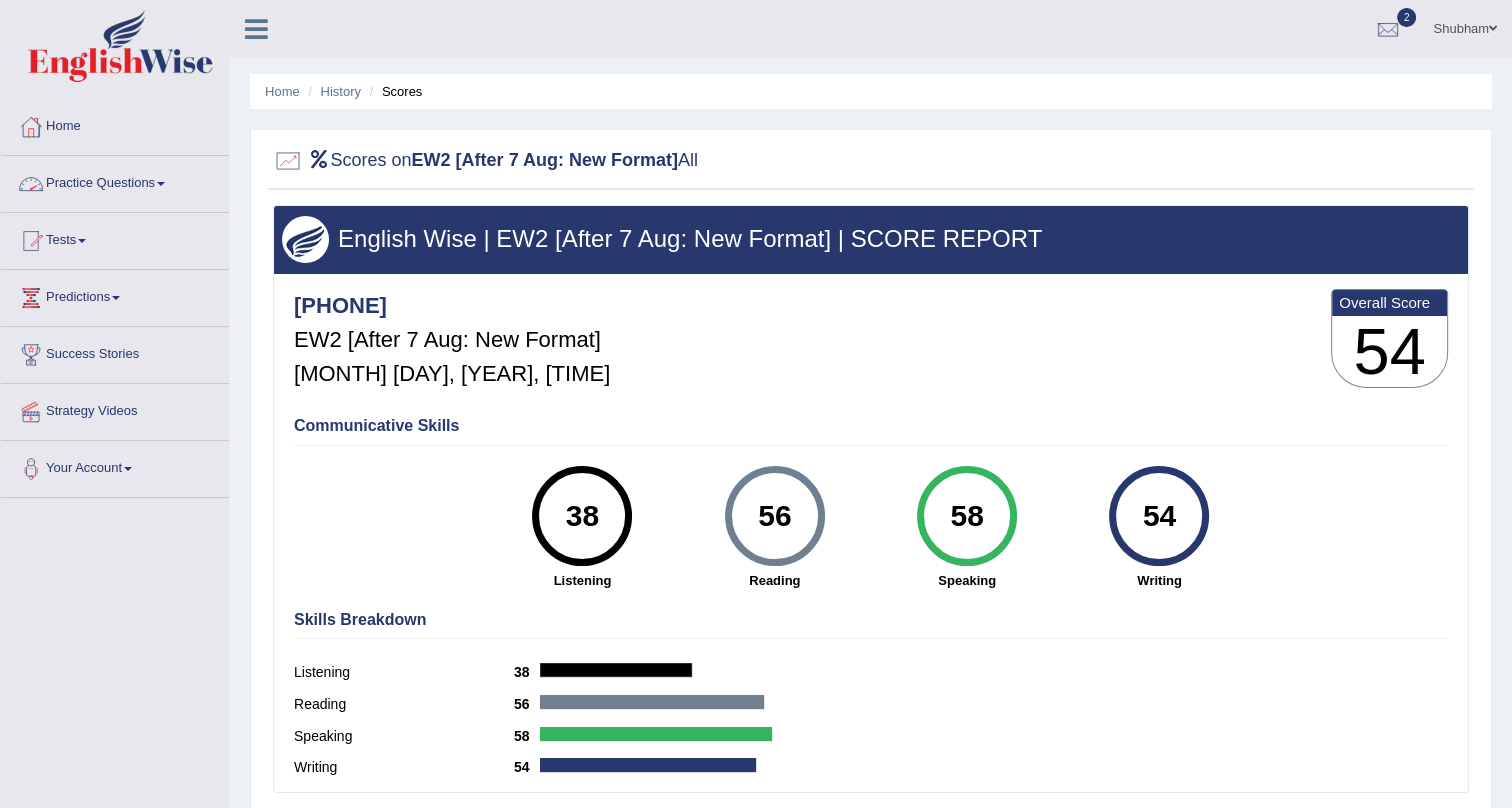 click on "Practice Questions" at bounding box center (115, 181) 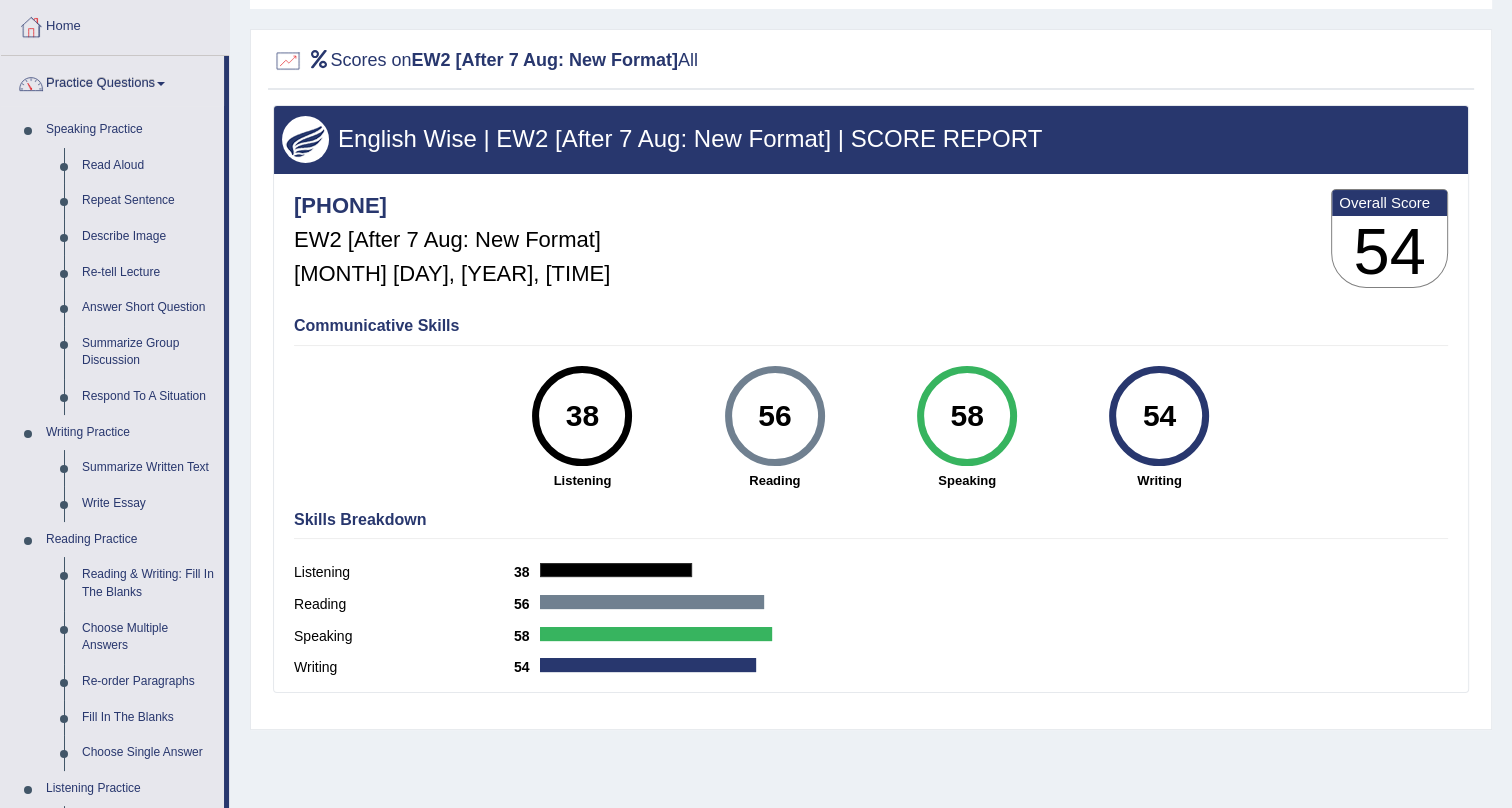 scroll, scrollTop: 0, scrollLeft: 0, axis: both 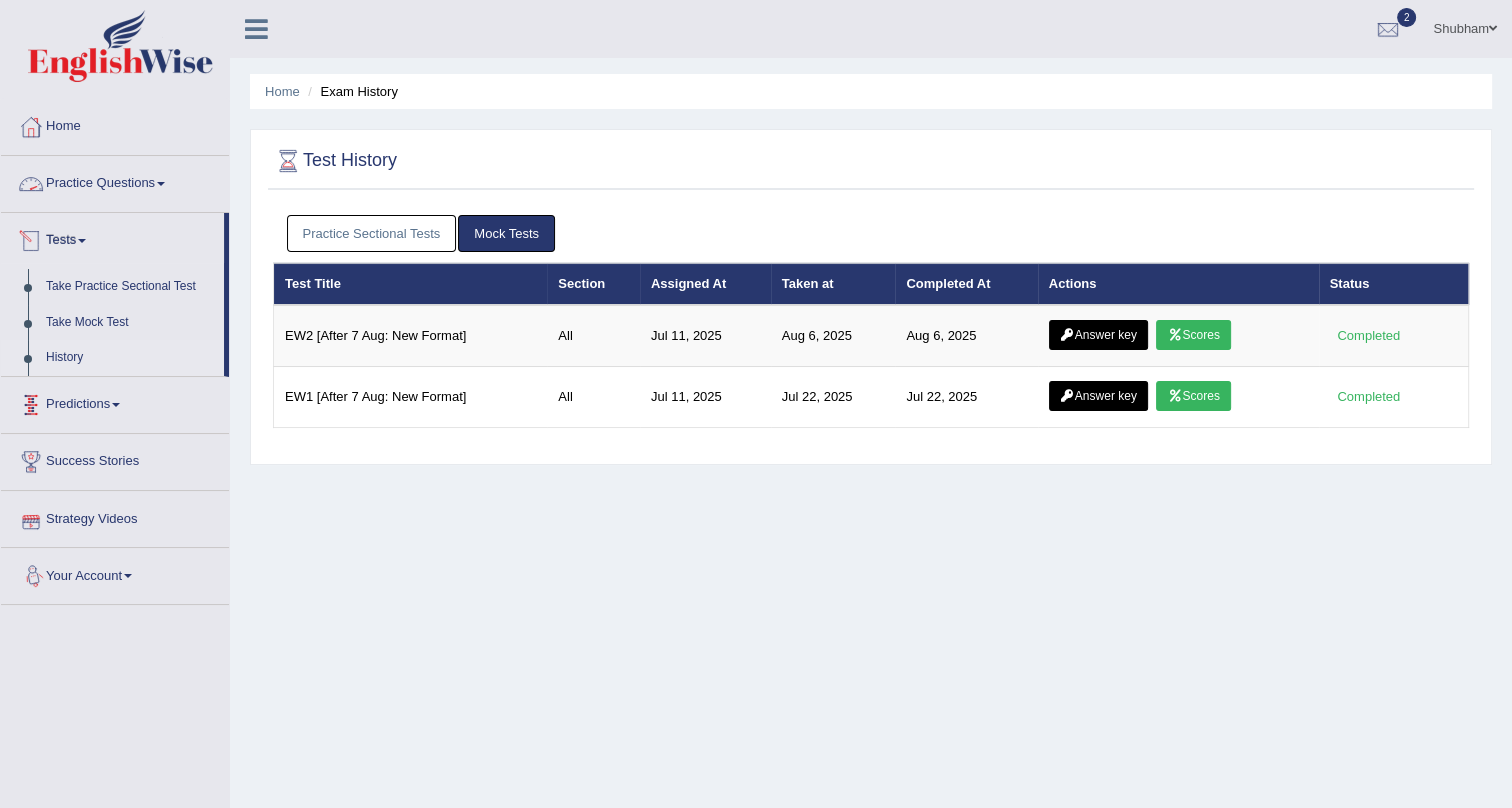 click on "Practice Questions" at bounding box center (115, 181) 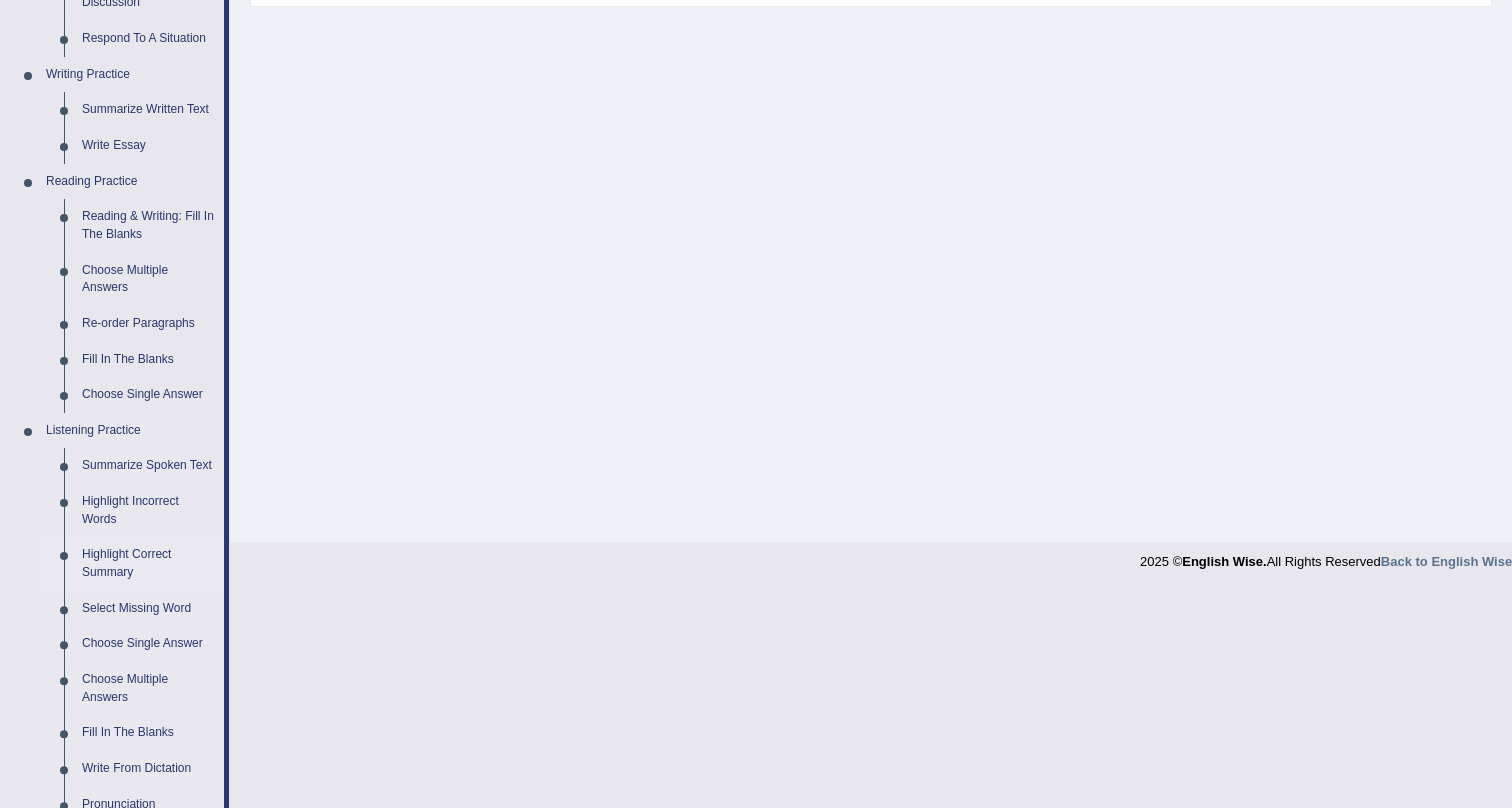 scroll, scrollTop: 545, scrollLeft: 0, axis: vertical 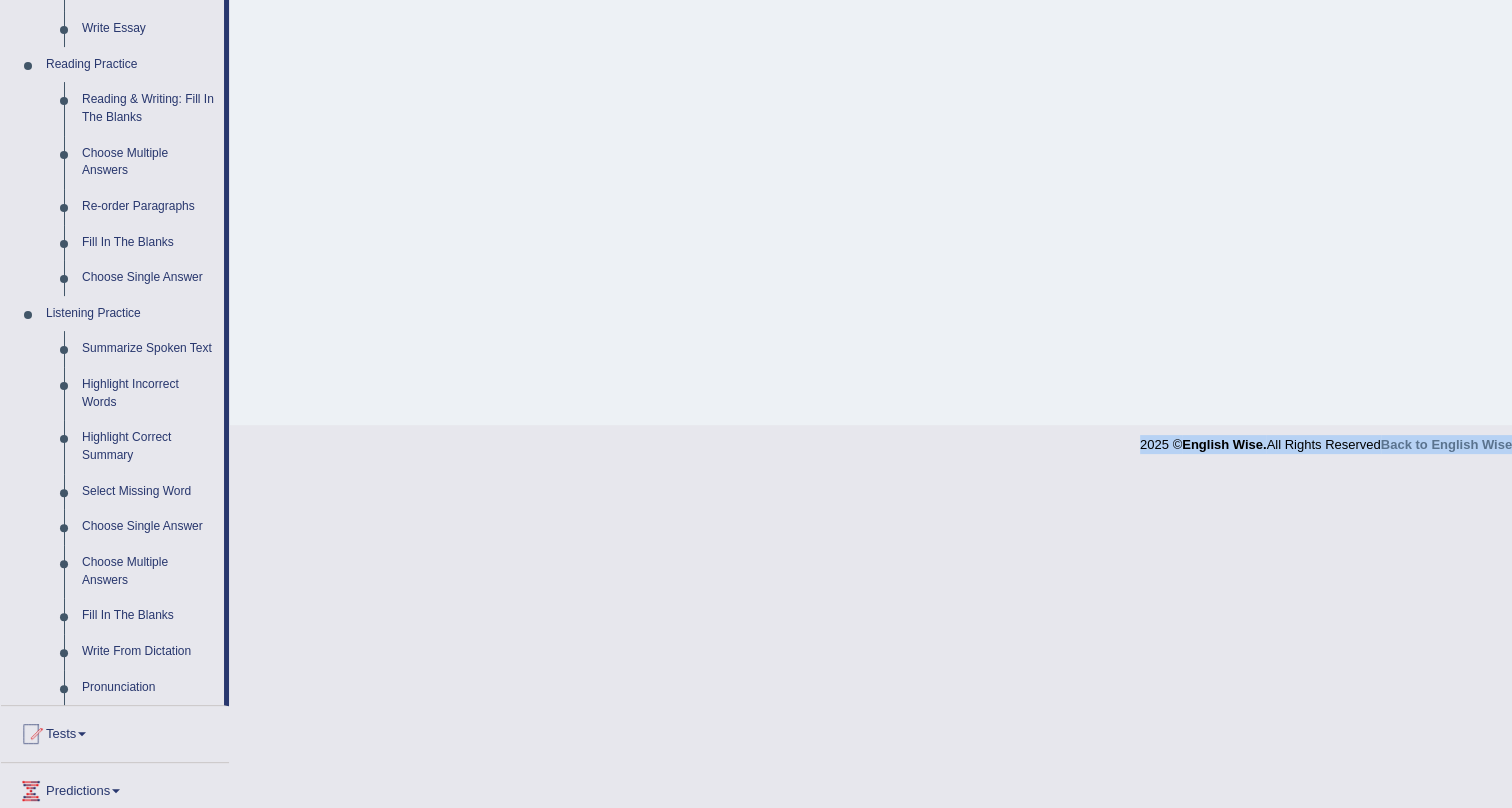 drag, startPoint x: 1337, startPoint y: 429, endPoint x: 955, endPoint y: 428, distance: 382.0013 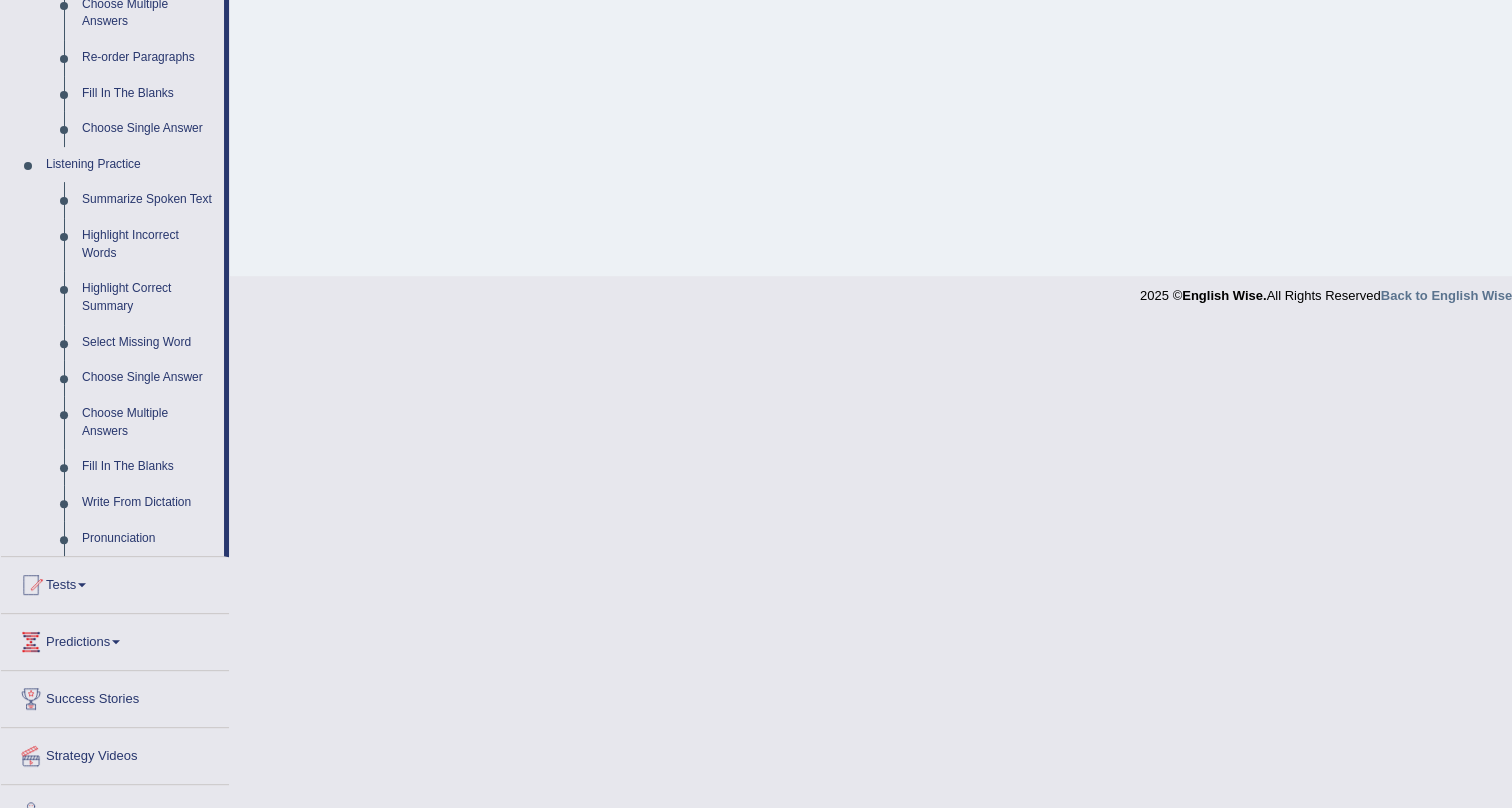 scroll, scrollTop: 757, scrollLeft: 0, axis: vertical 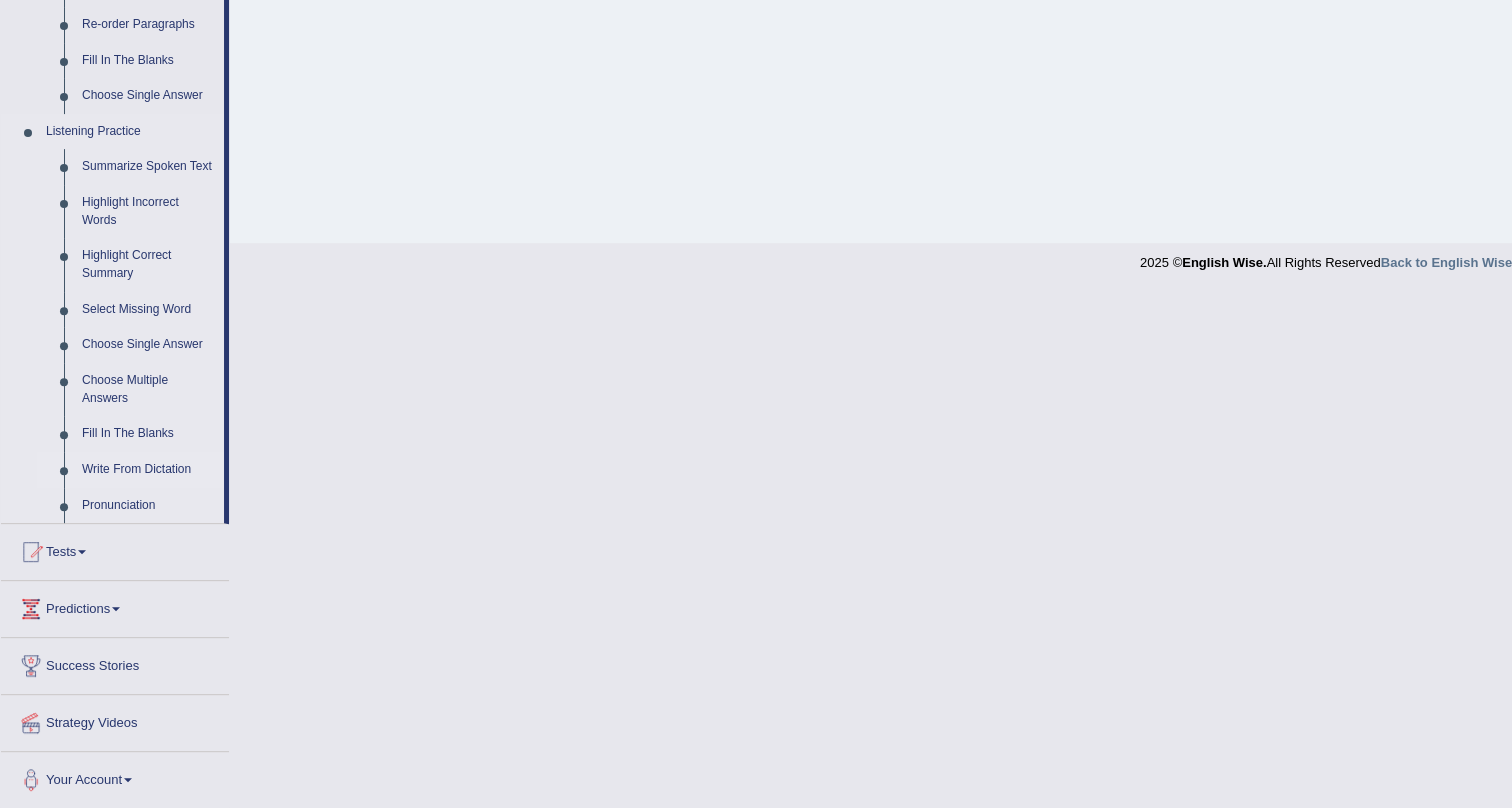 click on "Write From Dictation" at bounding box center (148, 470) 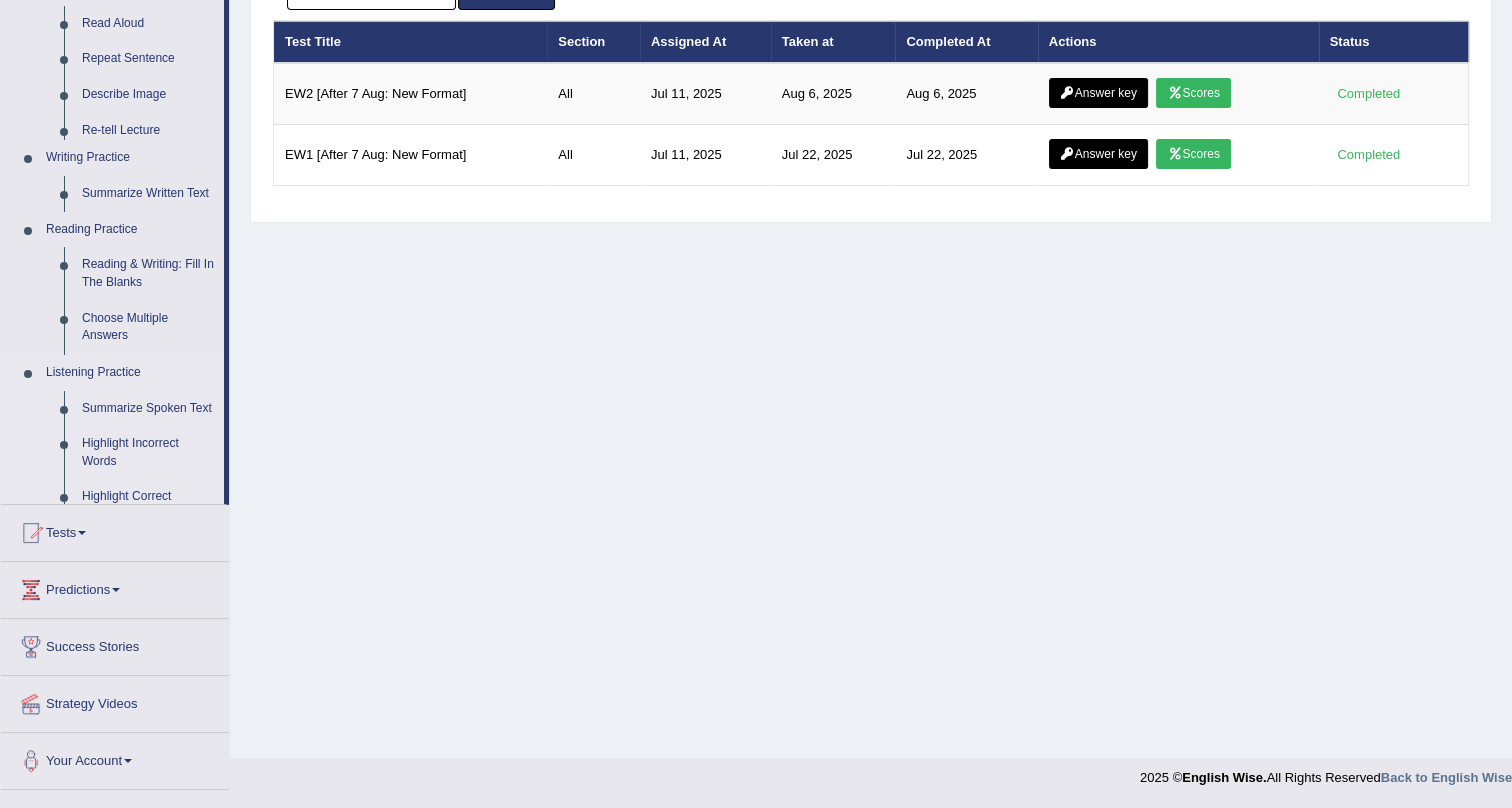 scroll, scrollTop: 241, scrollLeft: 0, axis: vertical 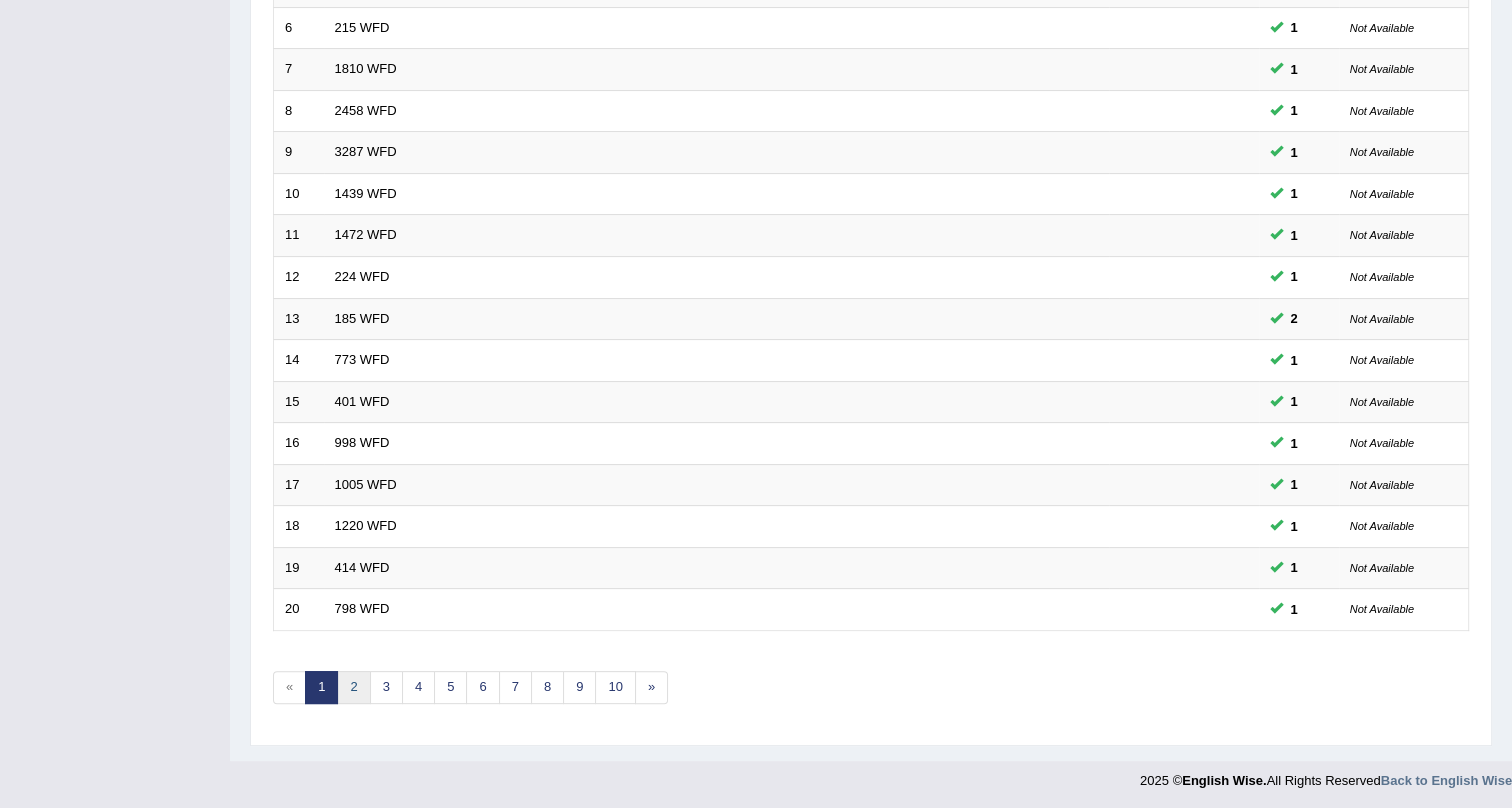 click on "2" at bounding box center [353, 687] 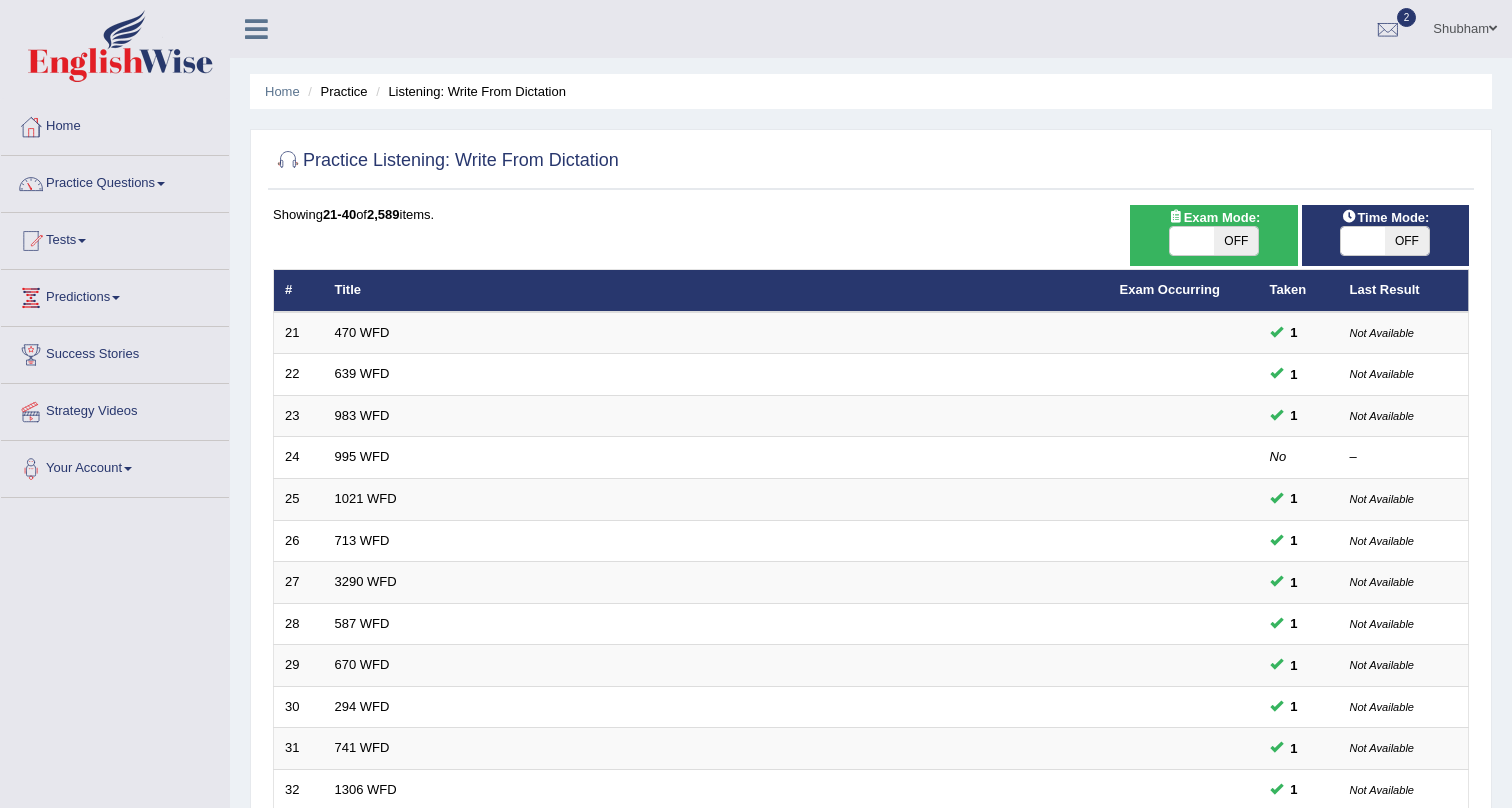 scroll, scrollTop: 506, scrollLeft: 0, axis: vertical 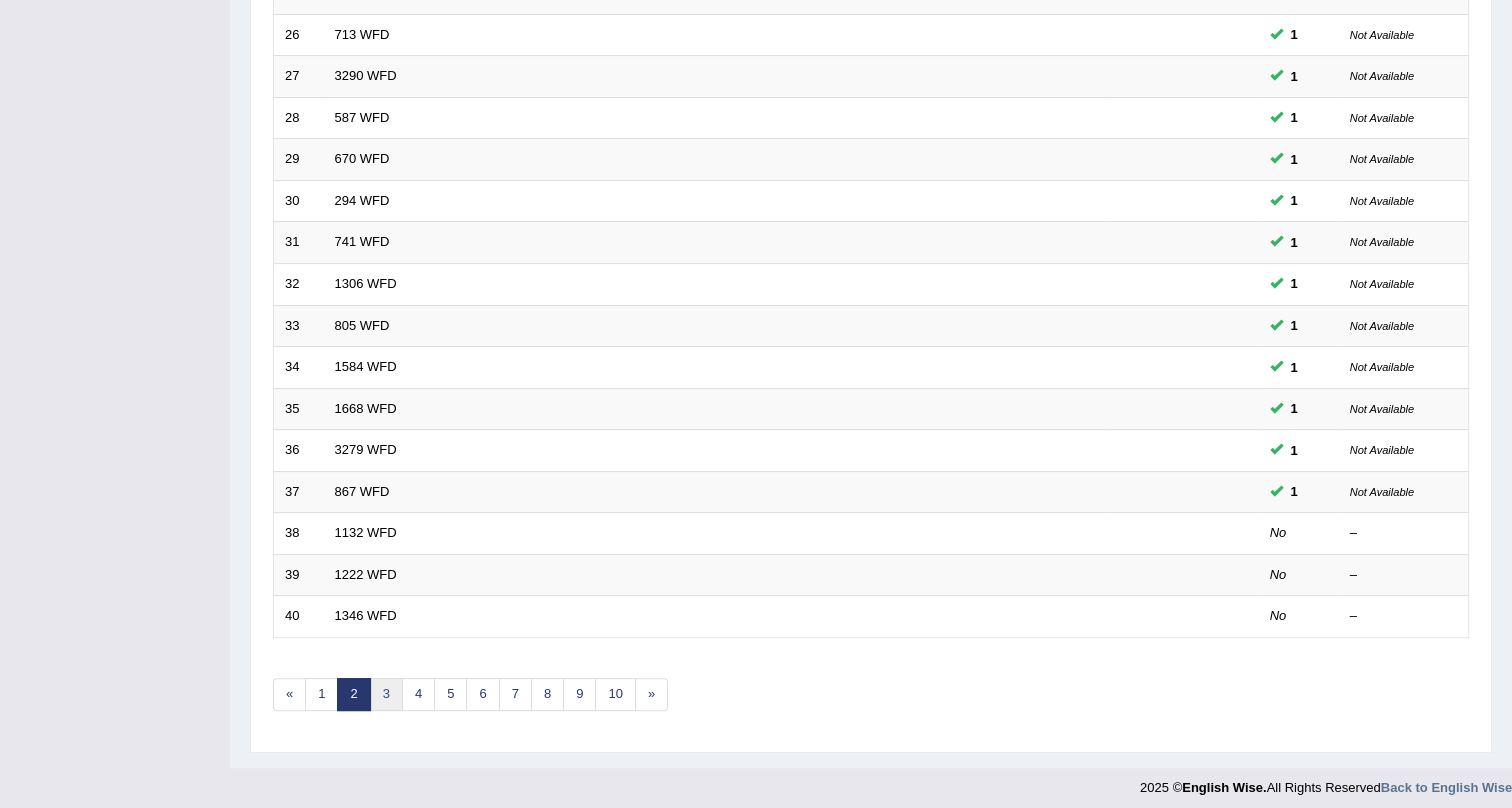 click on "3" at bounding box center [386, 694] 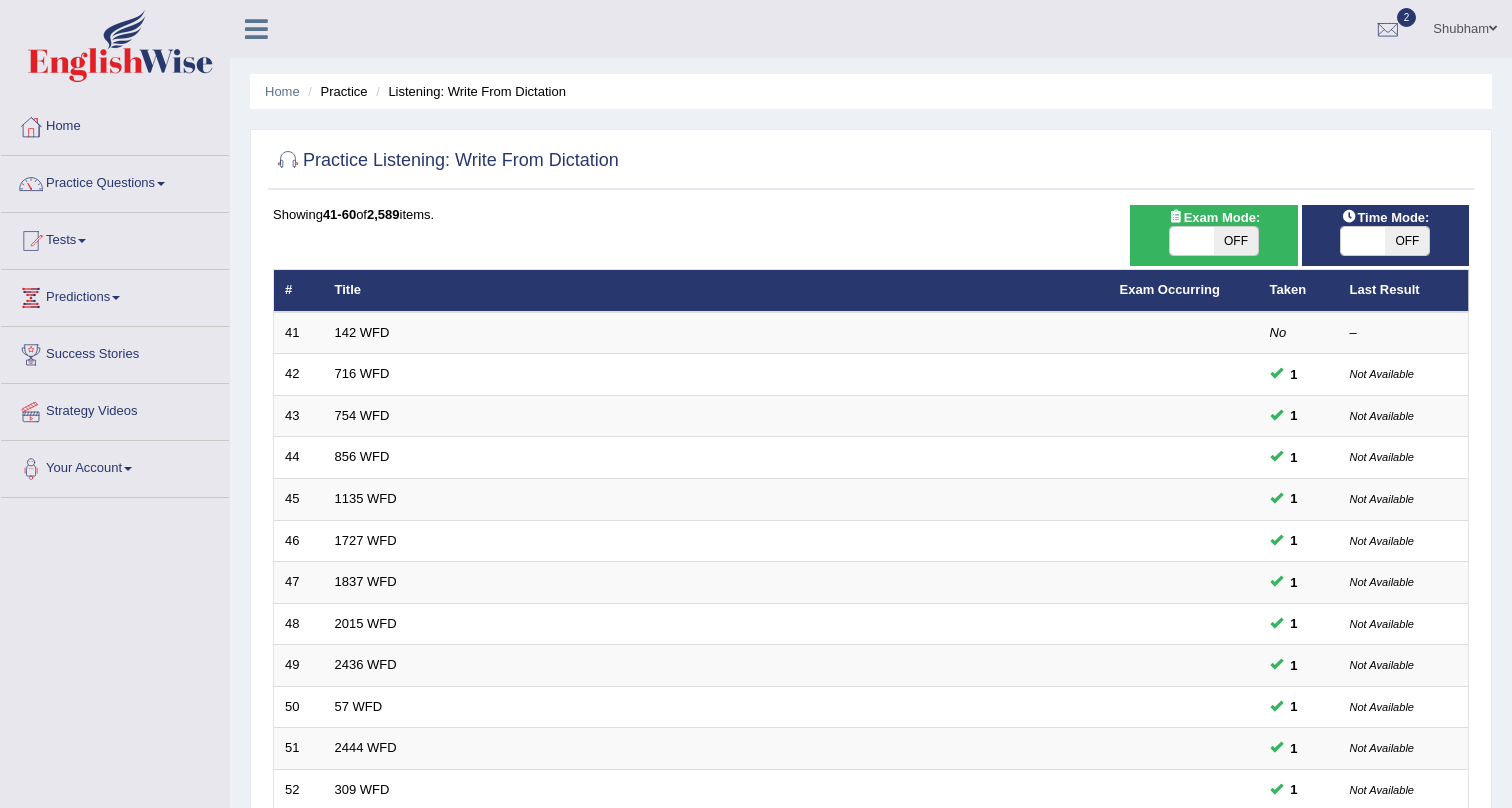 scroll, scrollTop: 513, scrollLeft: 0, axis: vertical 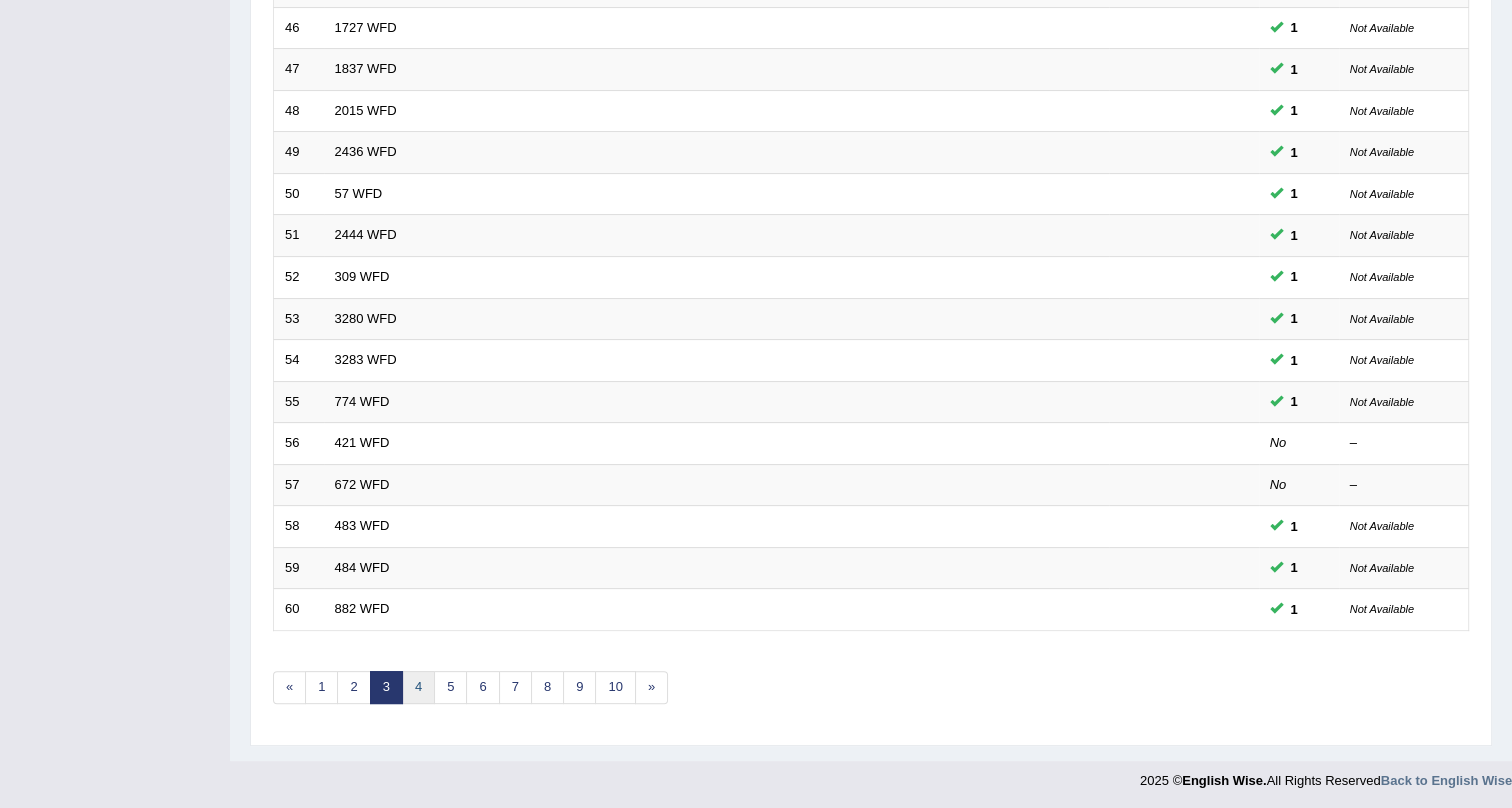 click on "4" at bounding box center [418, 687] 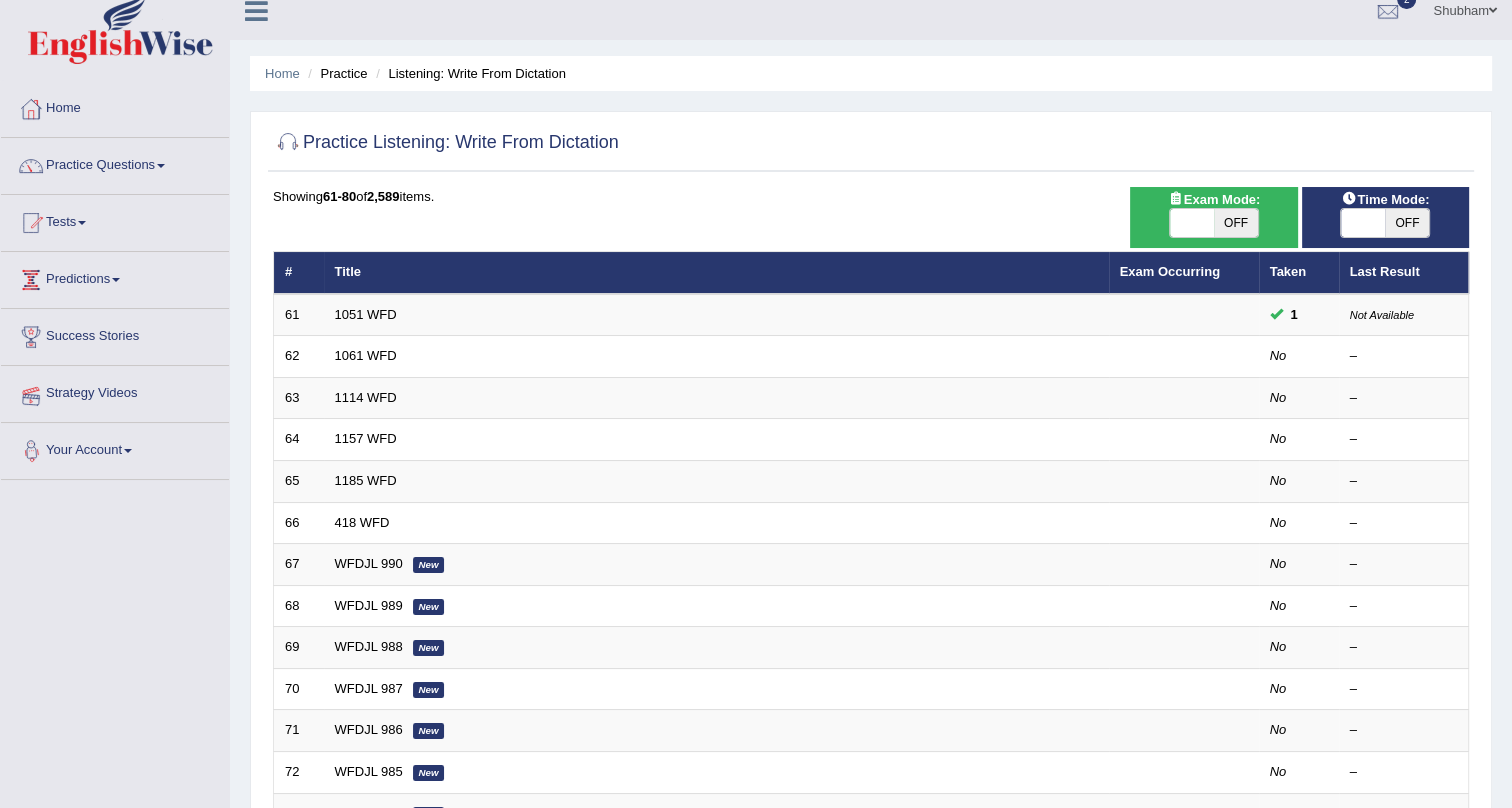 scroll, scrollTop: 0, scrollLeft: 0, axis: both 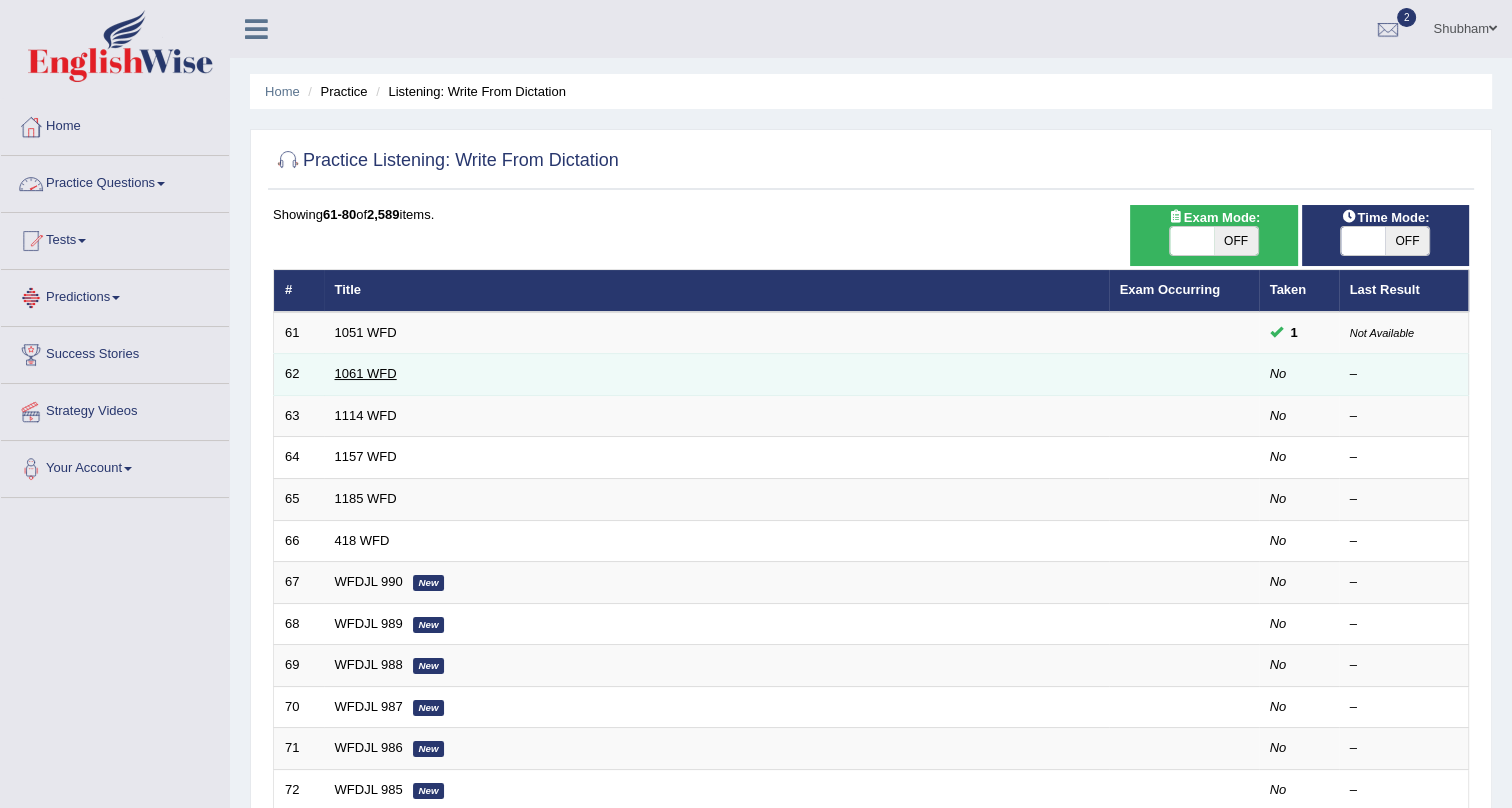 click on "1061 WFD" at bounding box center [366, 373] 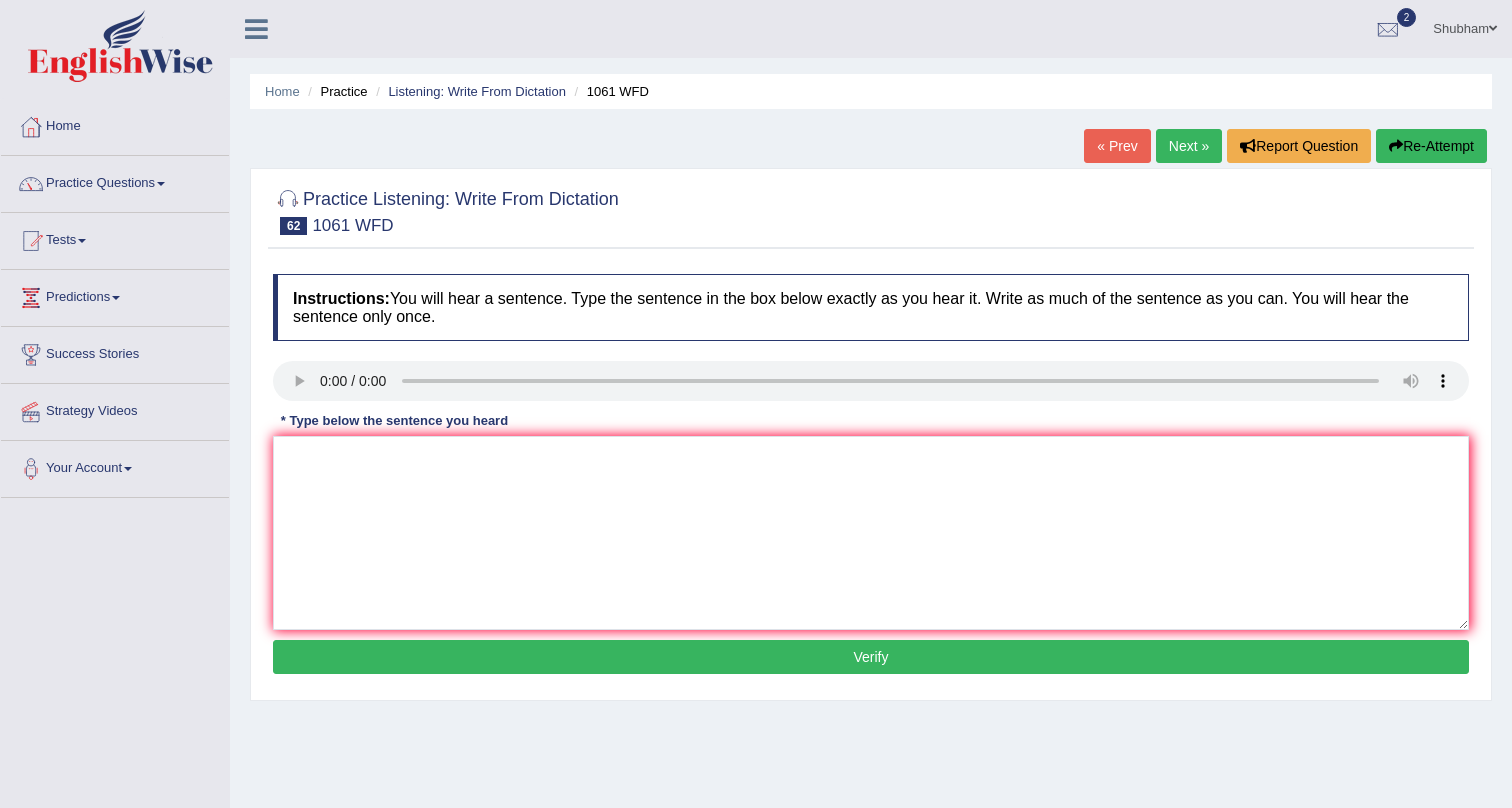scroll, scrollTop: 0, scrollLeft: 0, axis: both 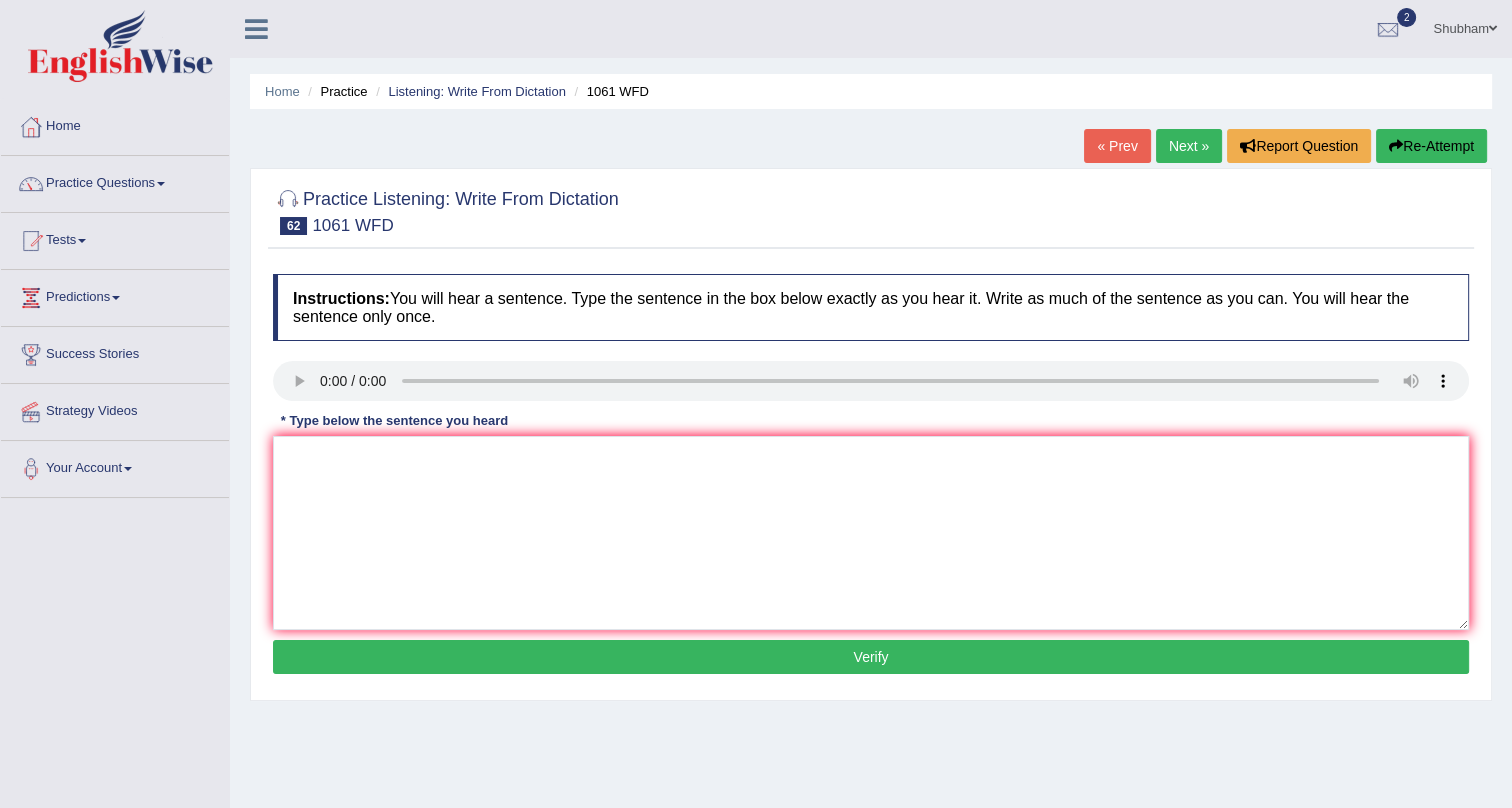 click on "« Prev" at bounding box center [1117, 146] 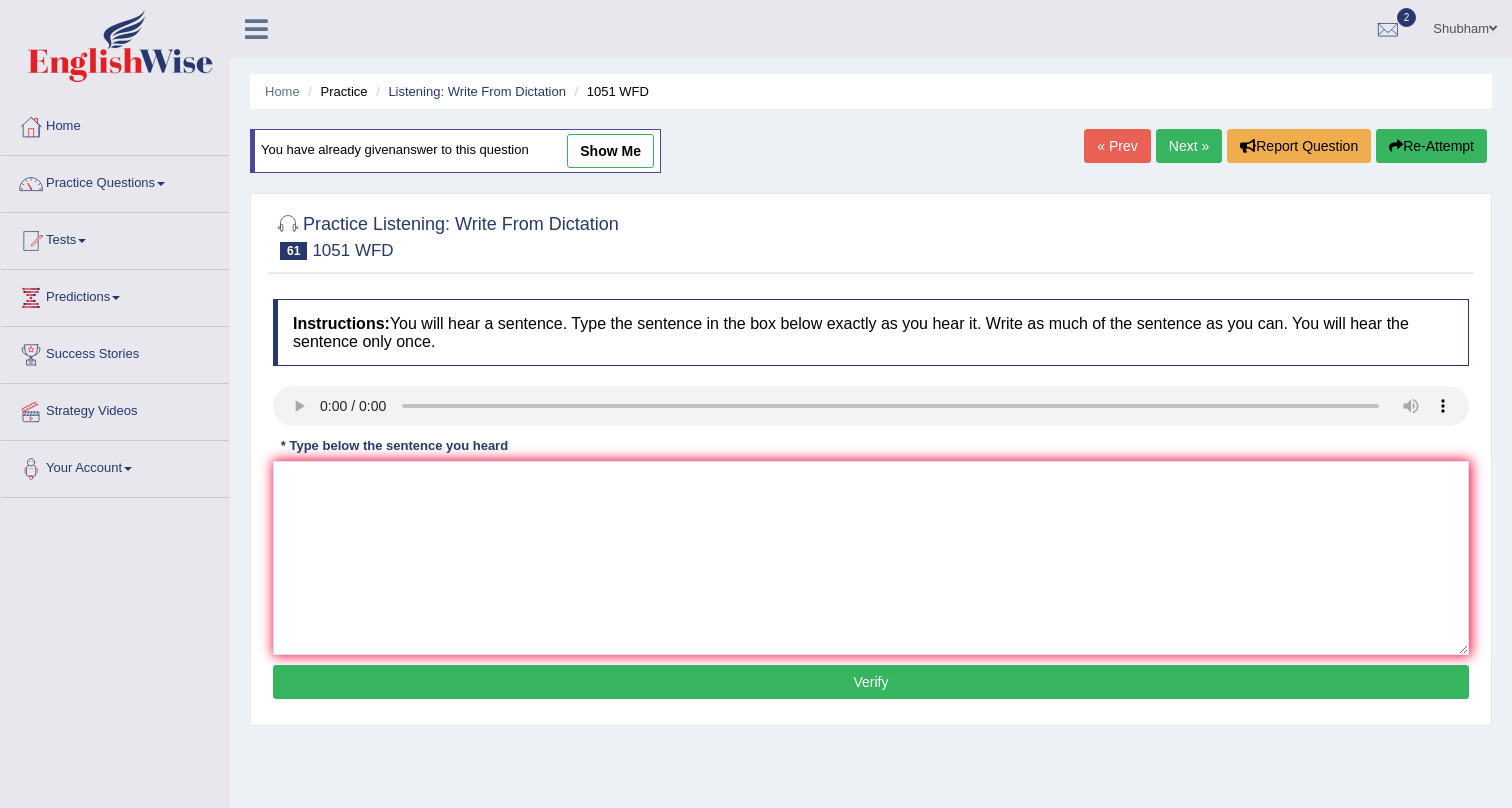 scroll, scrollTop: 0, scrollLeft: 0, axis: both 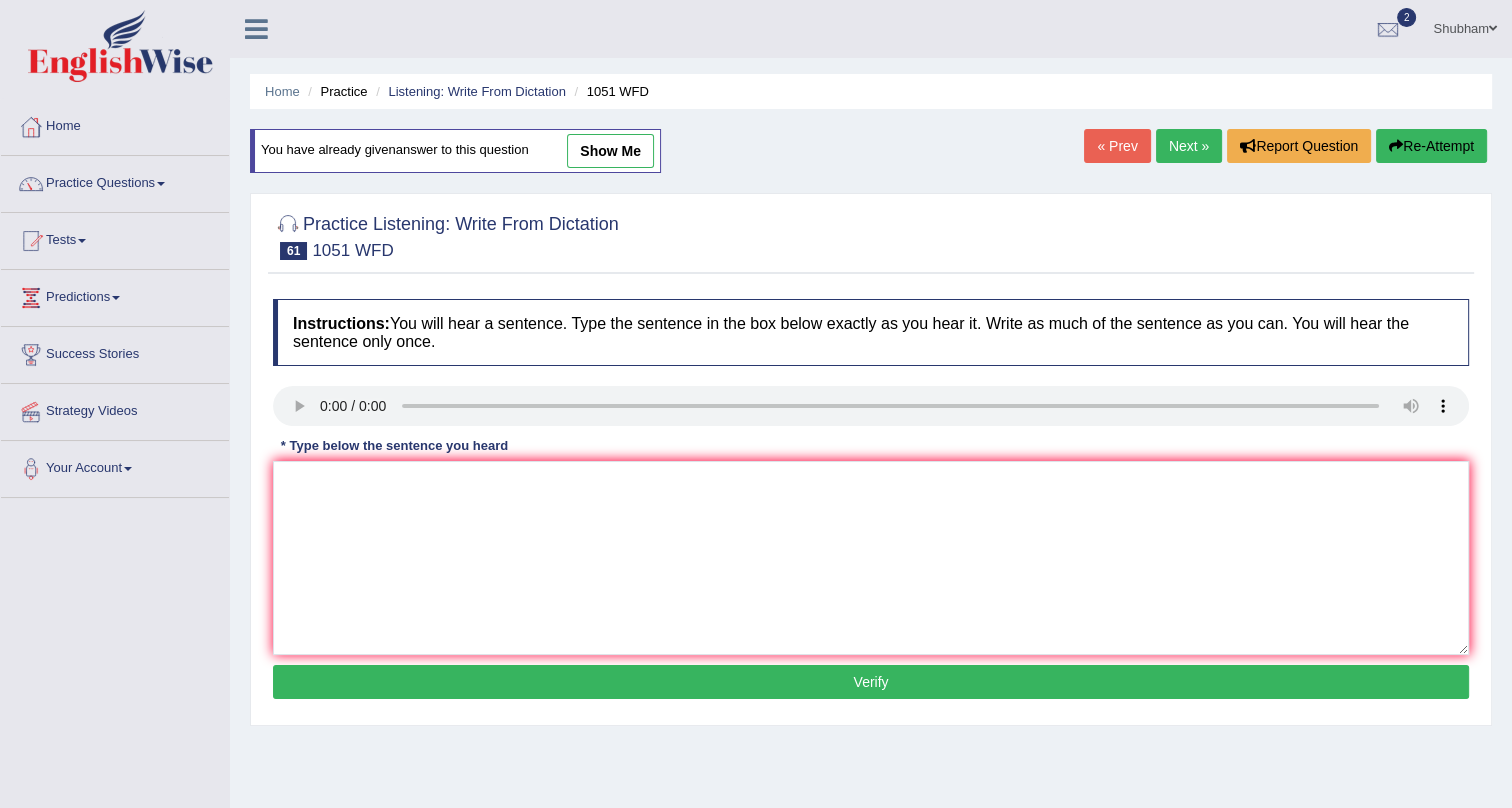 click on "Next »" at bounding box center [1189, 146] 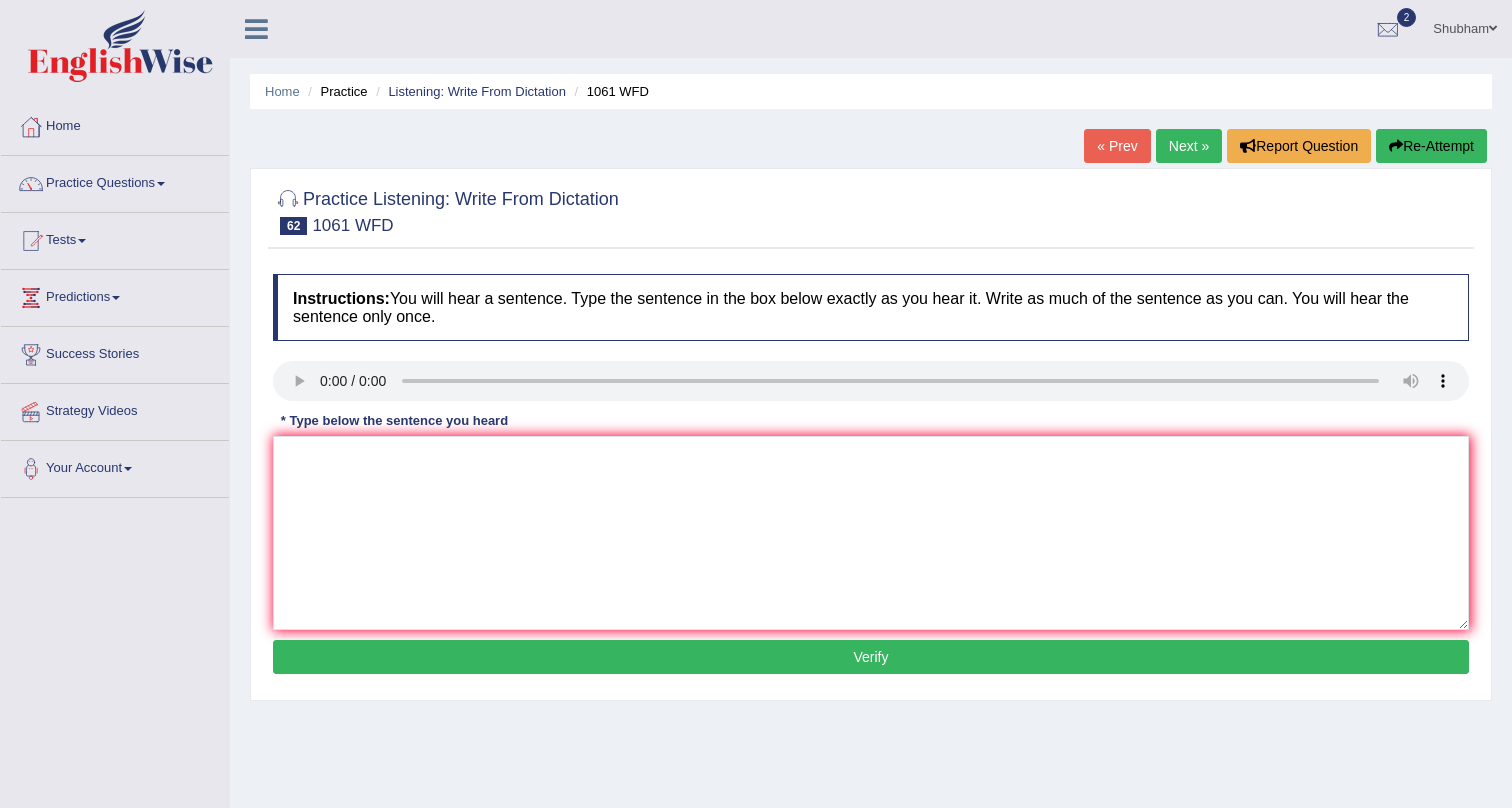 scroll, scrollTop: 0, scrollLeft: 0, axis: both 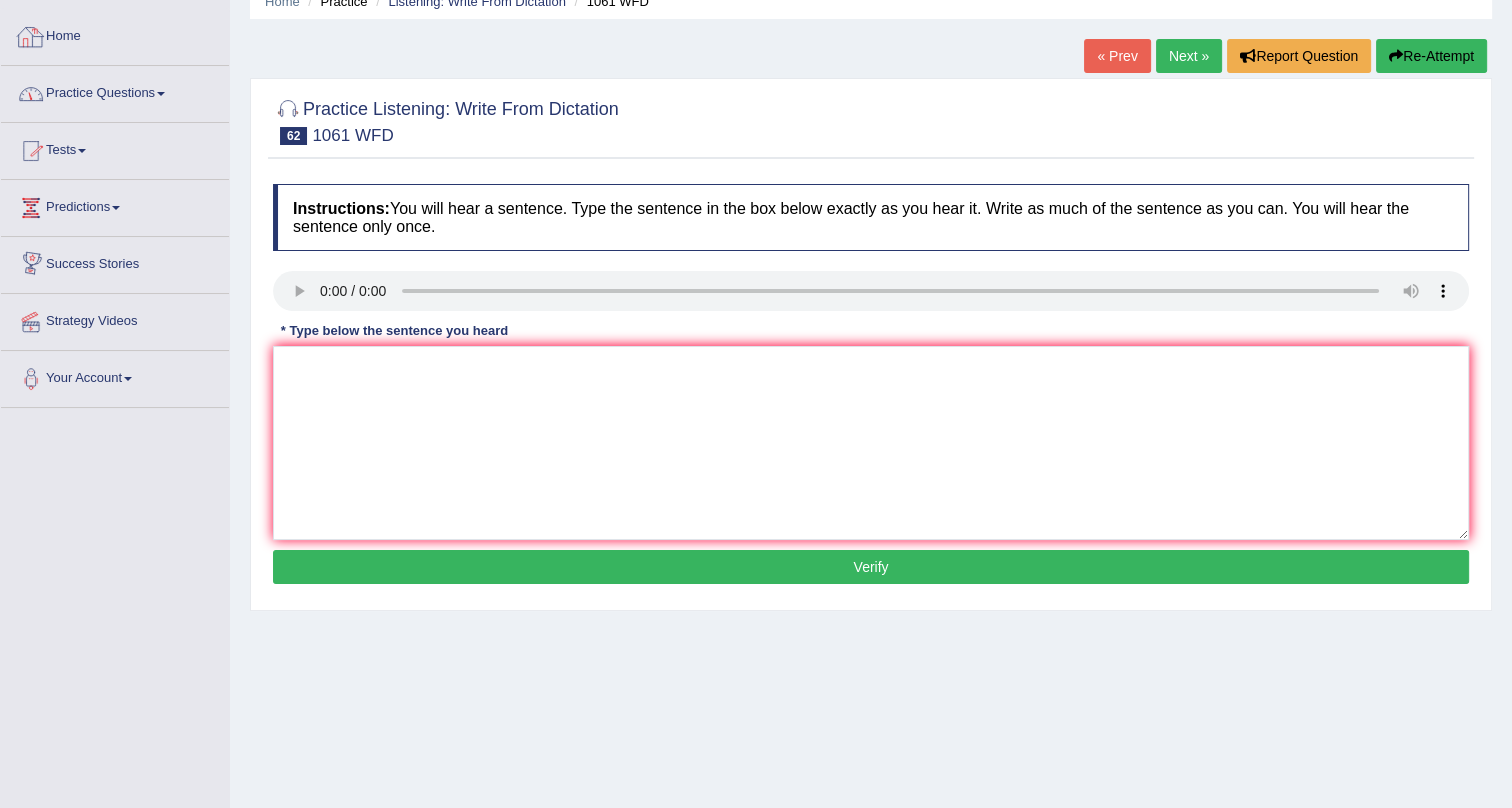 click on "Practice Questions" at bounding box center (115, 91) 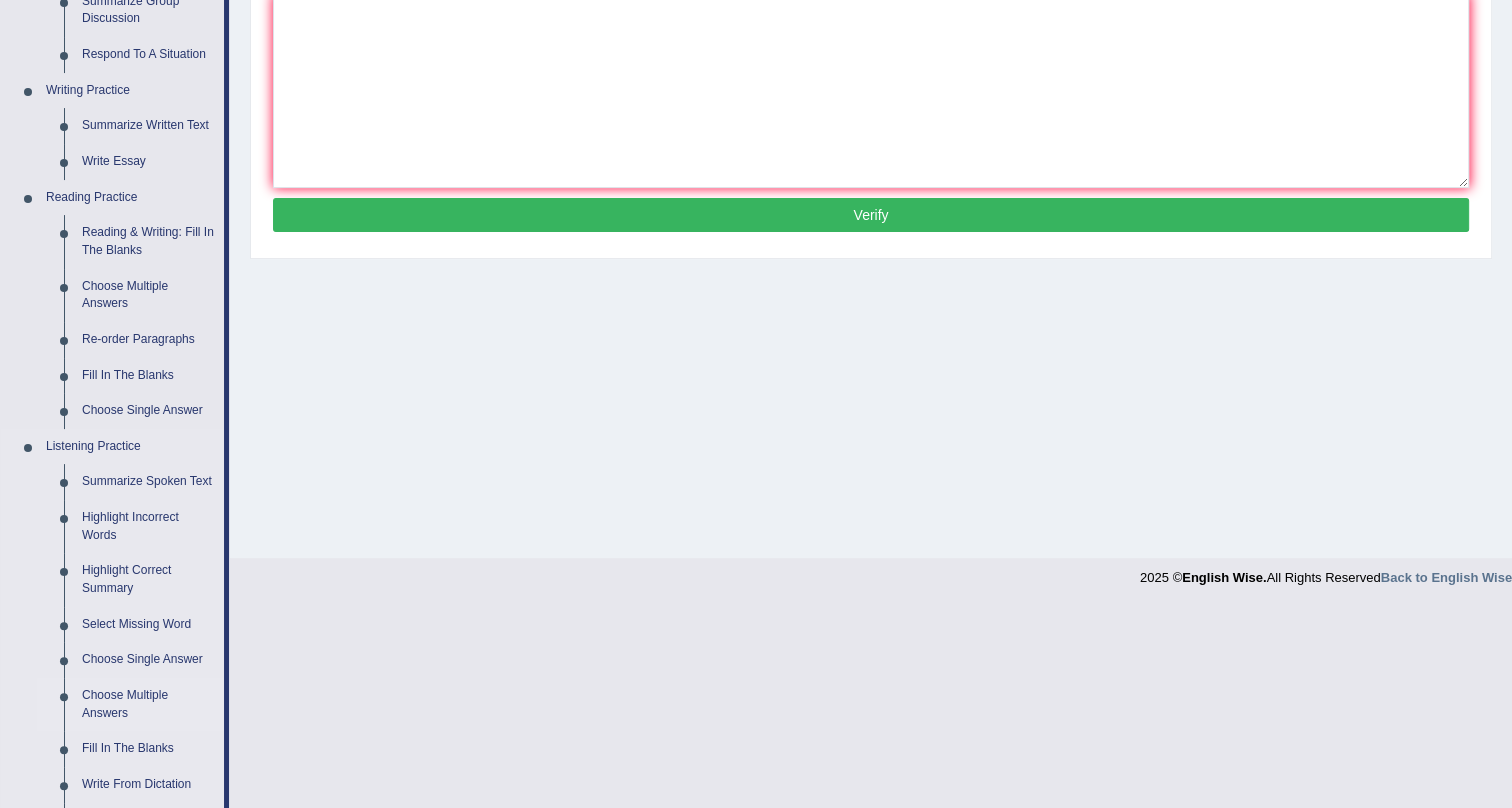 scroll, scrollTop: 545, scrollLeft: 0, axis: vertical 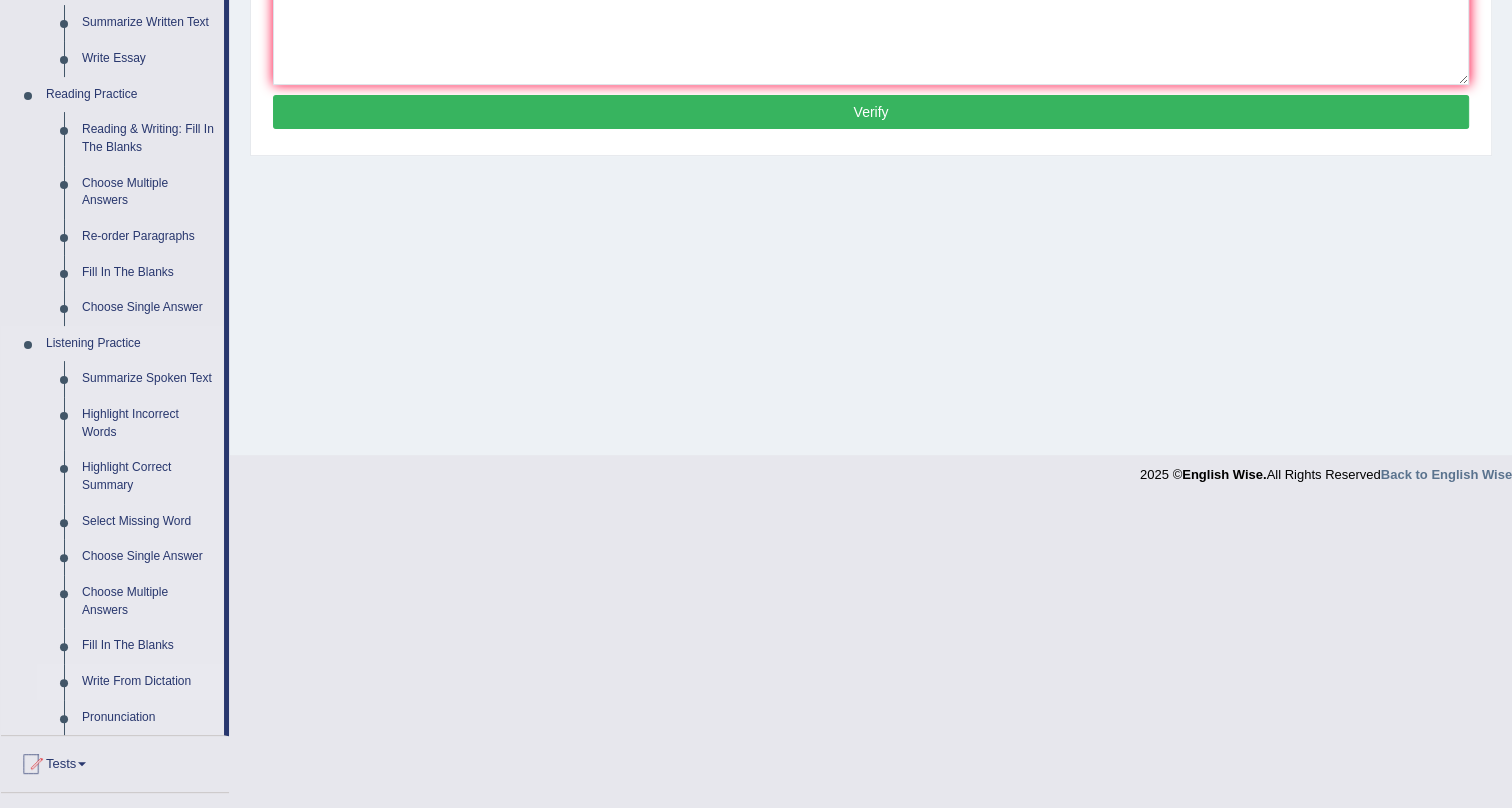click on "Write From Dictation" at bounding box center (148, 682) 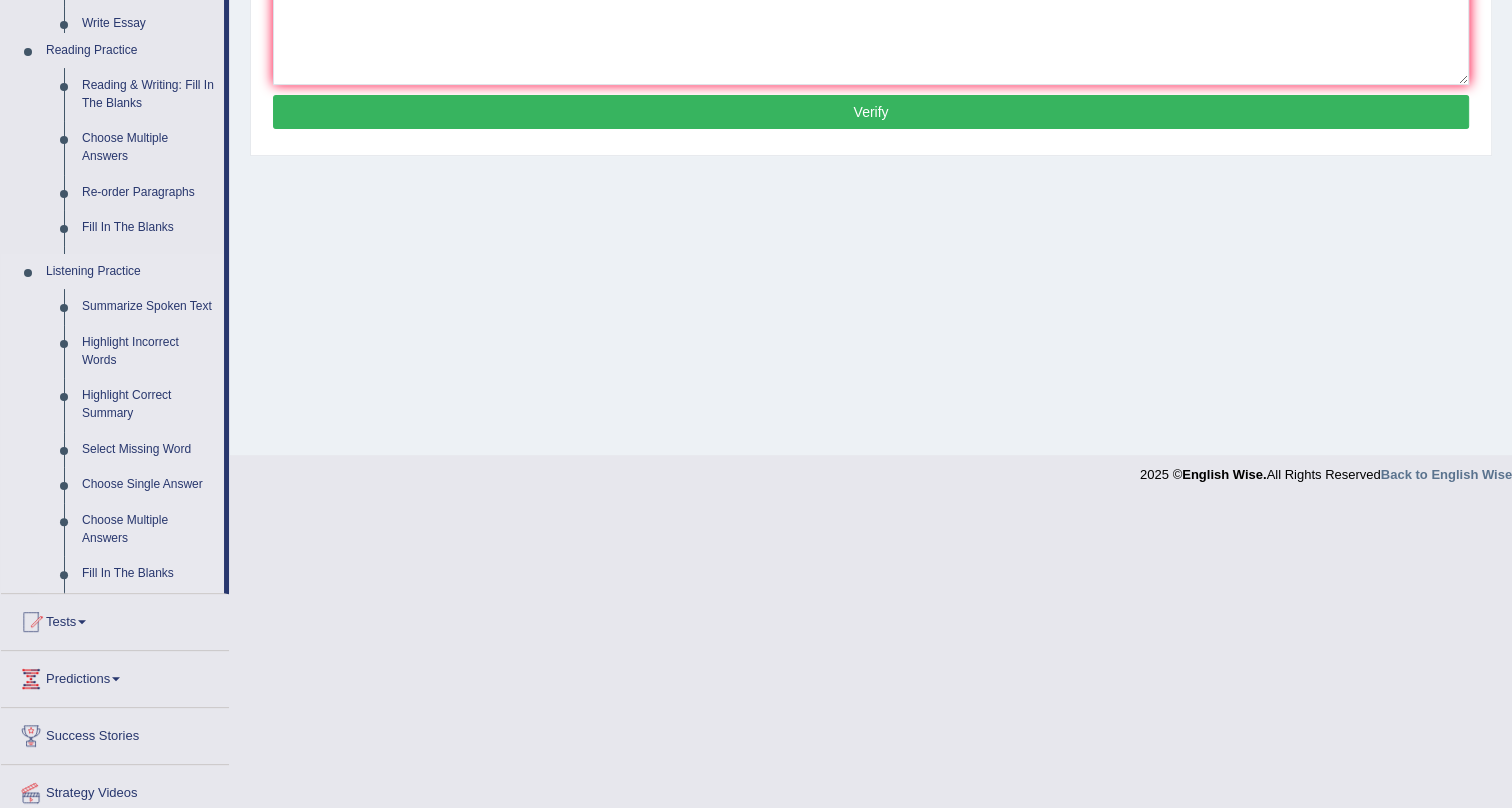 scroll, scrollTop: 241, scrollLeft: 0, axis: vertical 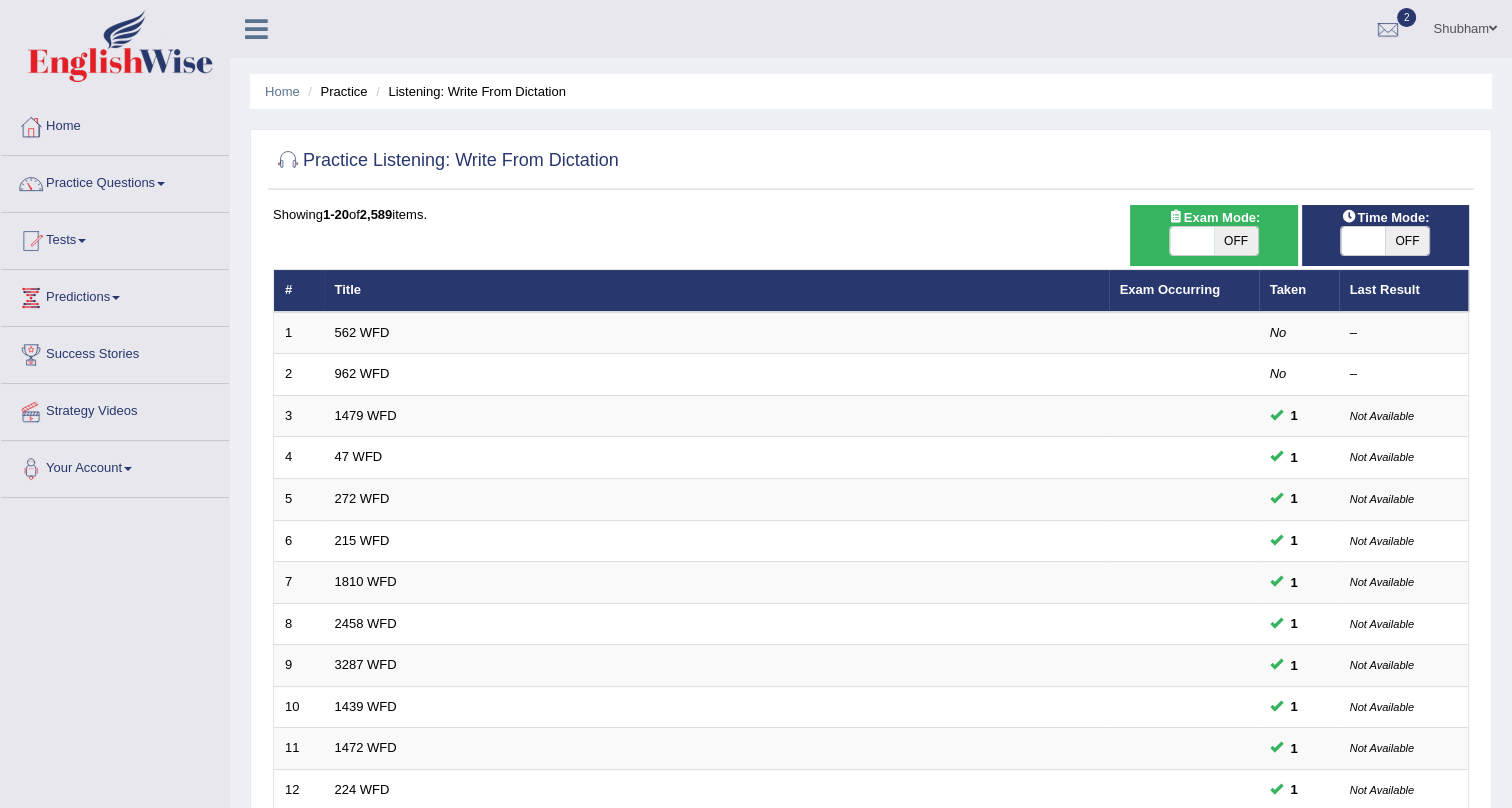 click on "OFF" at bounding box center (1407, 241) 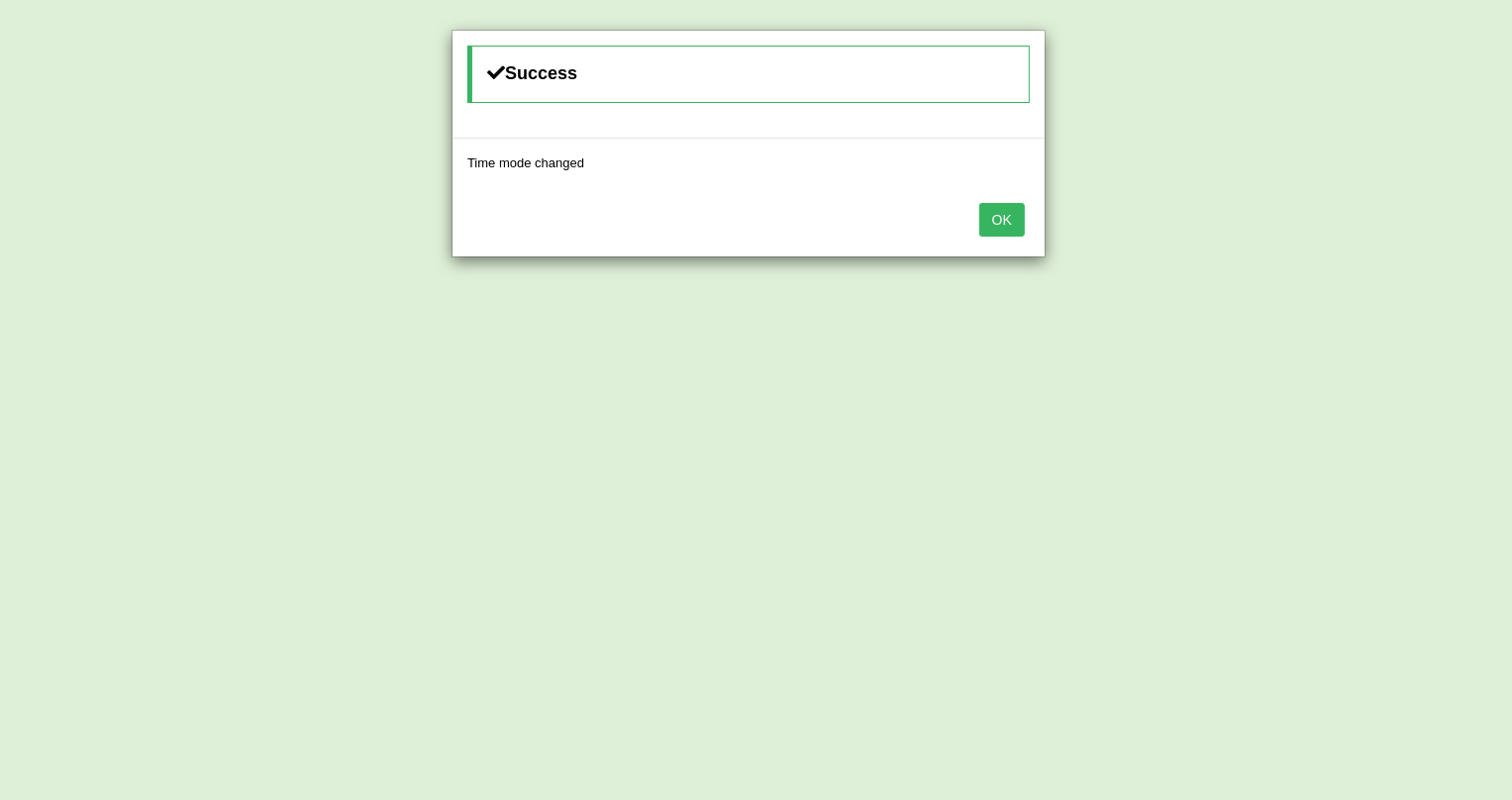 click on "OK" at bounding box center [1002, 220] 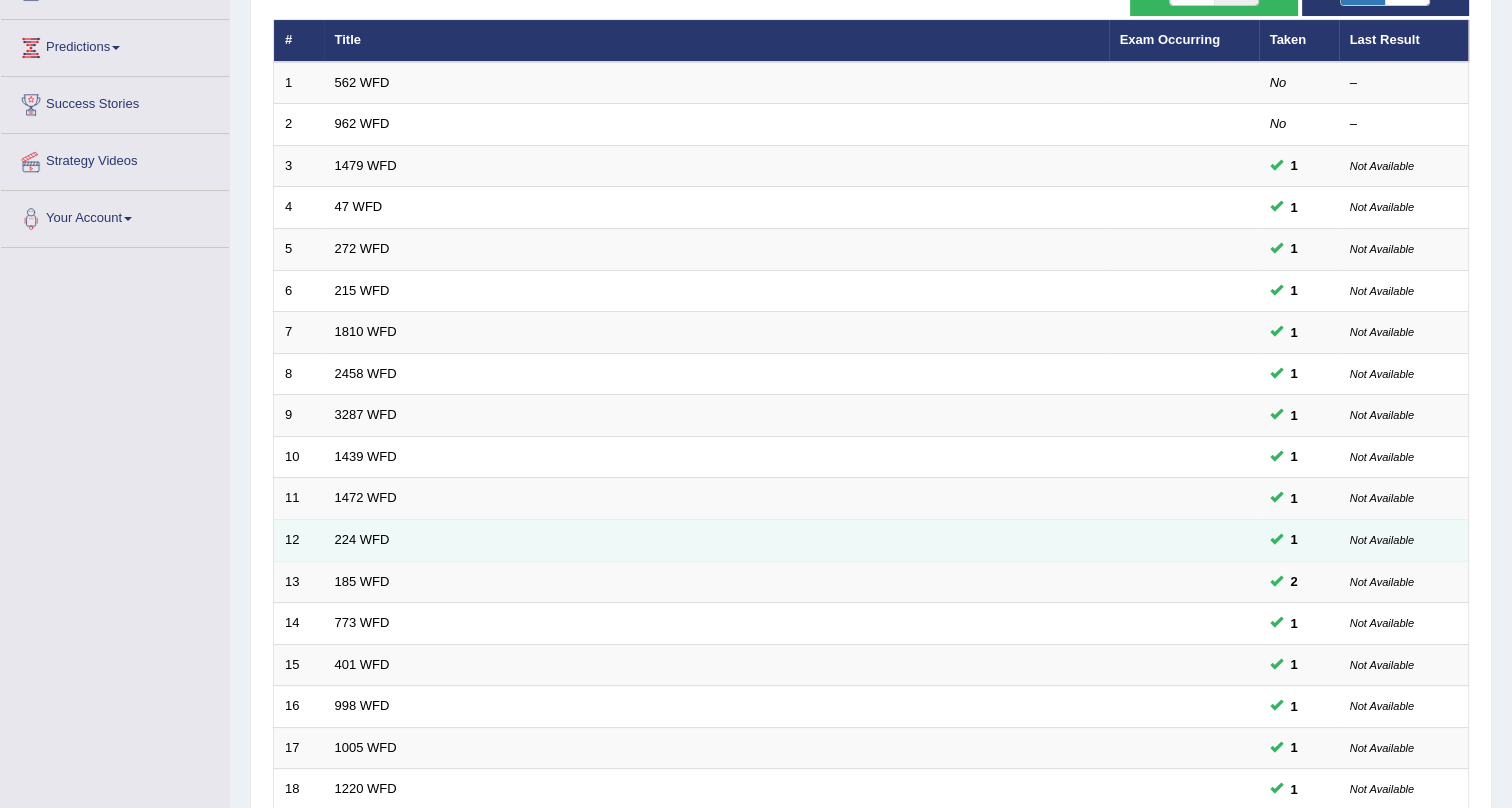 scroll, scrollTop: 513, scrollLeft: 0, axis: vertical 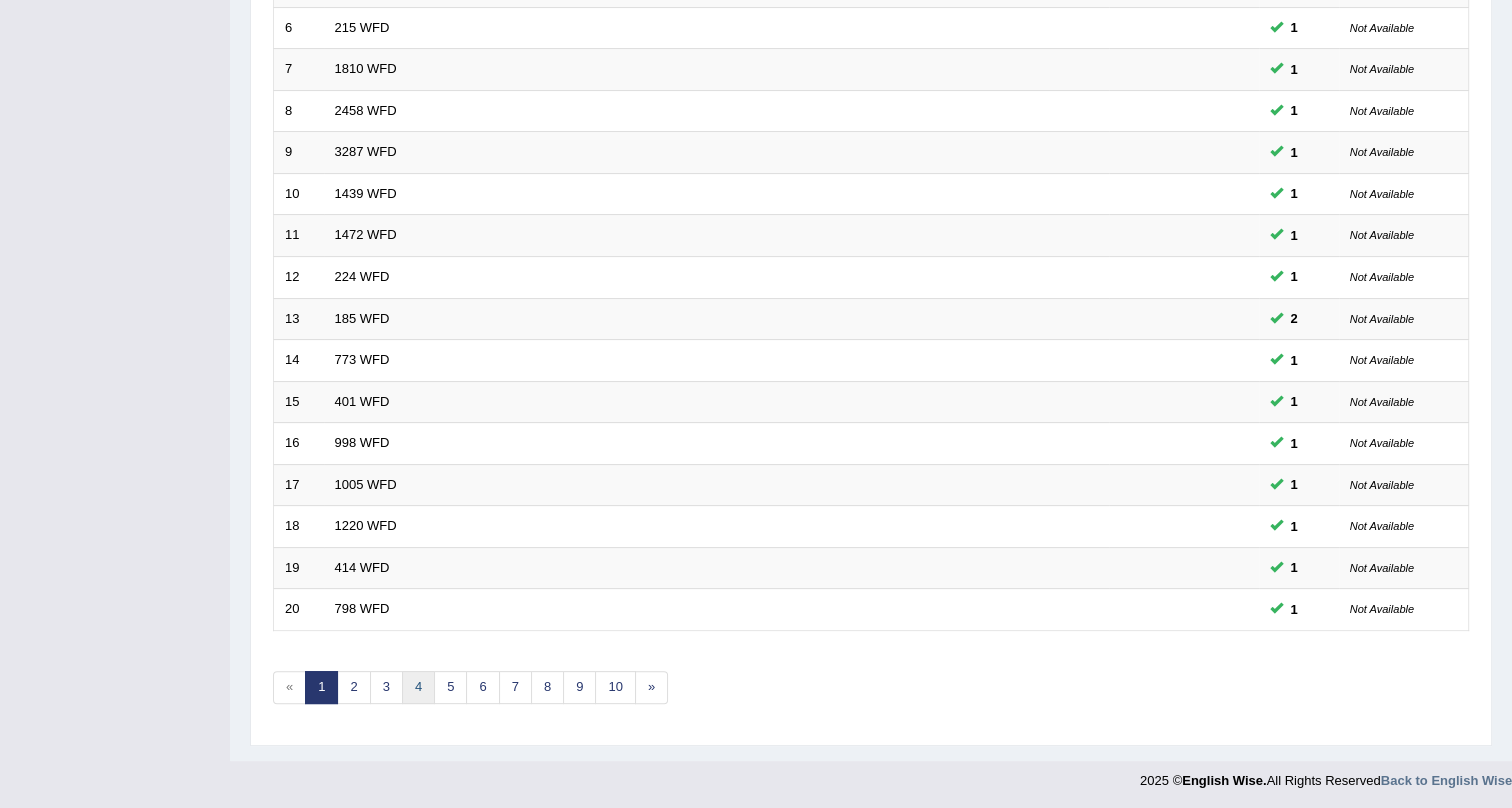 click on "4" at bounding box center [418, 687] 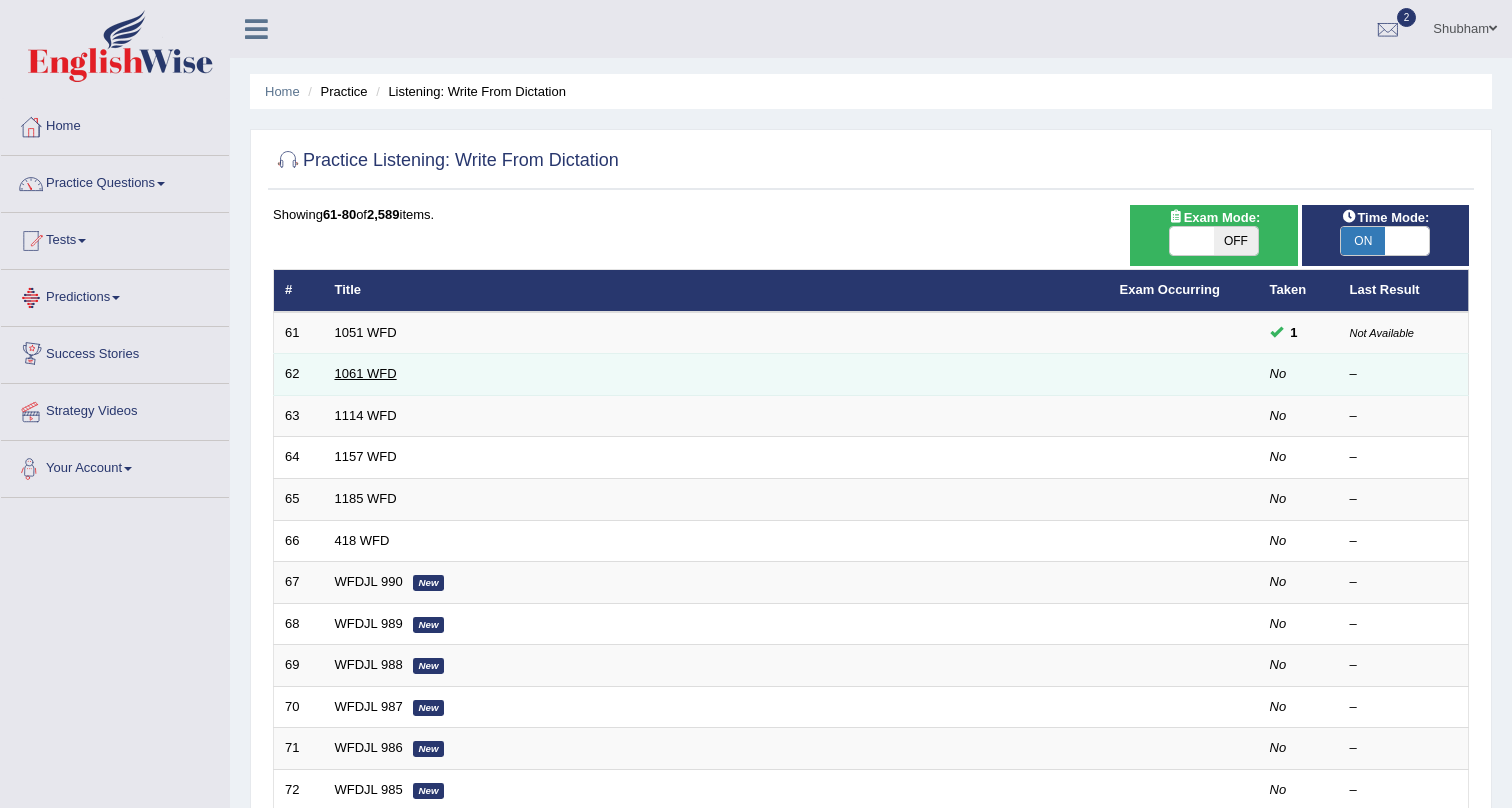 scroll, scrollTop: 0, scrollLeft: 0, axis: both 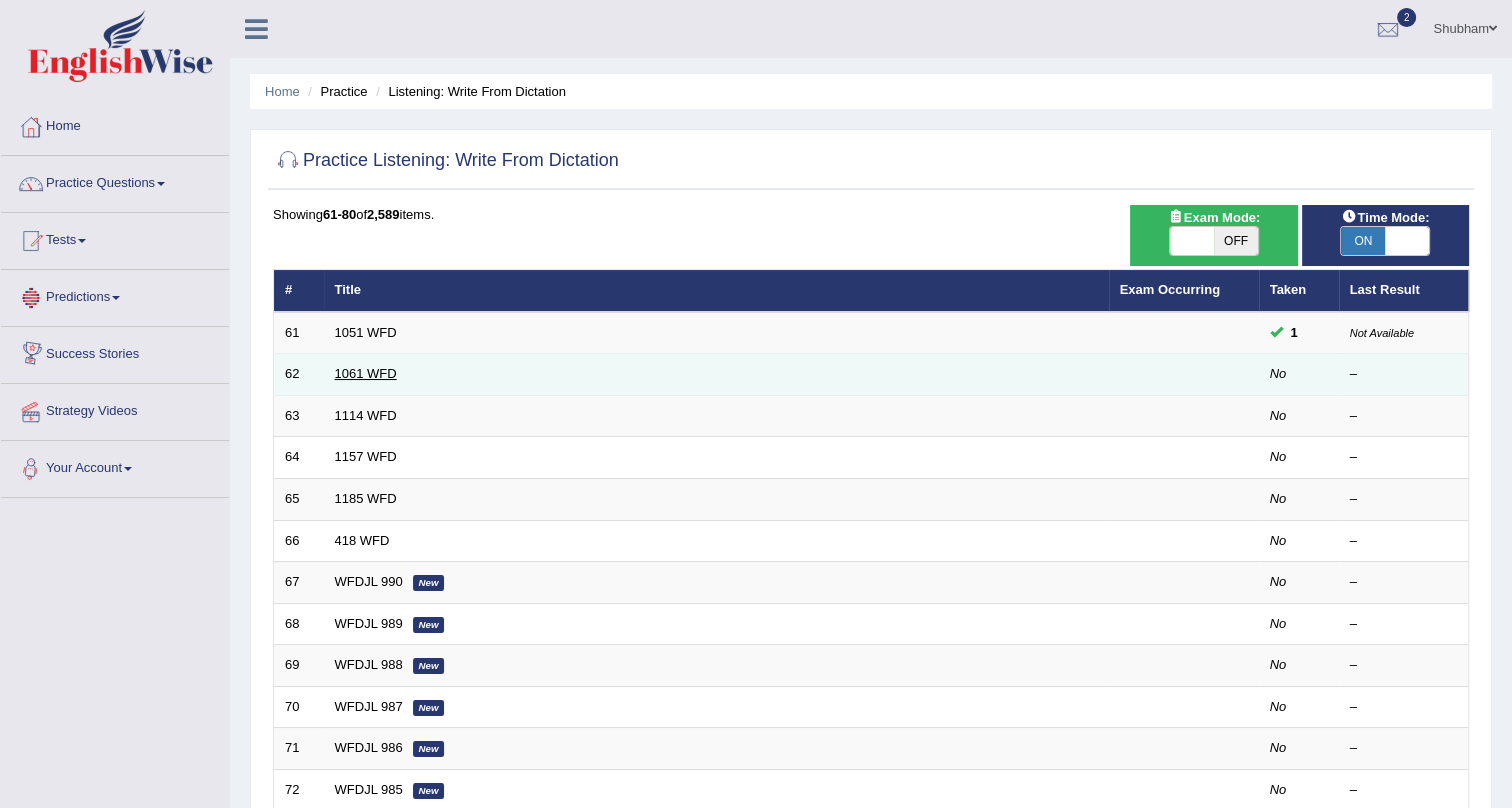 click on "1061 WFD" at bounding box center (366, 373) 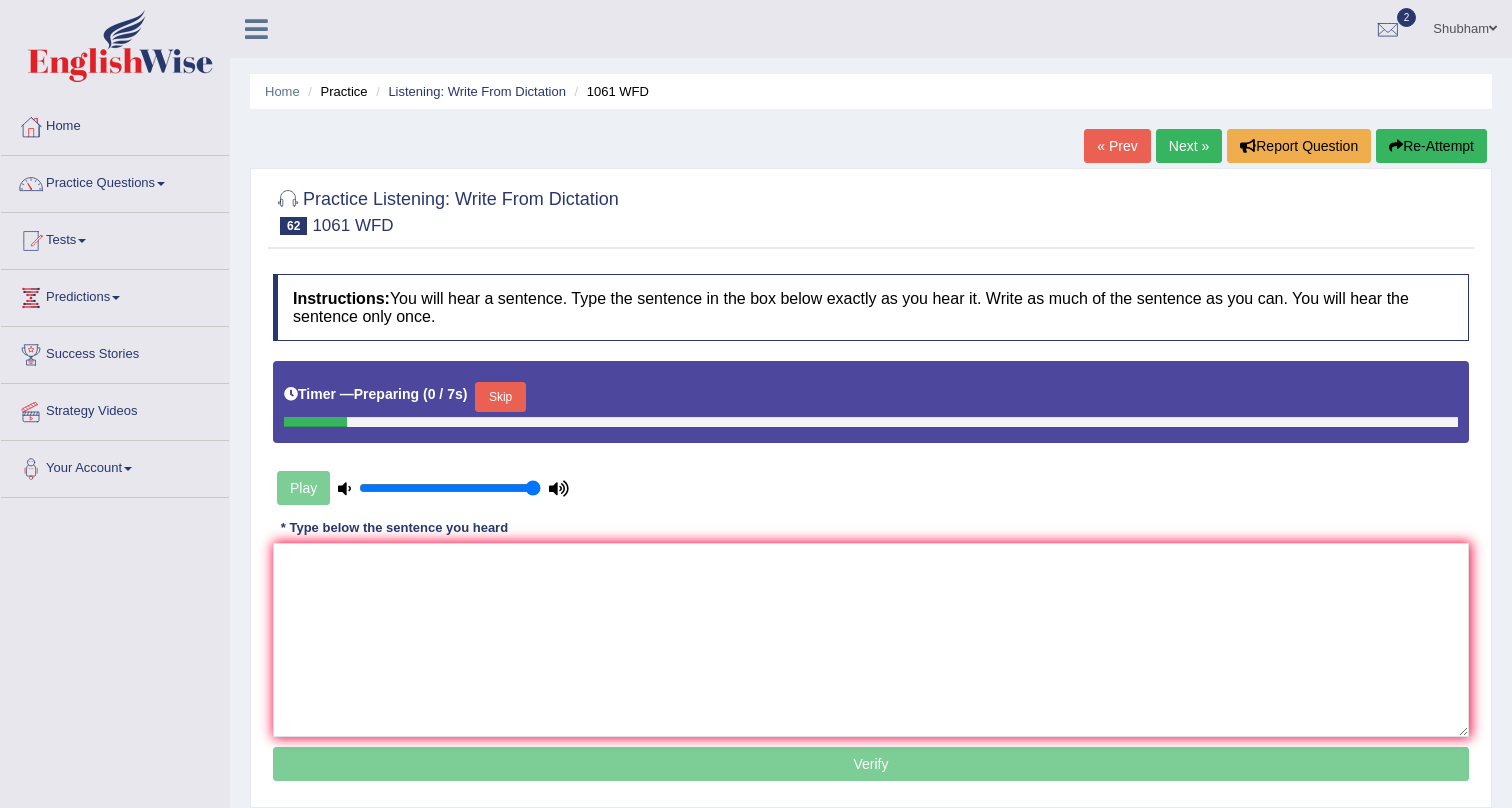 scroll, scrollTop: 0, scrollLeft: 0, axis: both 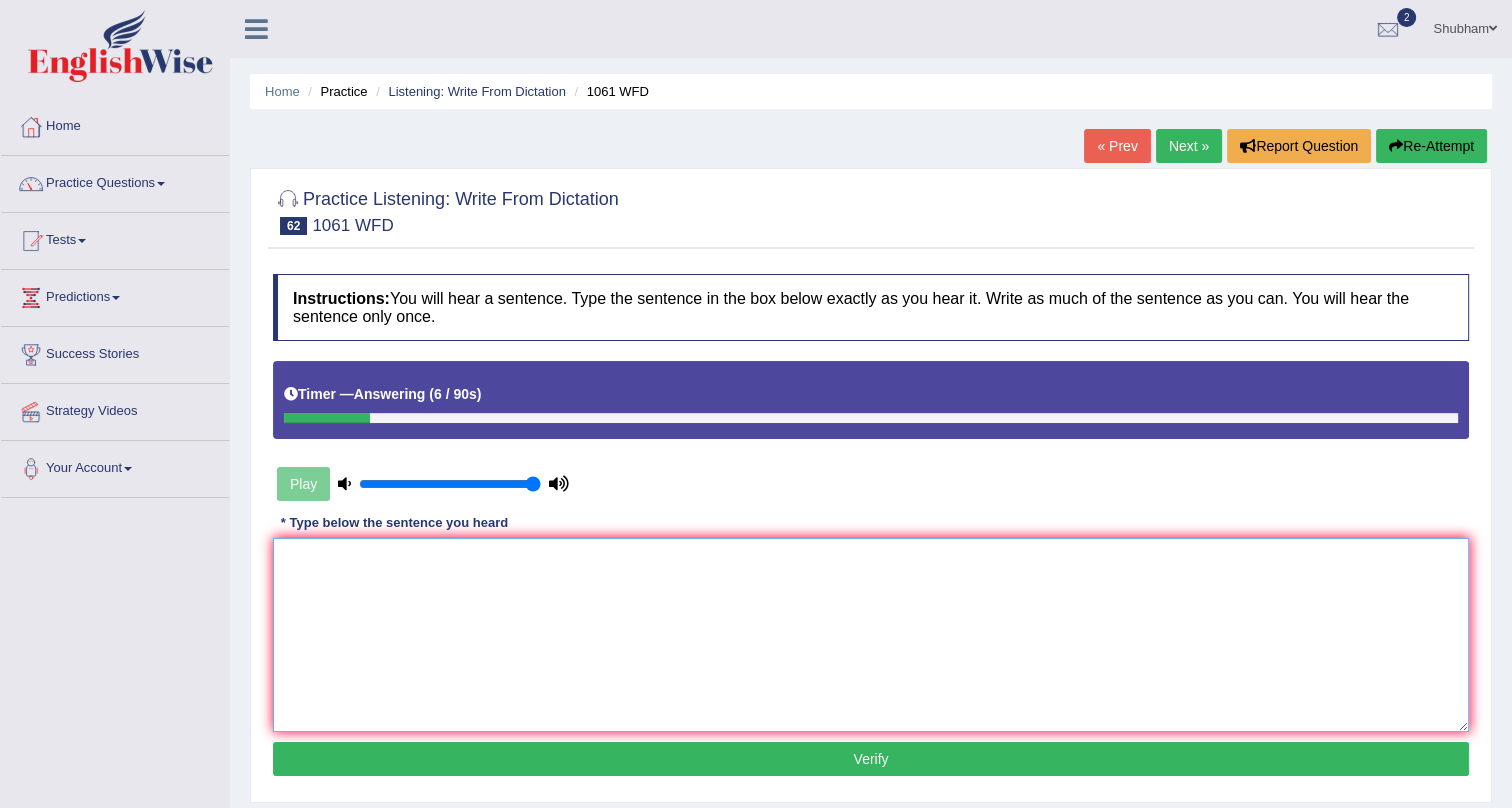 drag, startPoint x: 560, startPoint y: 543, endPoint x: 564, endPoint y: 565, distance: 22.36068 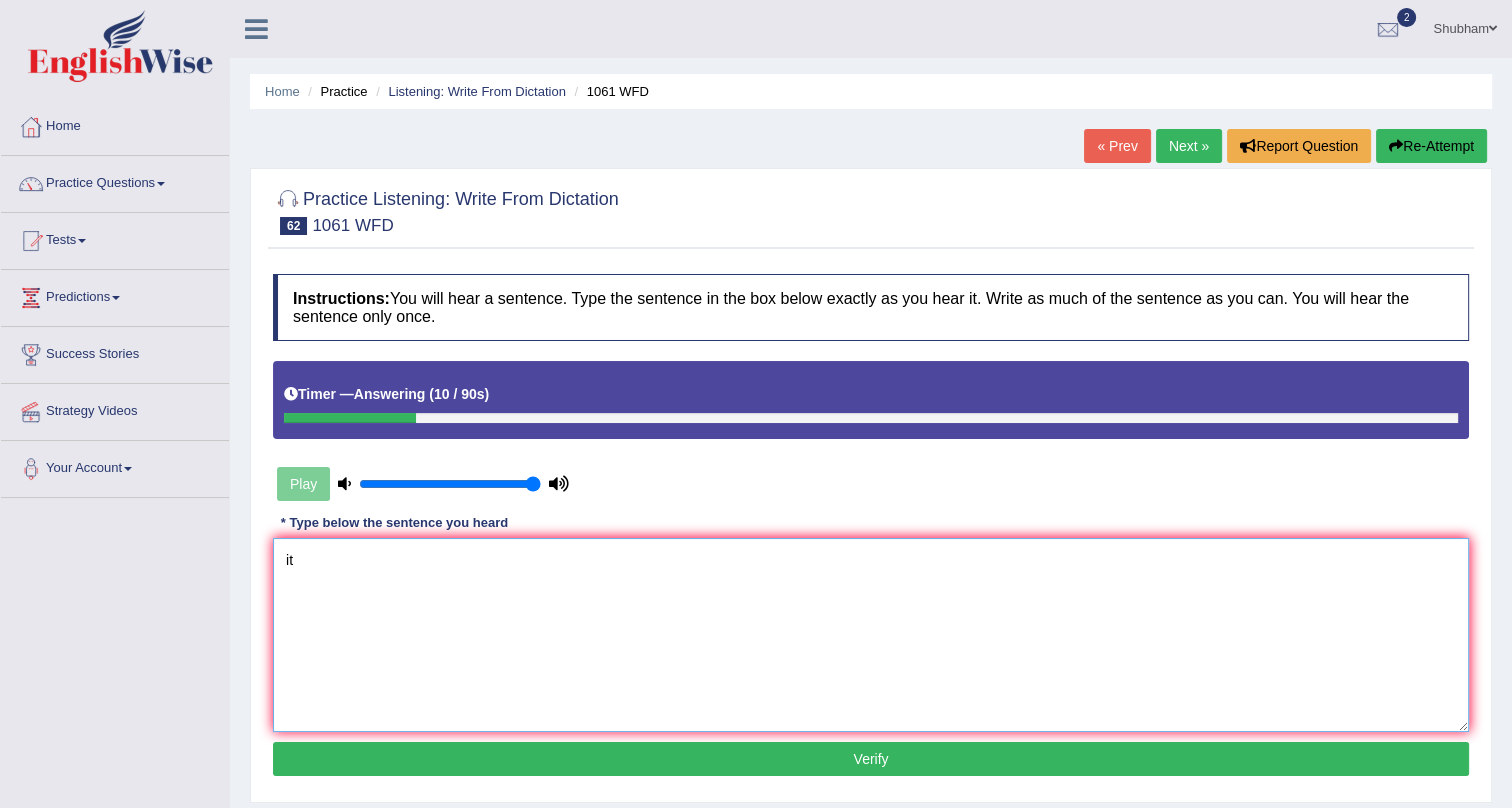 type on "i" 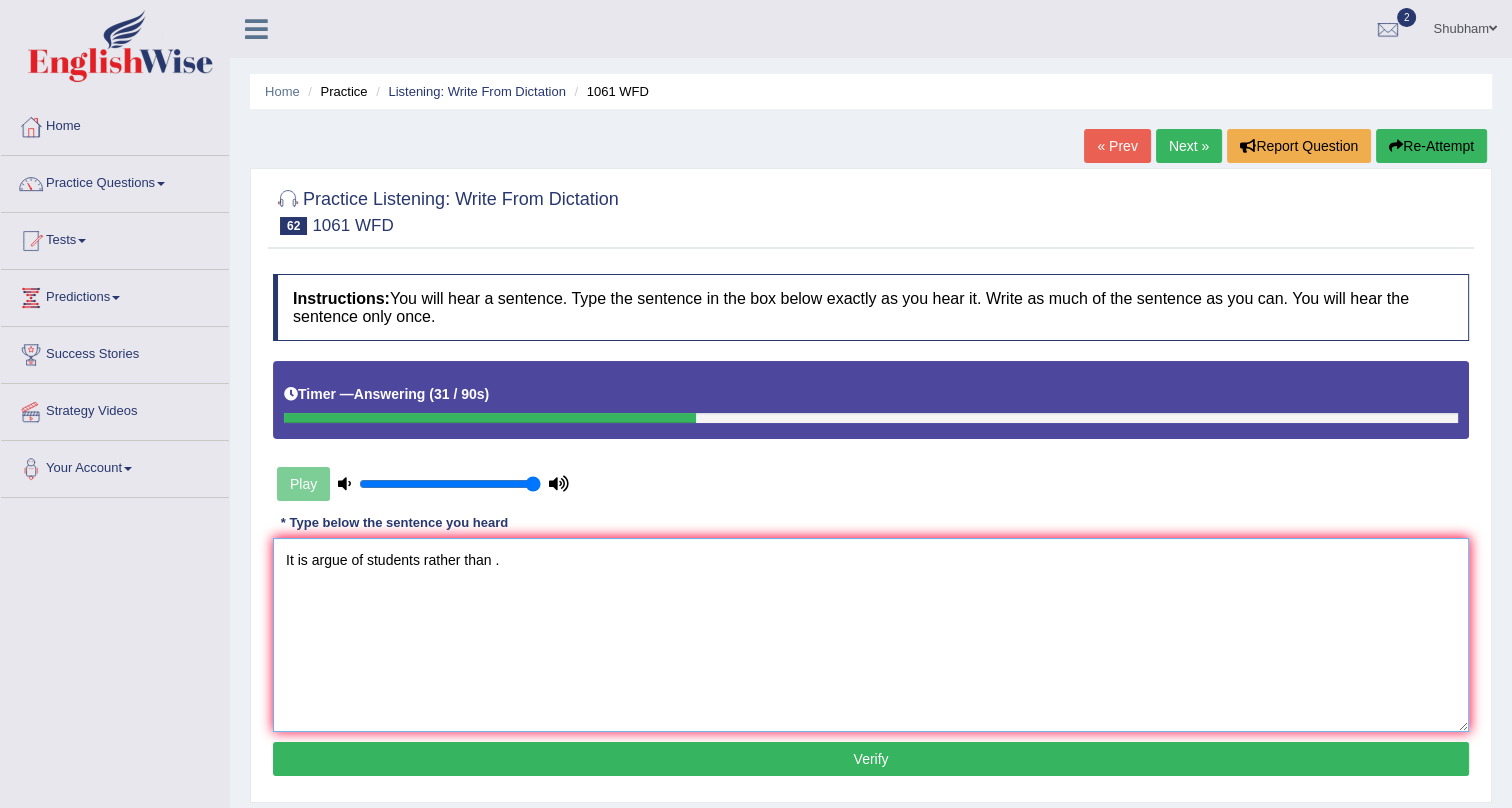 type on "It is argue of students rather than ." 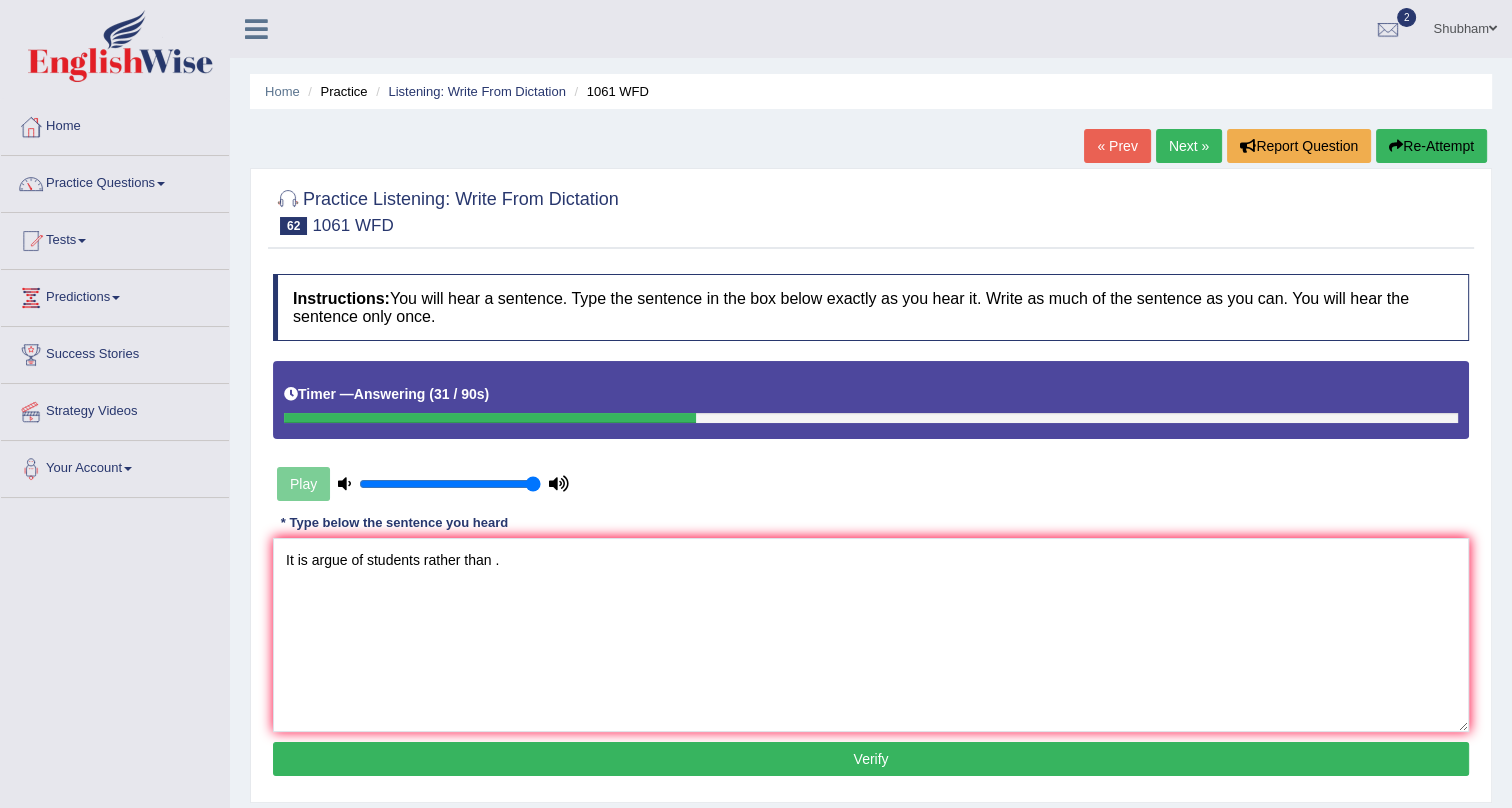 click on "Verify" at bounding box center [871, 759] 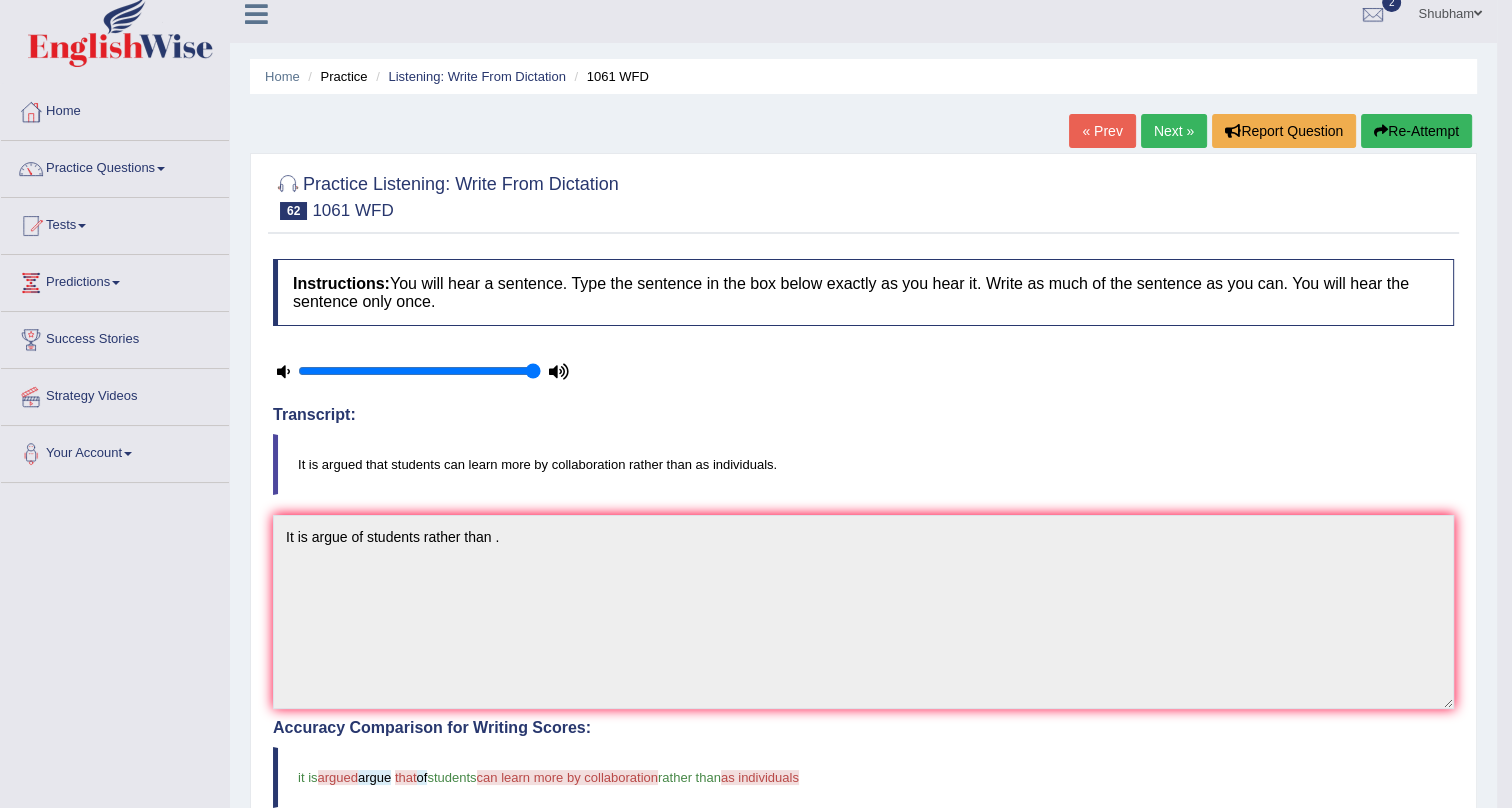 scroll, scrollTop: 0, scrollLeft: 0, axis: both 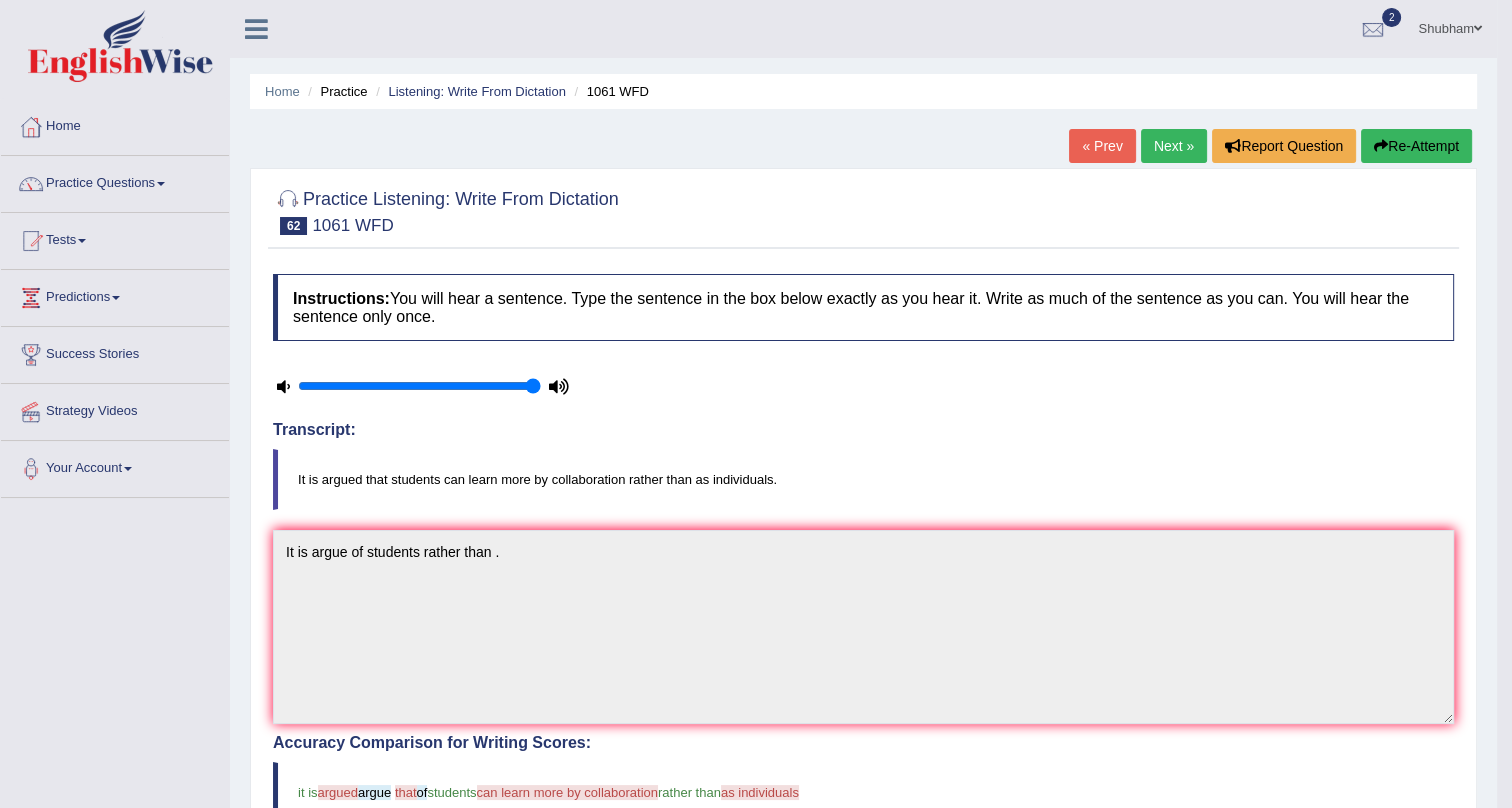 click on "Next »" at bounding box center (1174, 146) 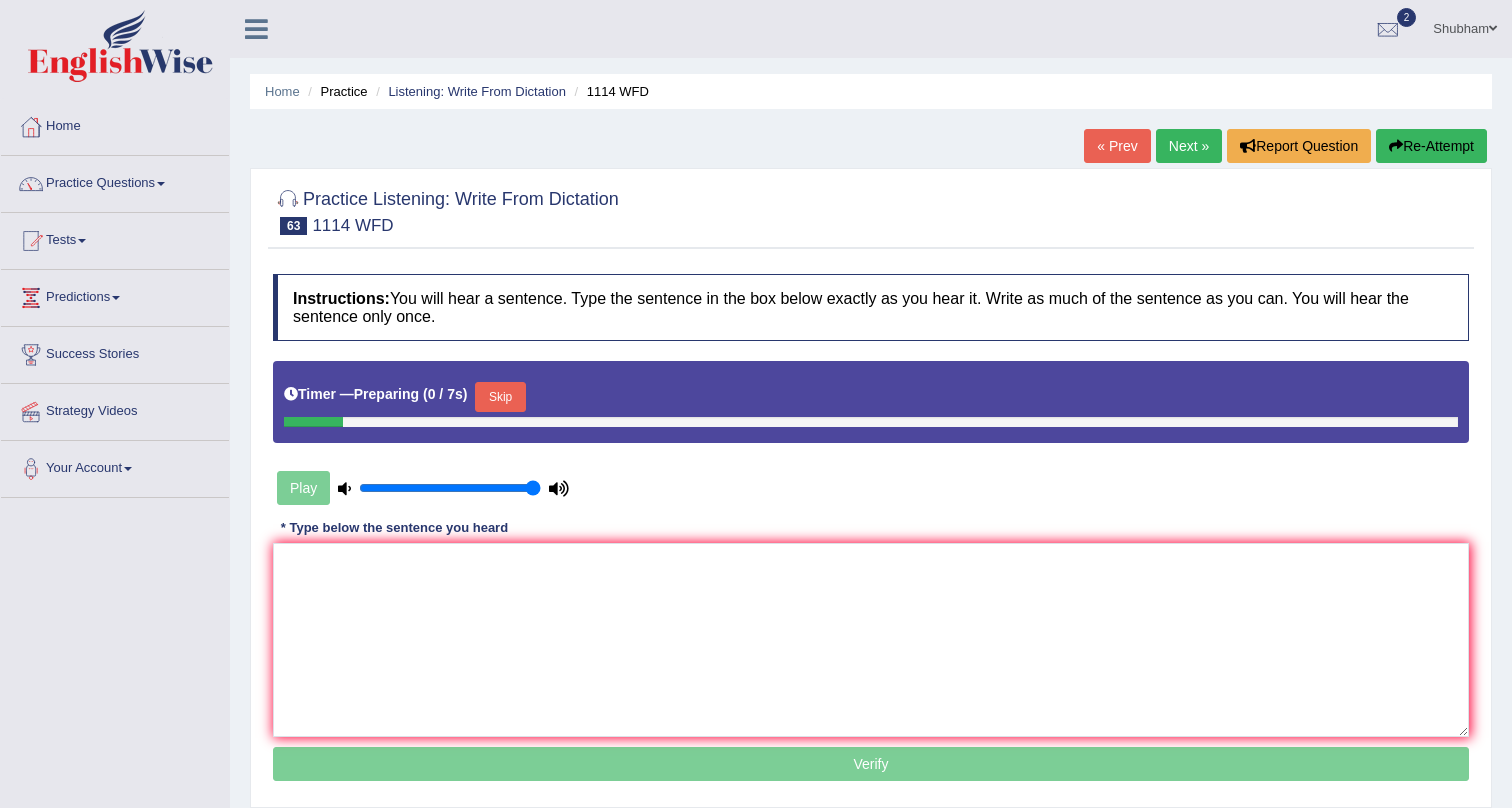 scroll, scrollTop: 0, scrollLeft: 0, axis: both 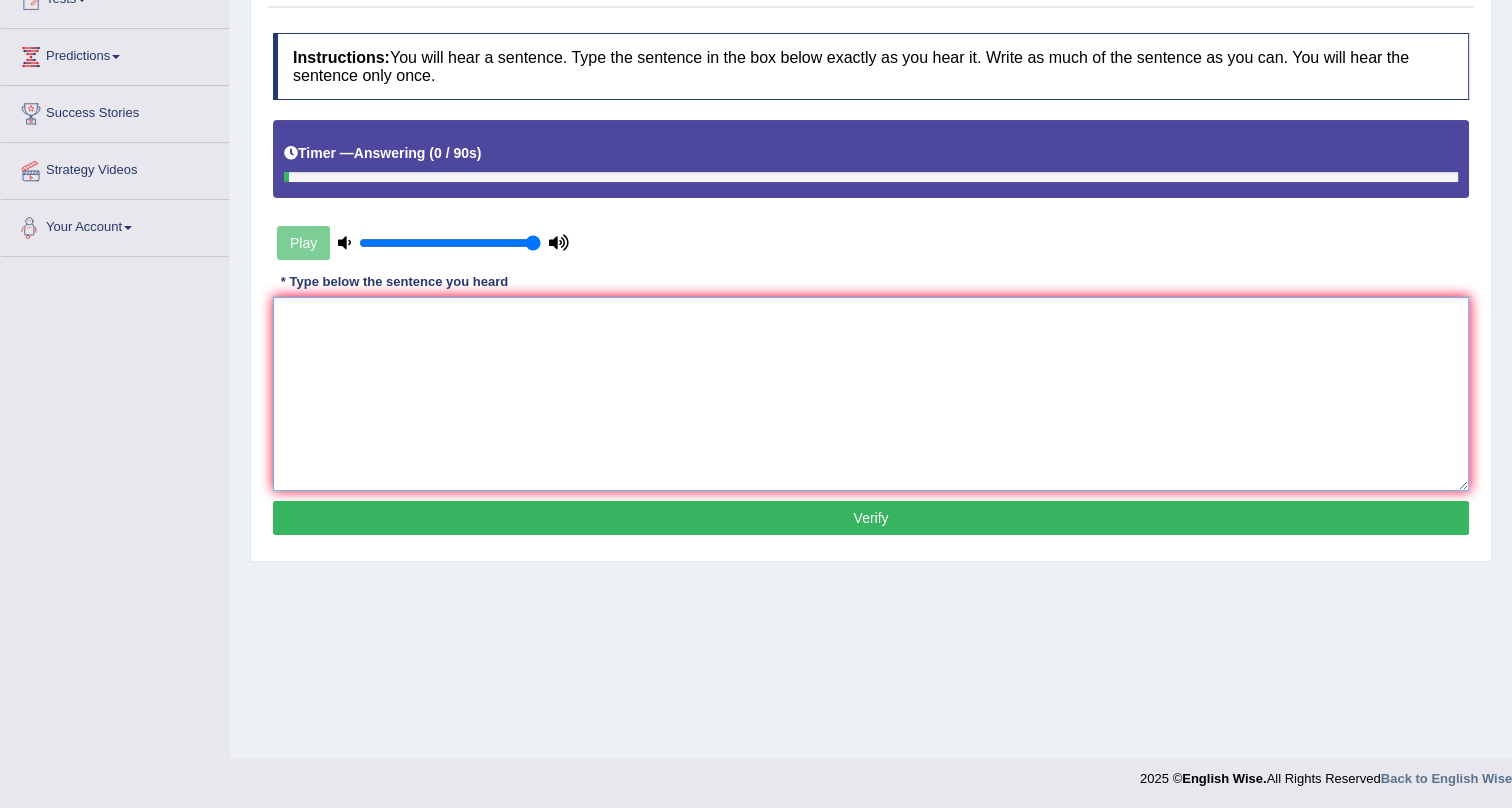 click at bounding box center [871, 394] 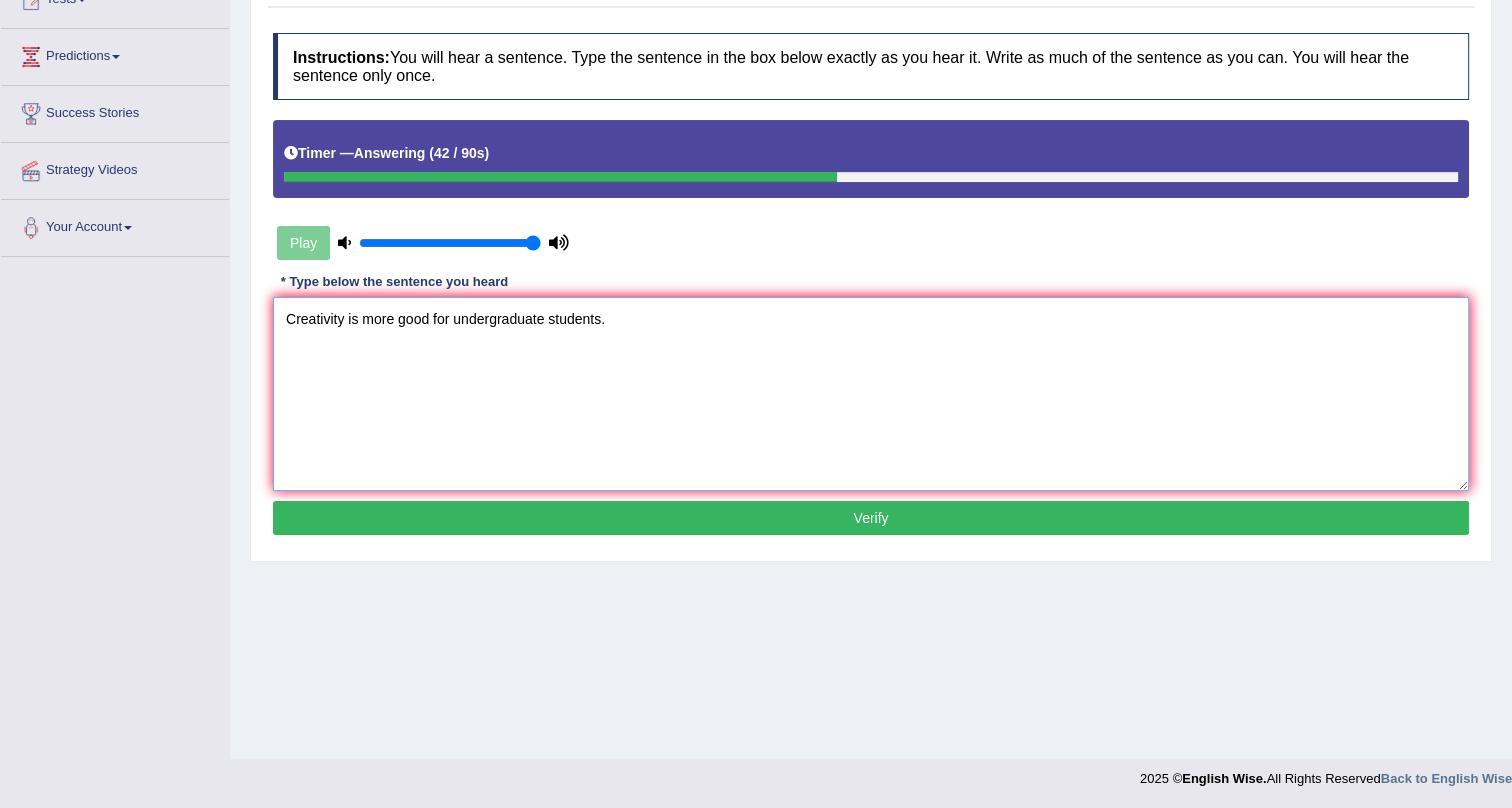 type on "Creativity is more good for undergraduate students." 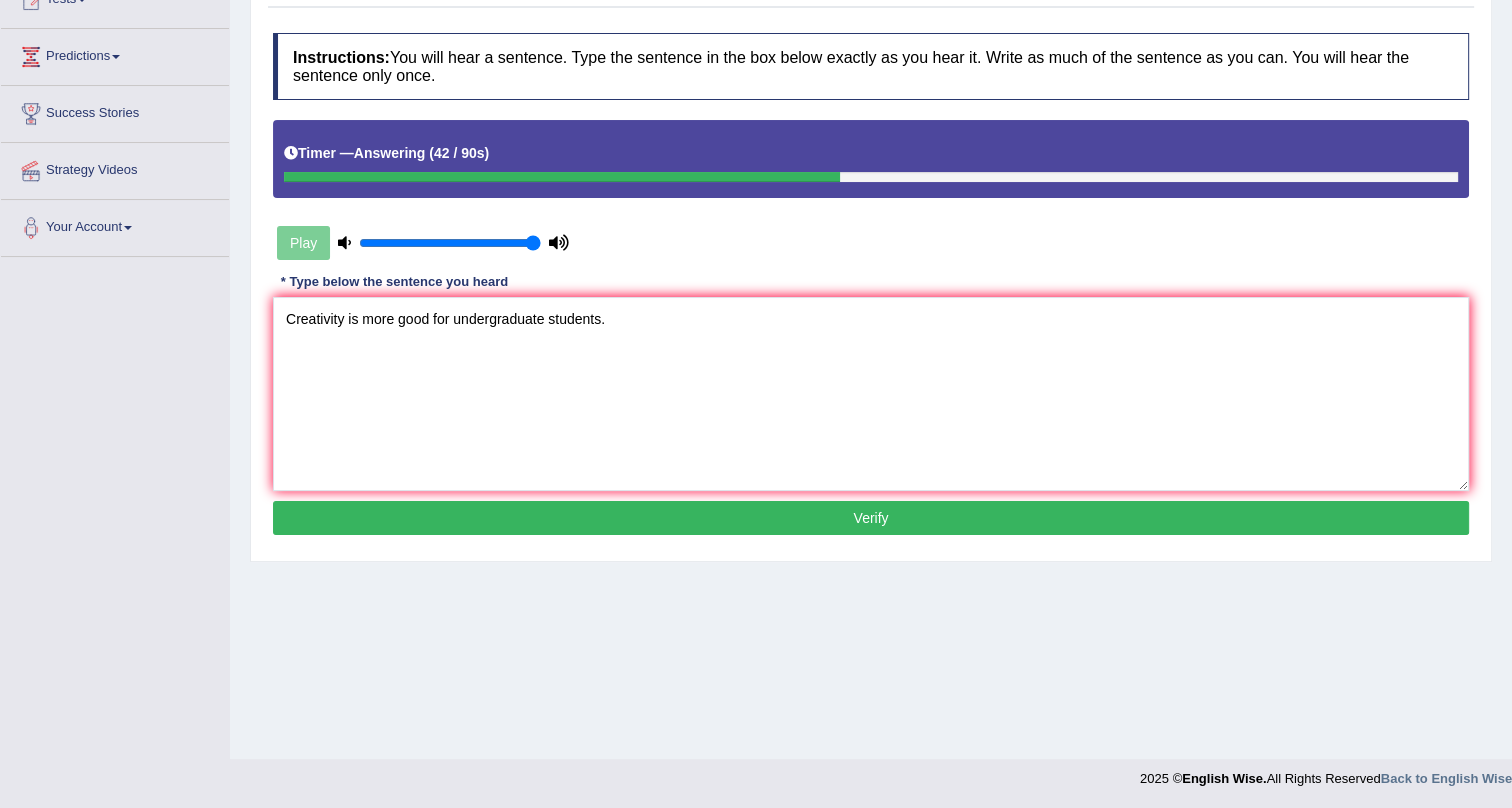 click on "Verify" at bounding box center (871, 518) 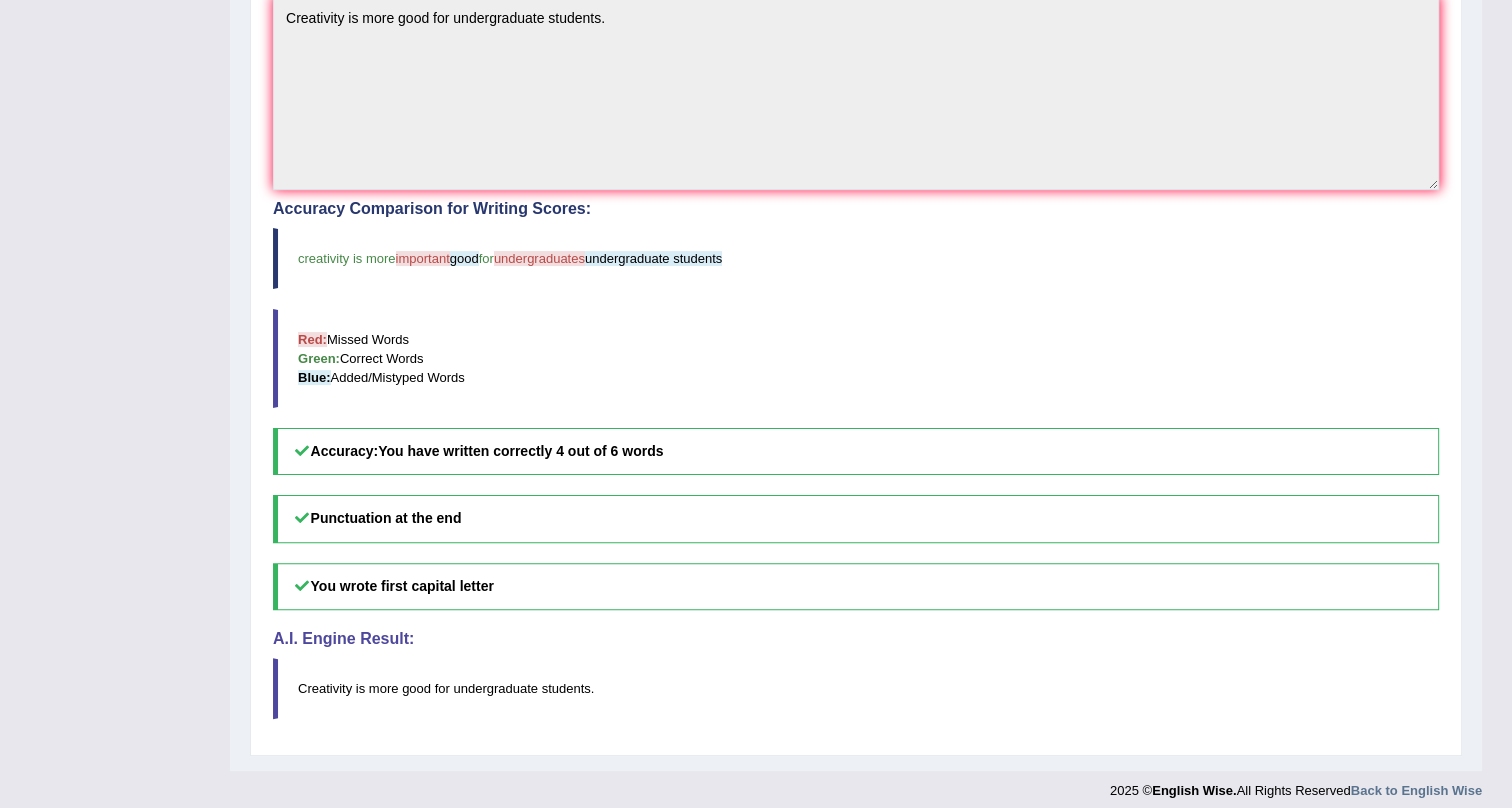 scroll, scrollTop: 545, scrollLeft: 0, axis: vertical 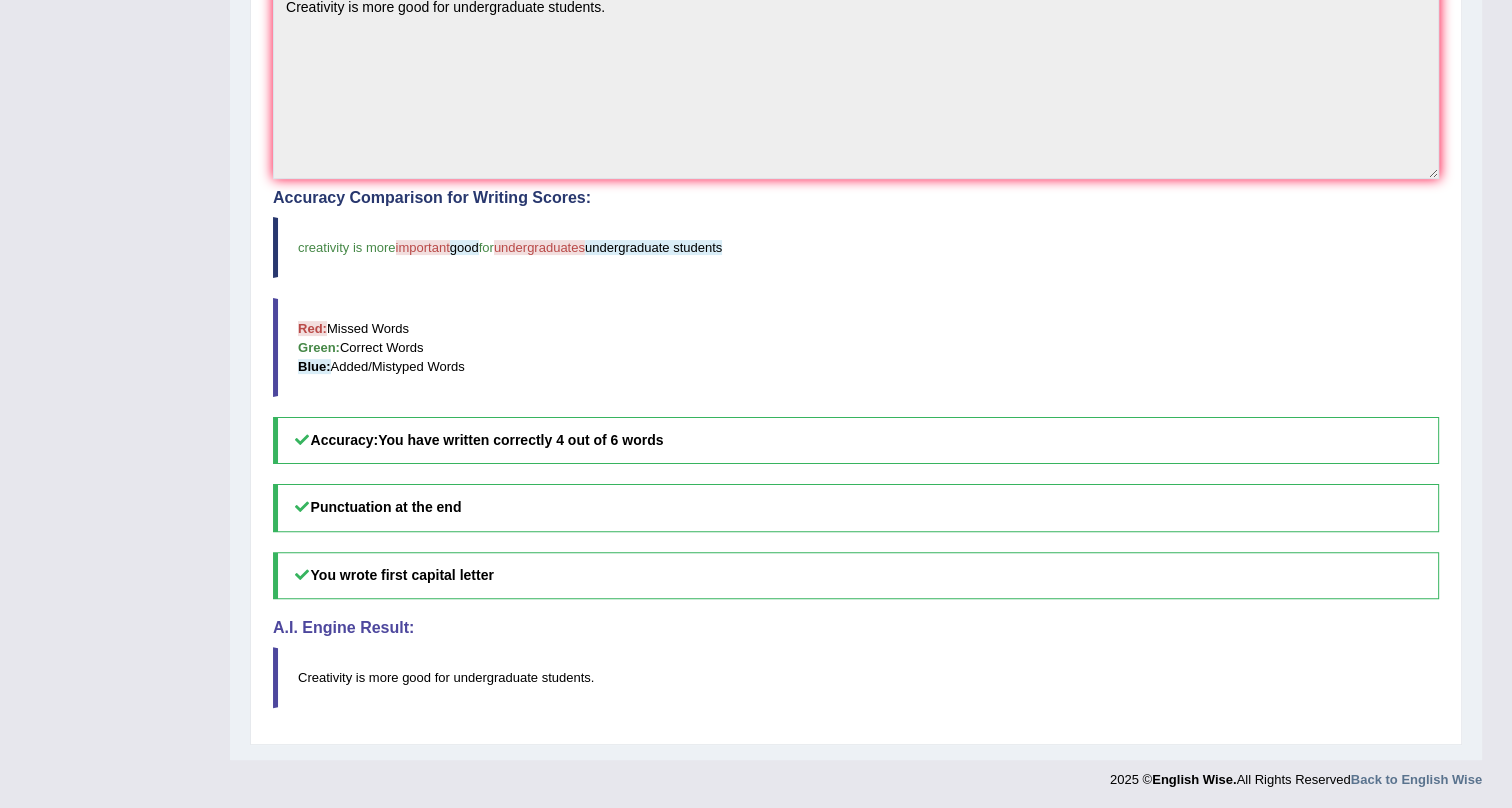 drag, startPoint x: 314, startPoint y: 428, endPoint x: 745, endPoint y: 340, distance: 439.89203 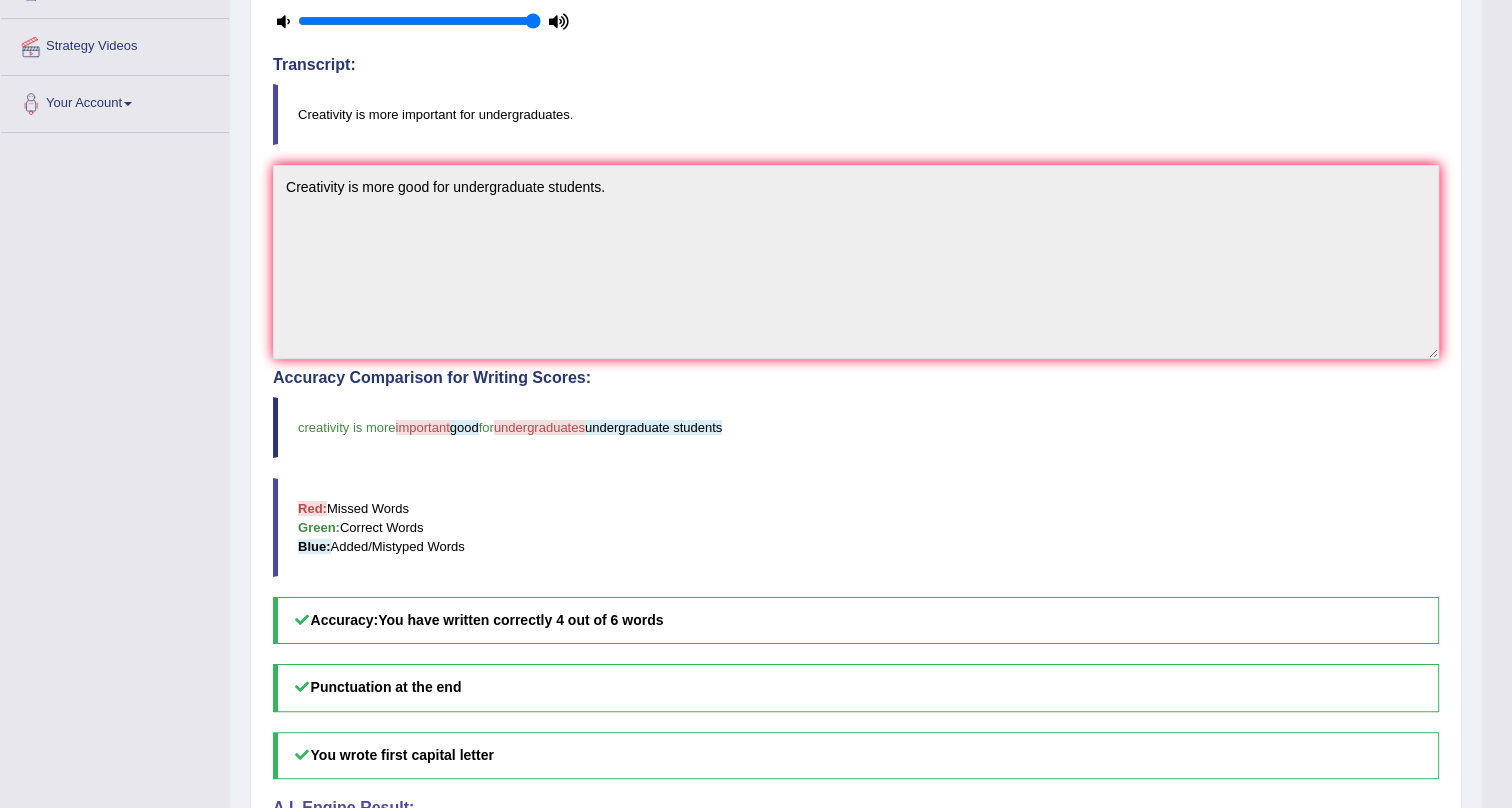 scroll, scrollTop: 363, scrollLeft: 0, axis: vertical 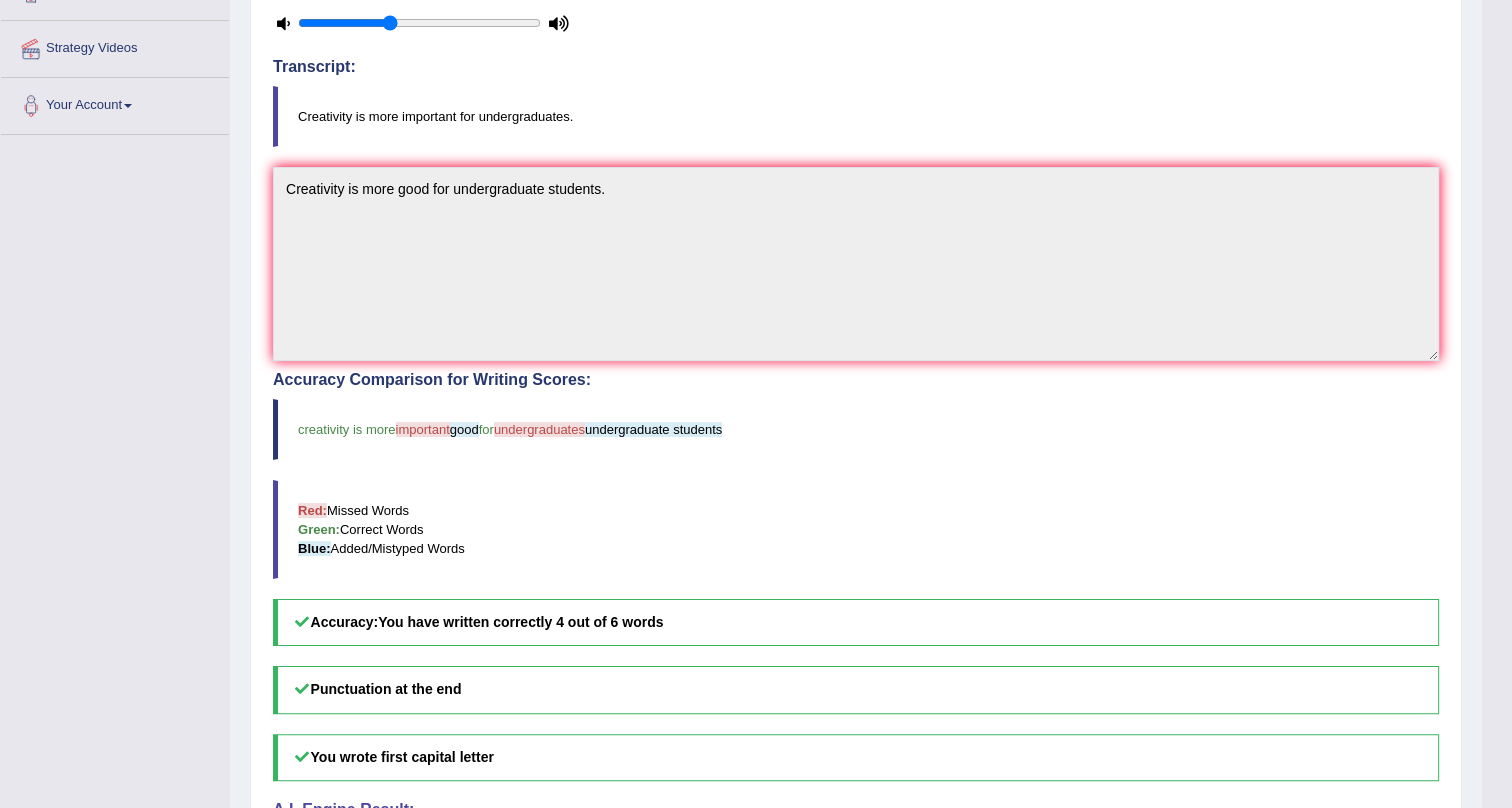 drag, startPoint x: 526, startPoint y: 15, endPoint x: 359, endPoint y: 99, distance: 186.93582 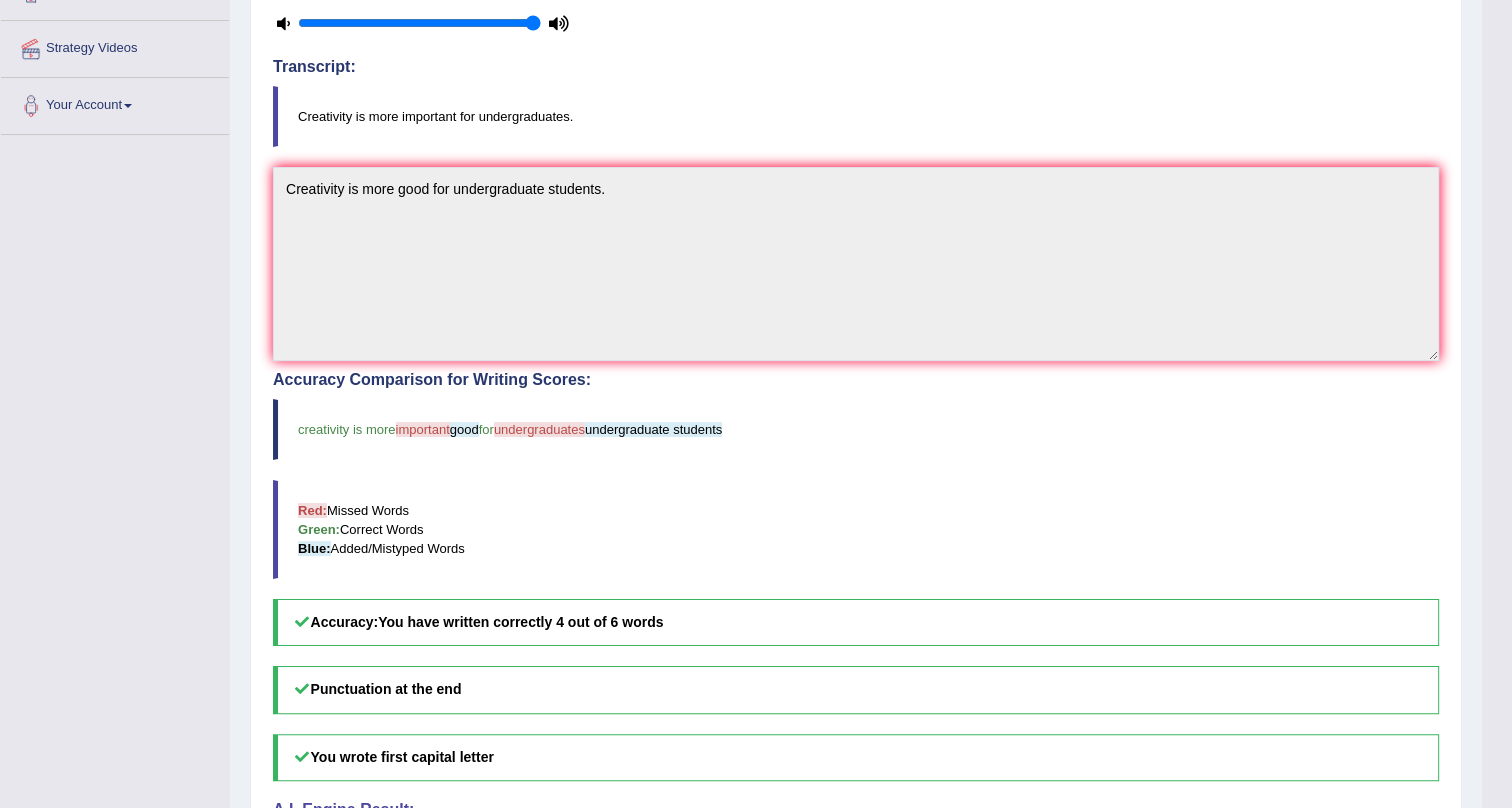 type on "1" 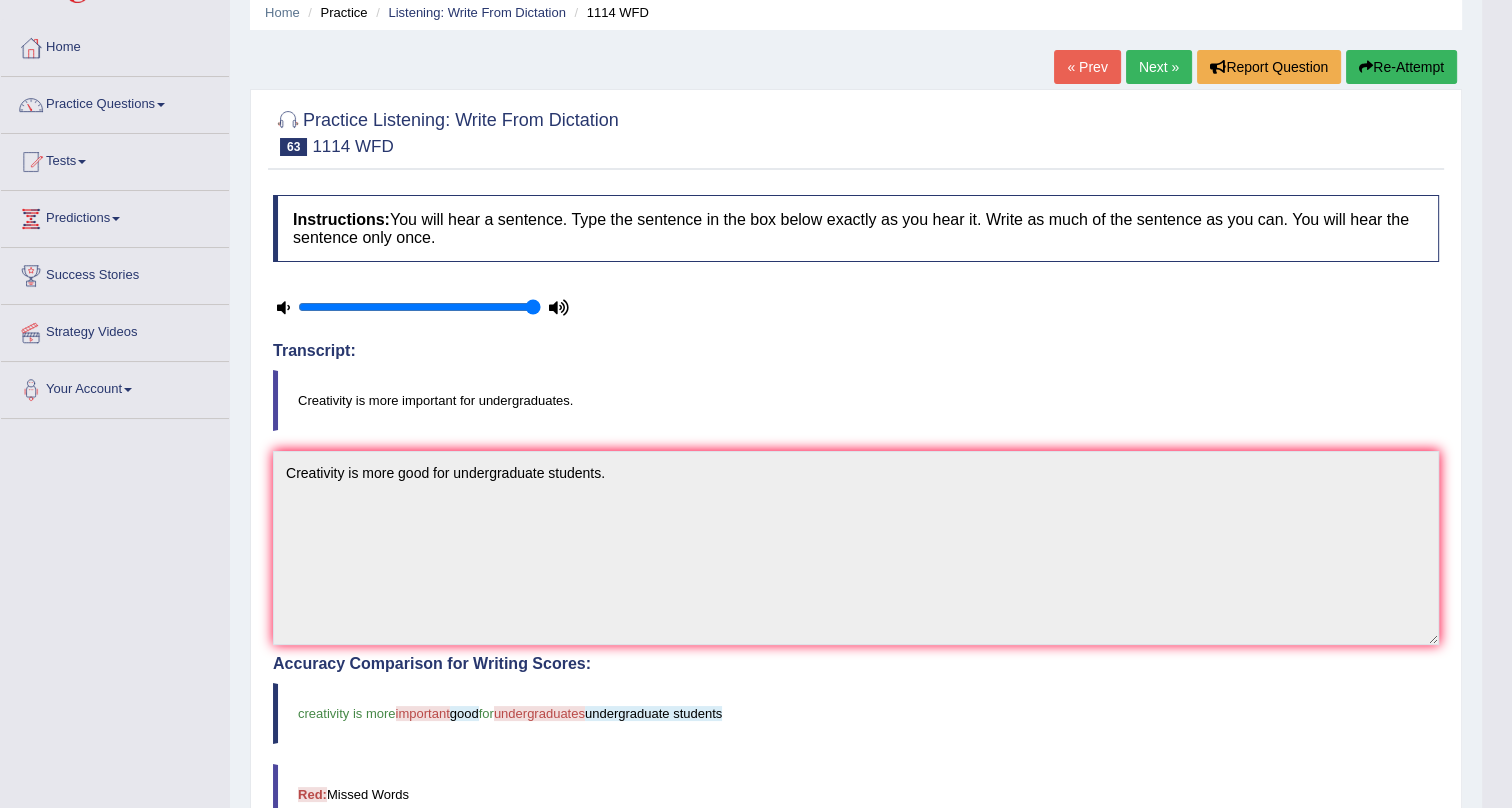 scroll, scrollTop: 0, scrollLeft: 0, axis: both 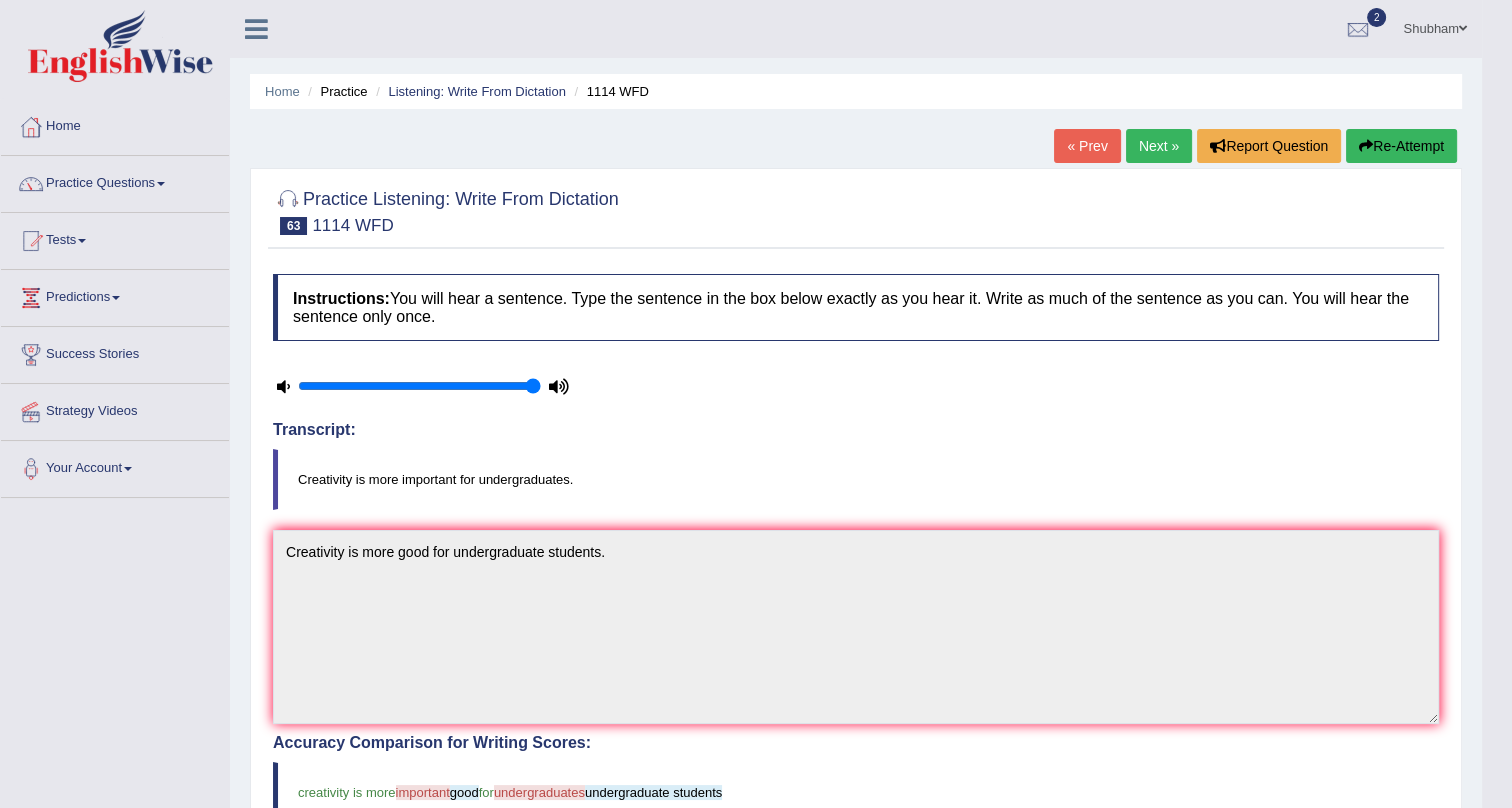 drag, startPoint x: 1140, startPoint y: 143, endPoint x: 1150, endPoint y: 131, distance: 15.6205 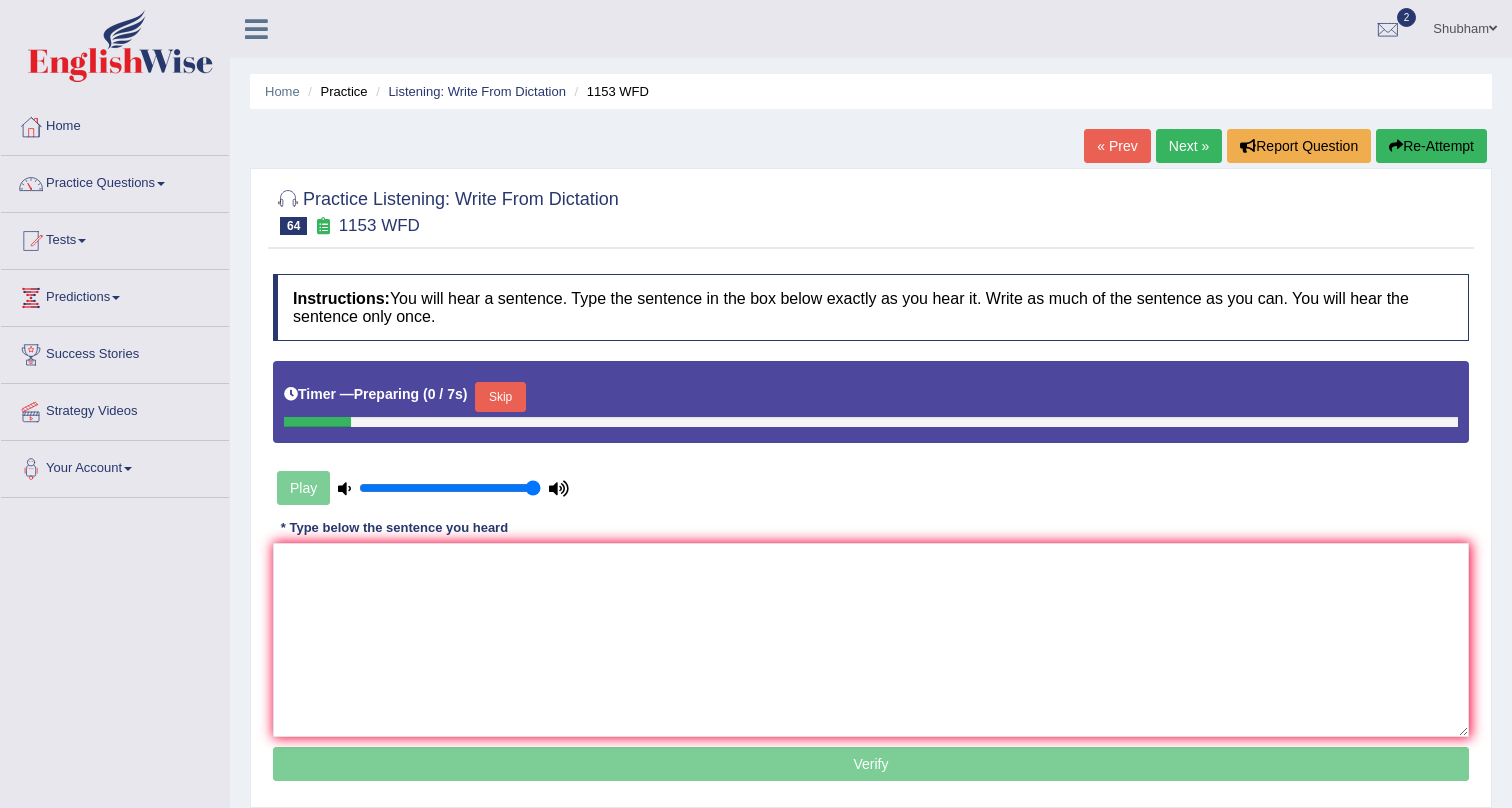 scroll, scrollTop: 0, scrollLeft: 0, axis: both 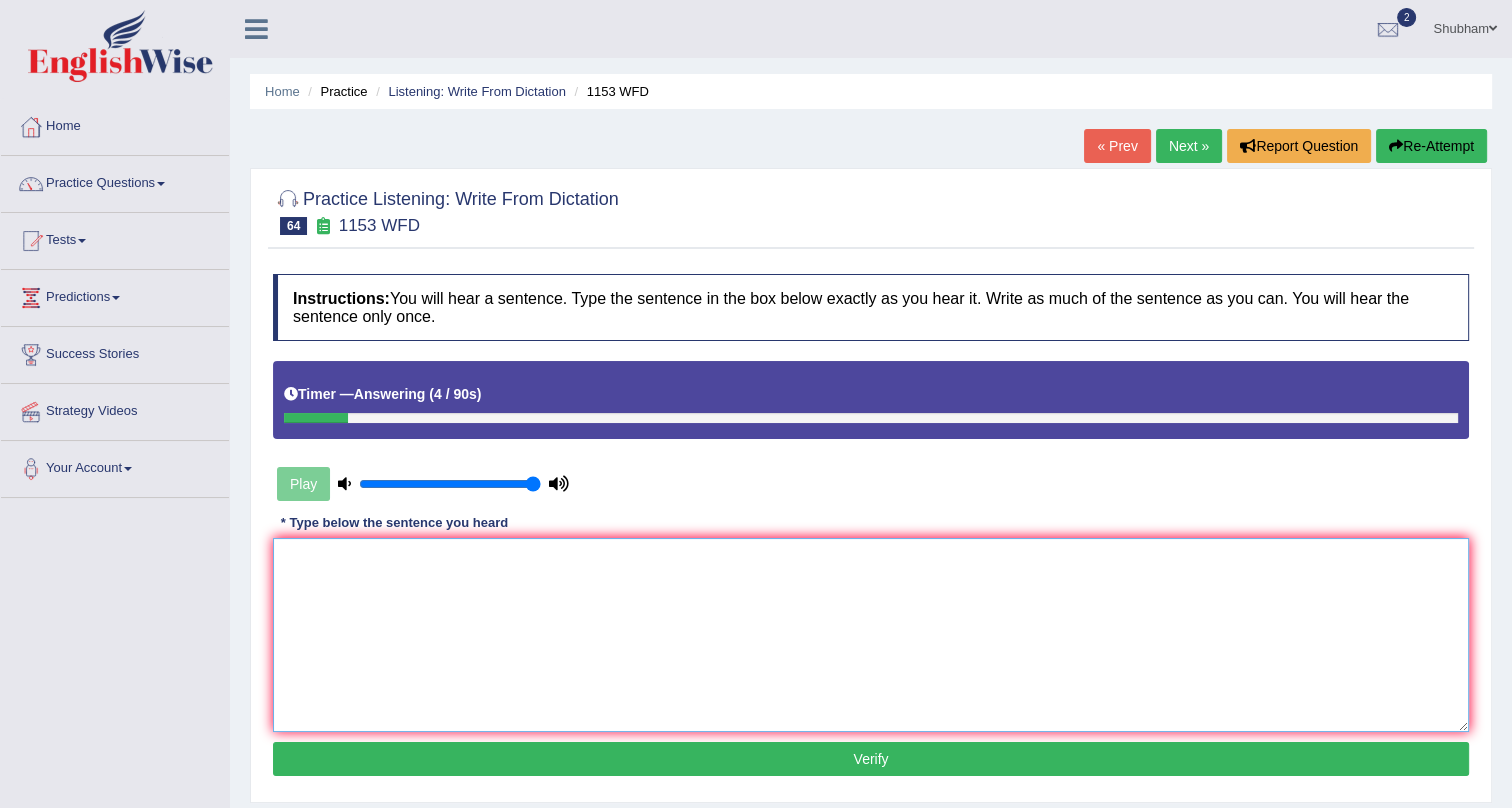 click at bounding box center [871, 635] 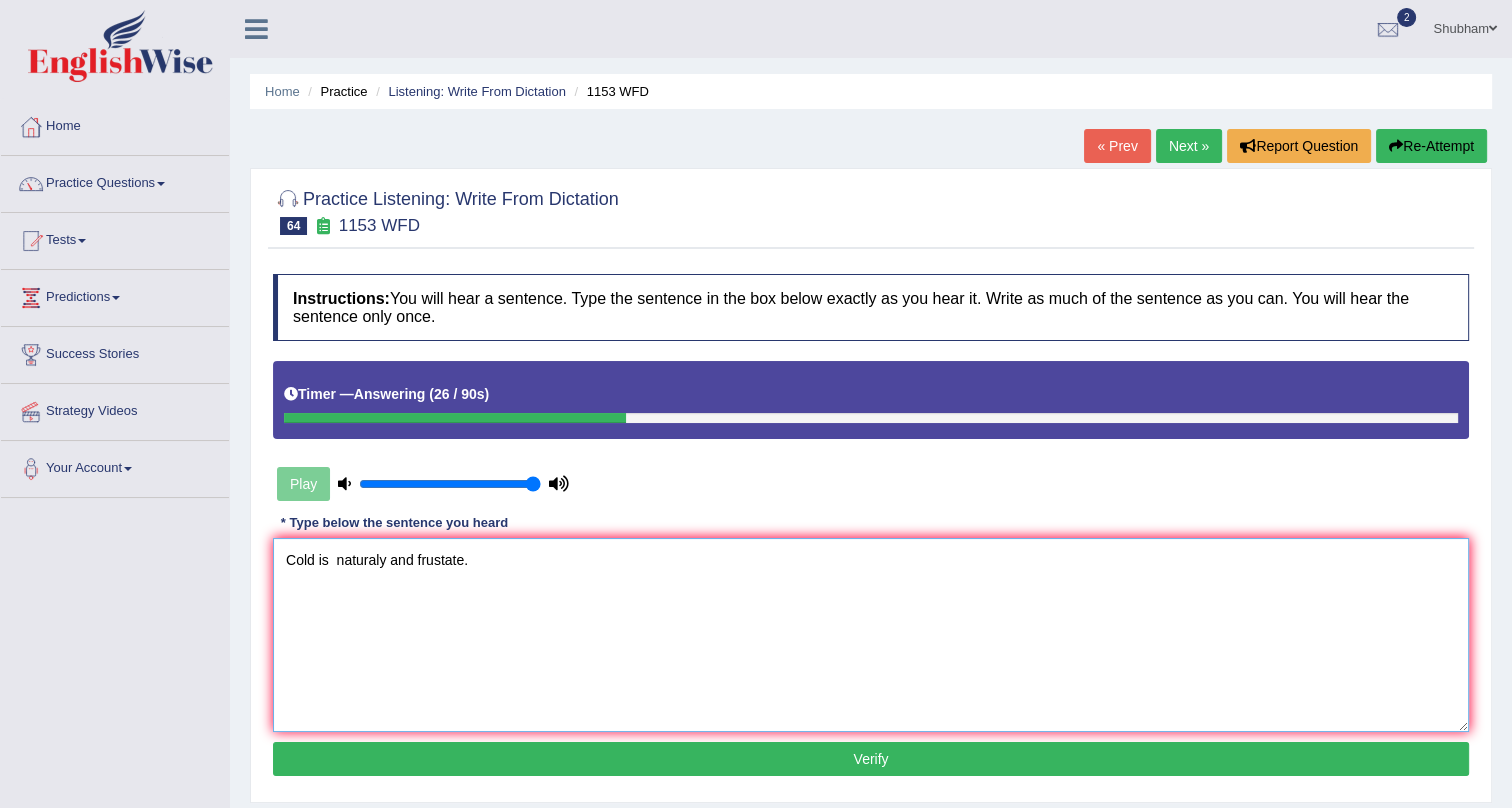 type on "Cold is  naturaly and frustate." 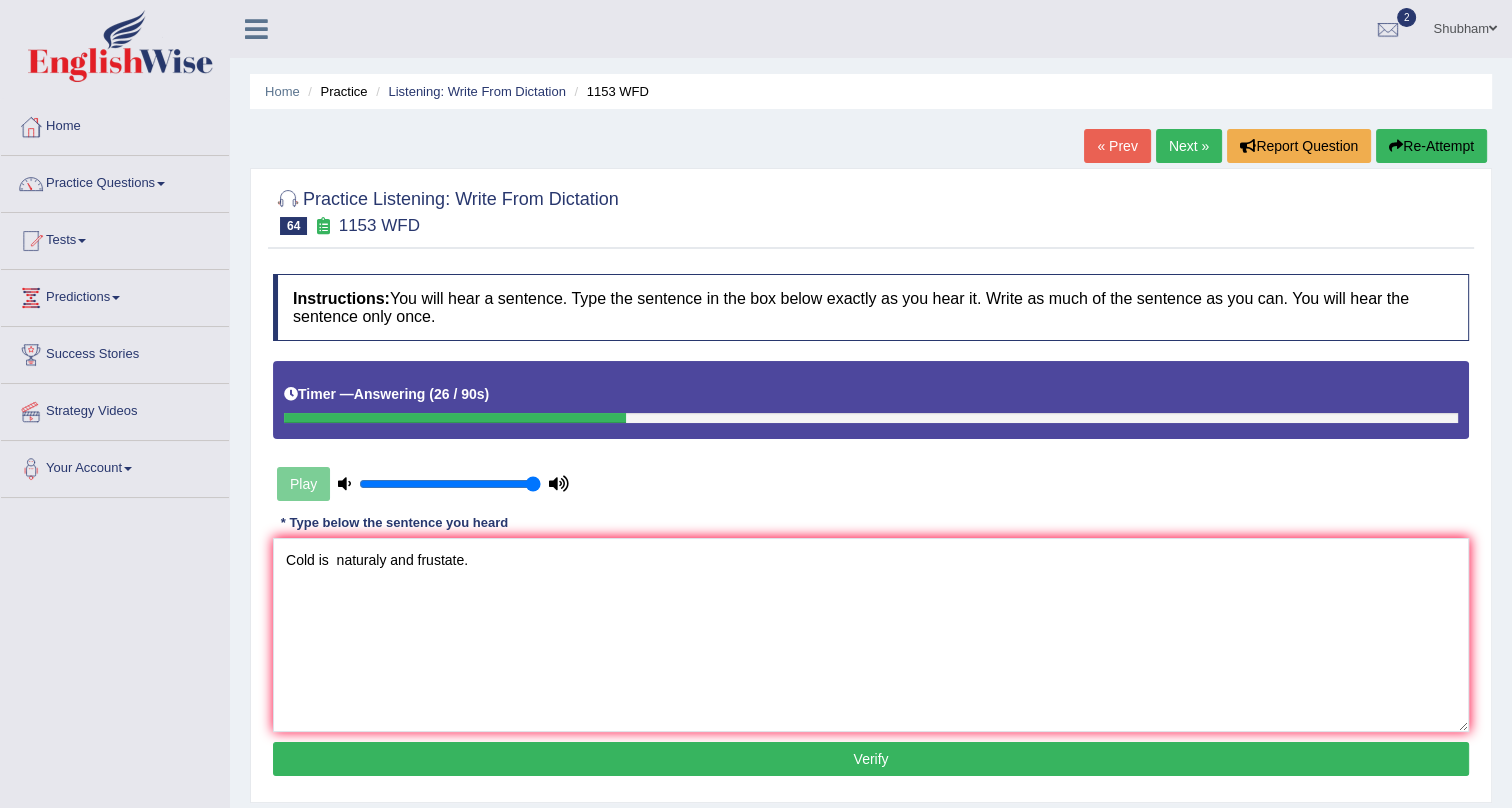 click on "Verify" at bounding box center [871, 759] 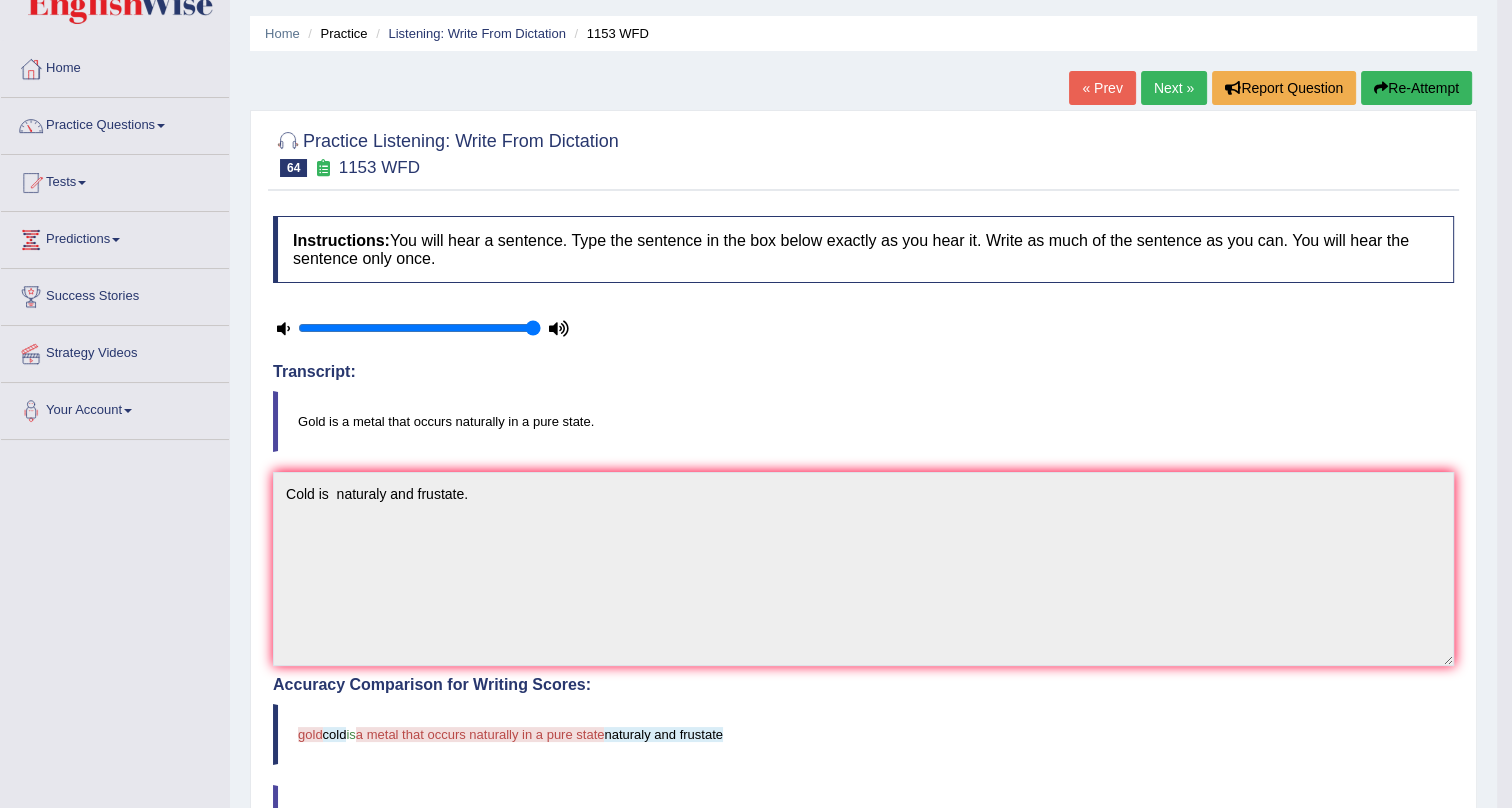 scroll, scrollTop: 545, scrollLeft: 0, axis: vertical 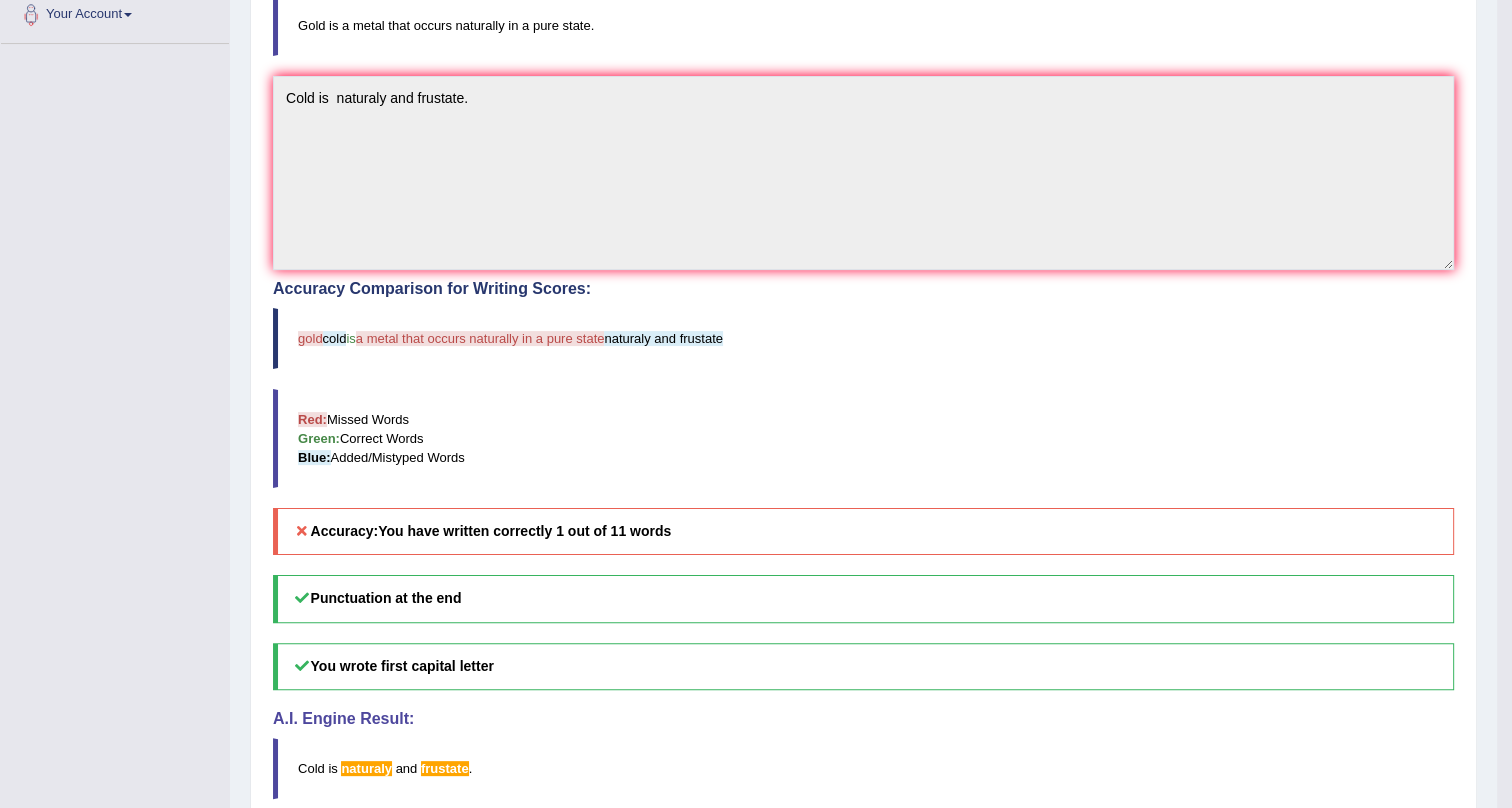 drag, startPoint x: 444, startPoint y: 648, endPoint x: 444, endPoint y: 637, distance: 11 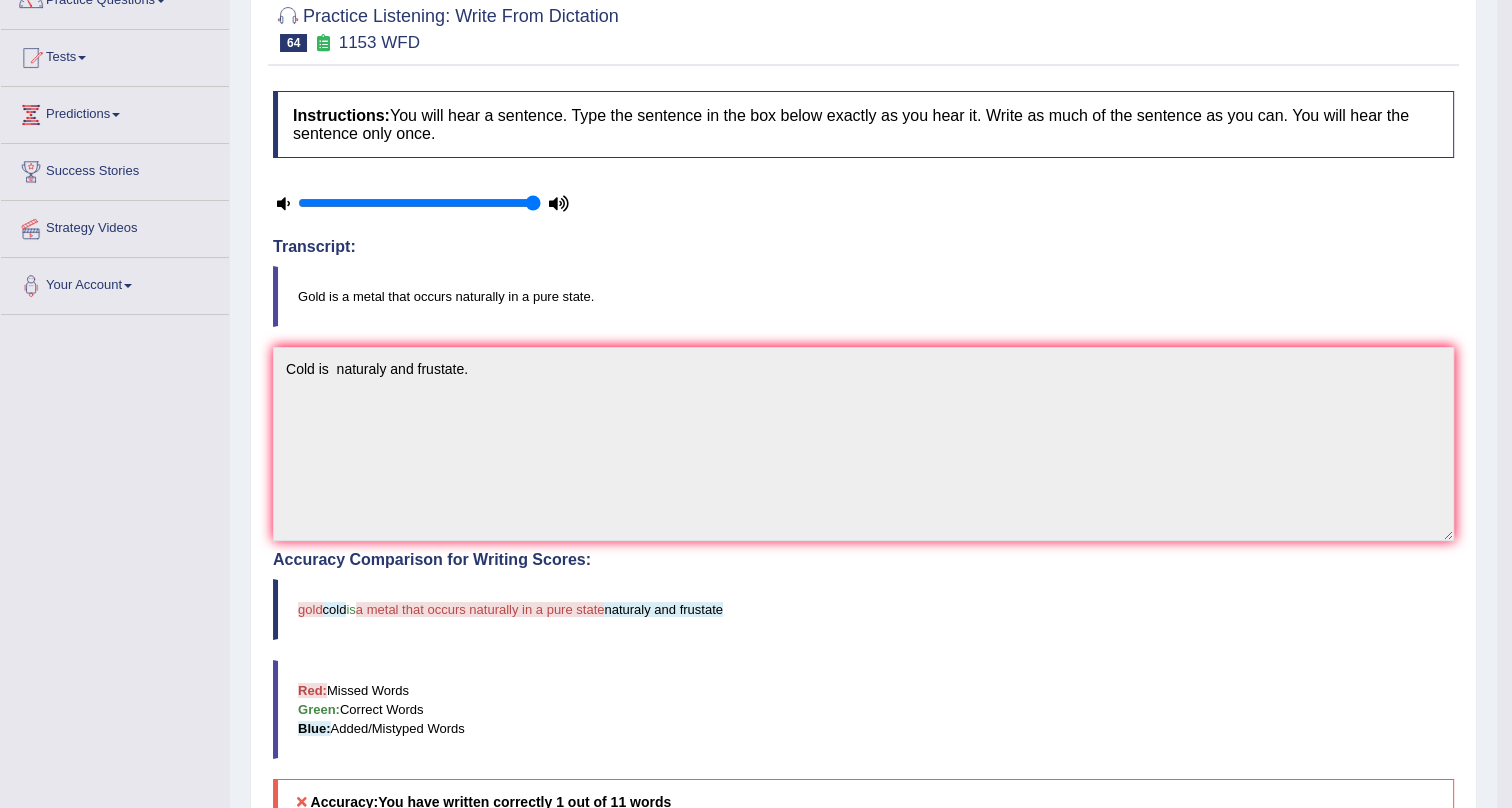 scroll, scrollTop: 0, scrollLeft: 0, axis: both 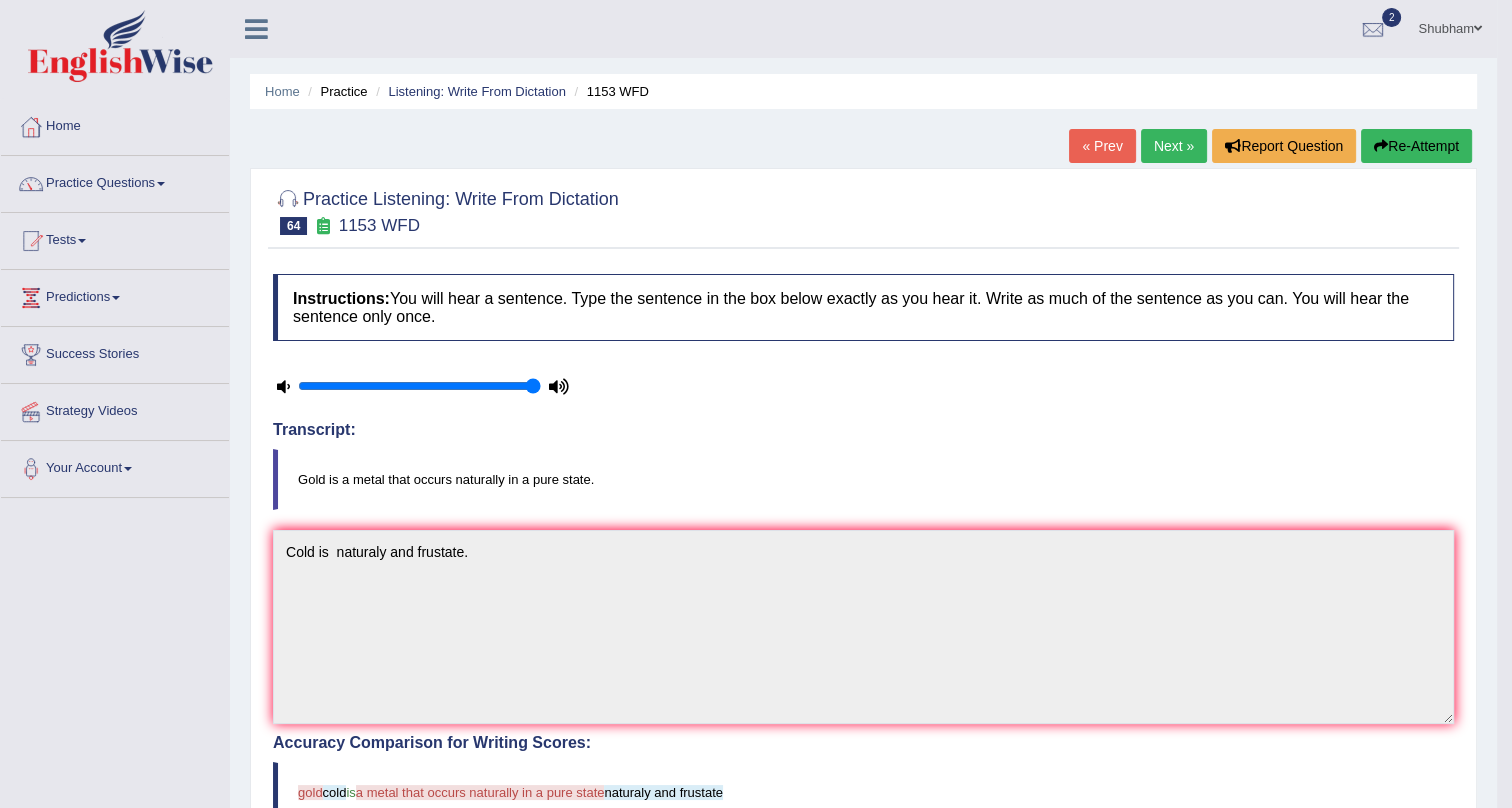 click on "Next »" at bounding box center [1174, 146] 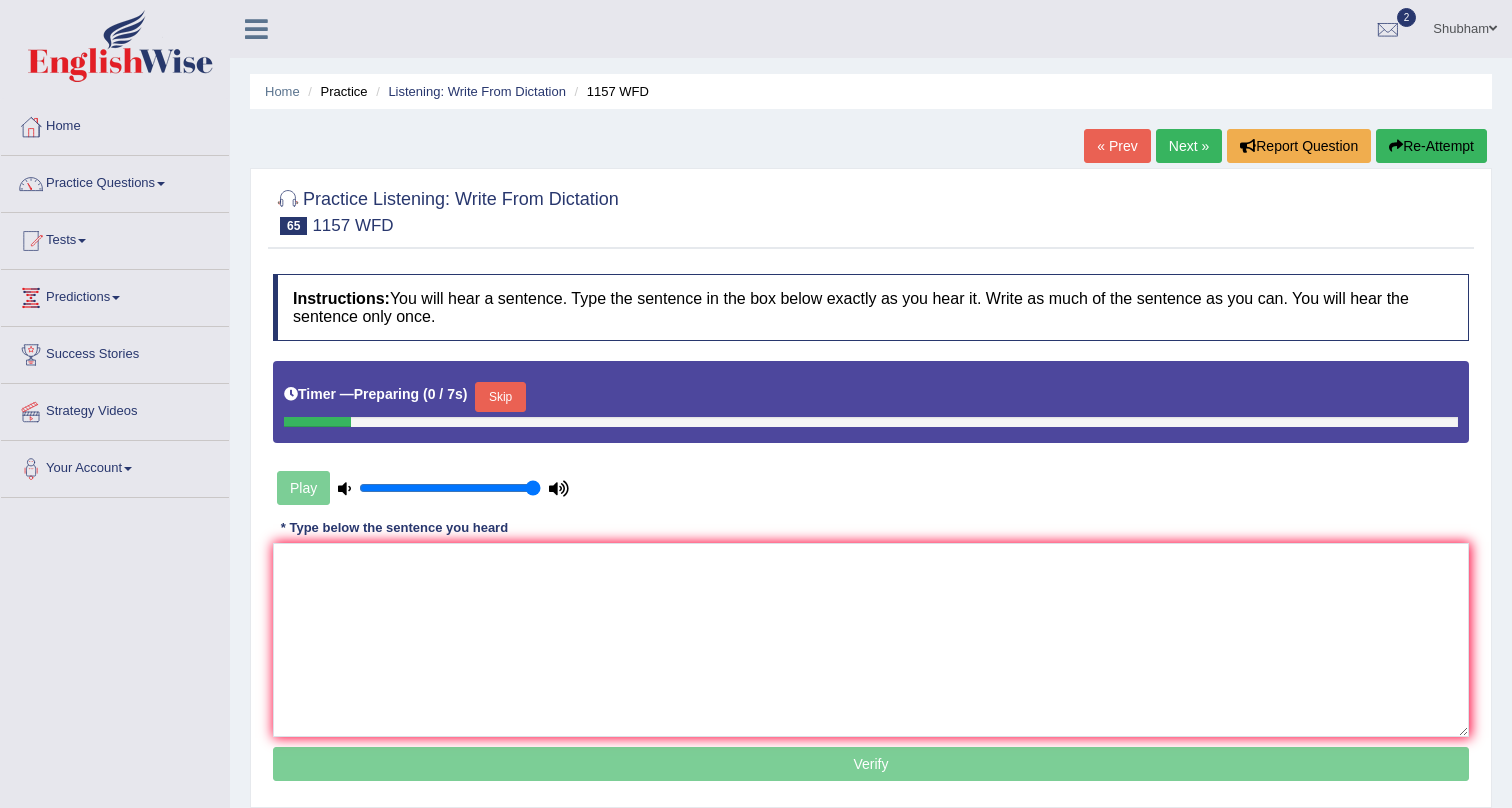 click at bounding box center [871, 640] 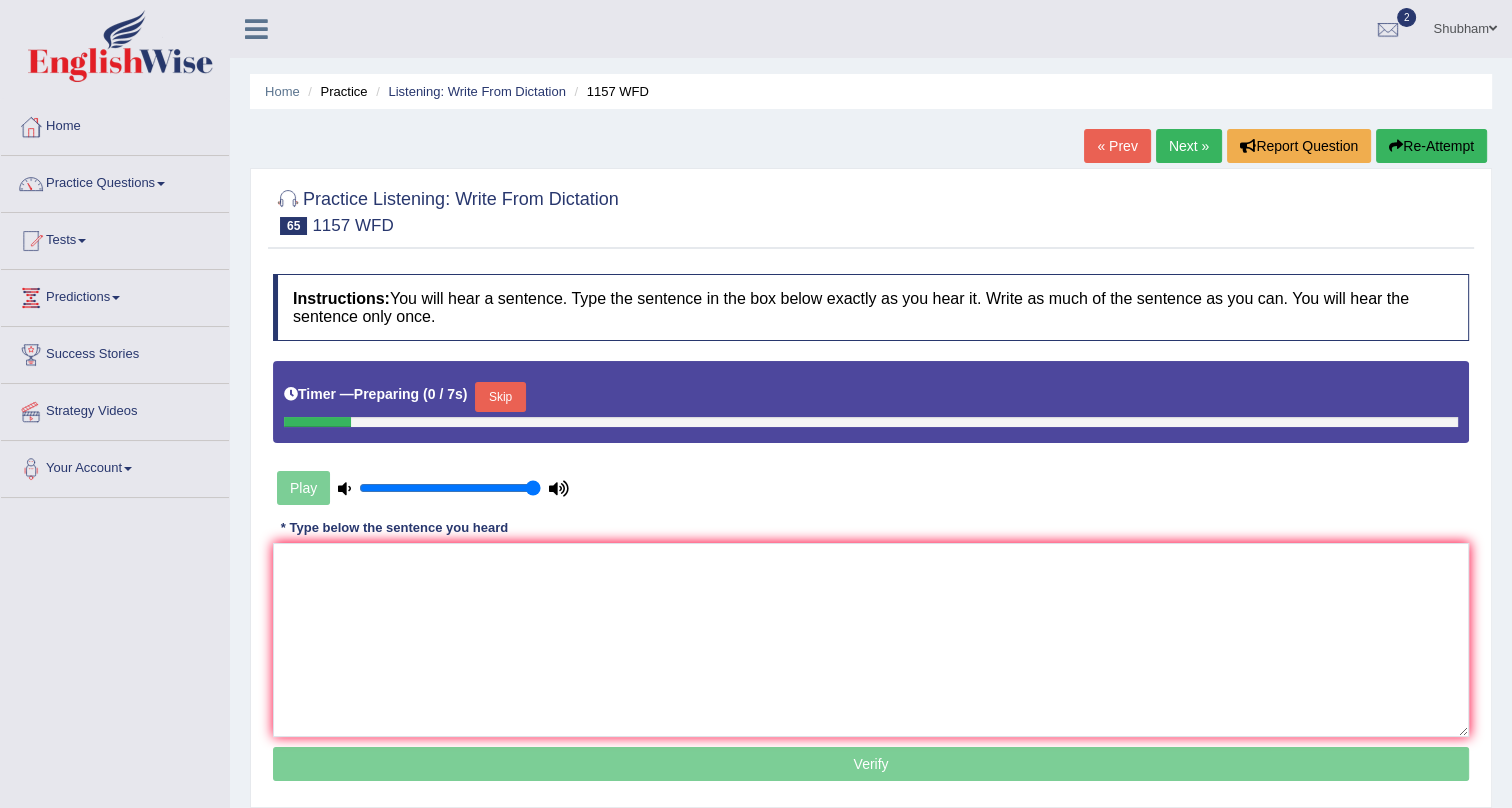 scroll, scrollTop: 0, scrollLeft: 0, axis: both 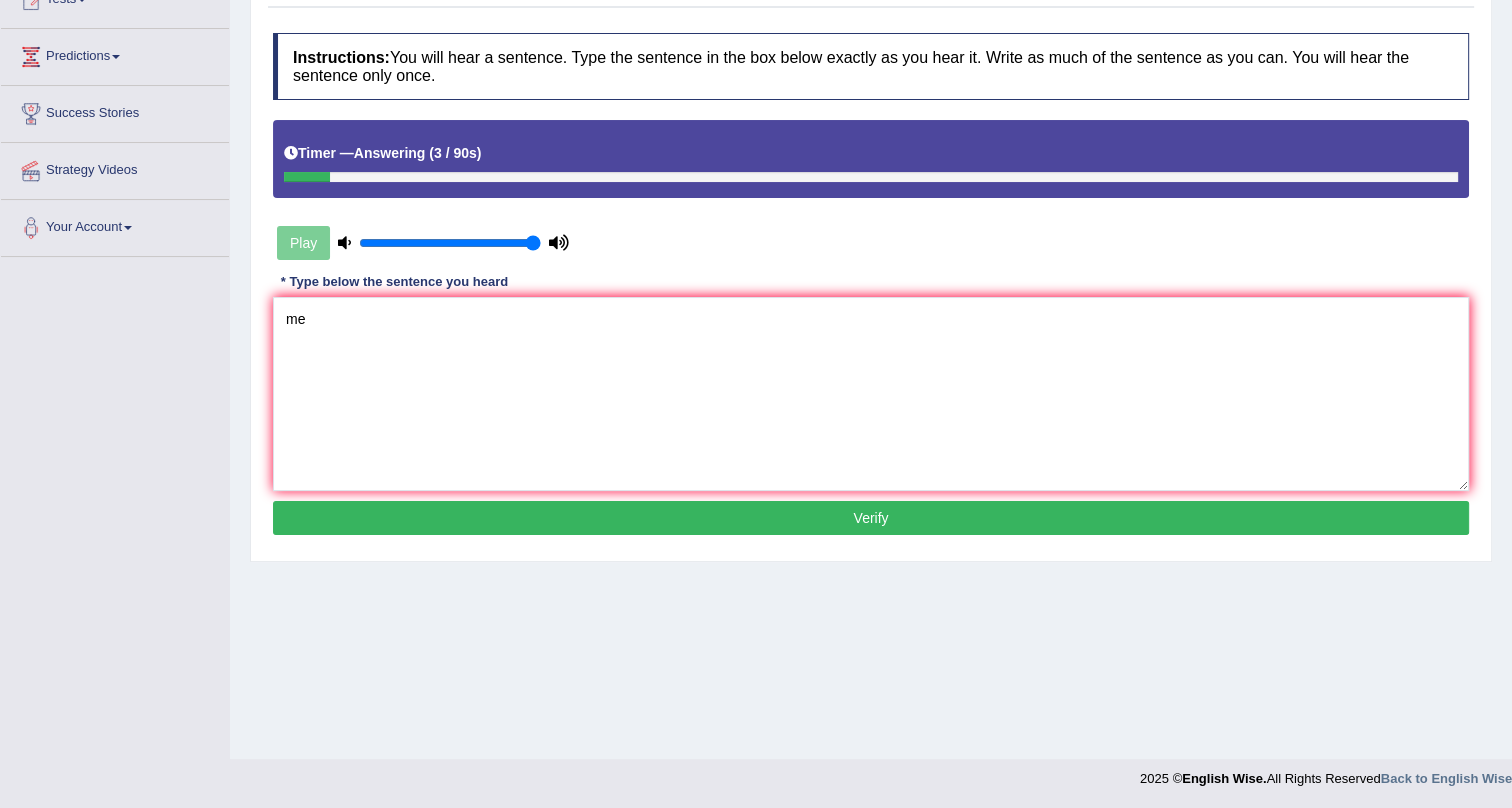 type on "m" 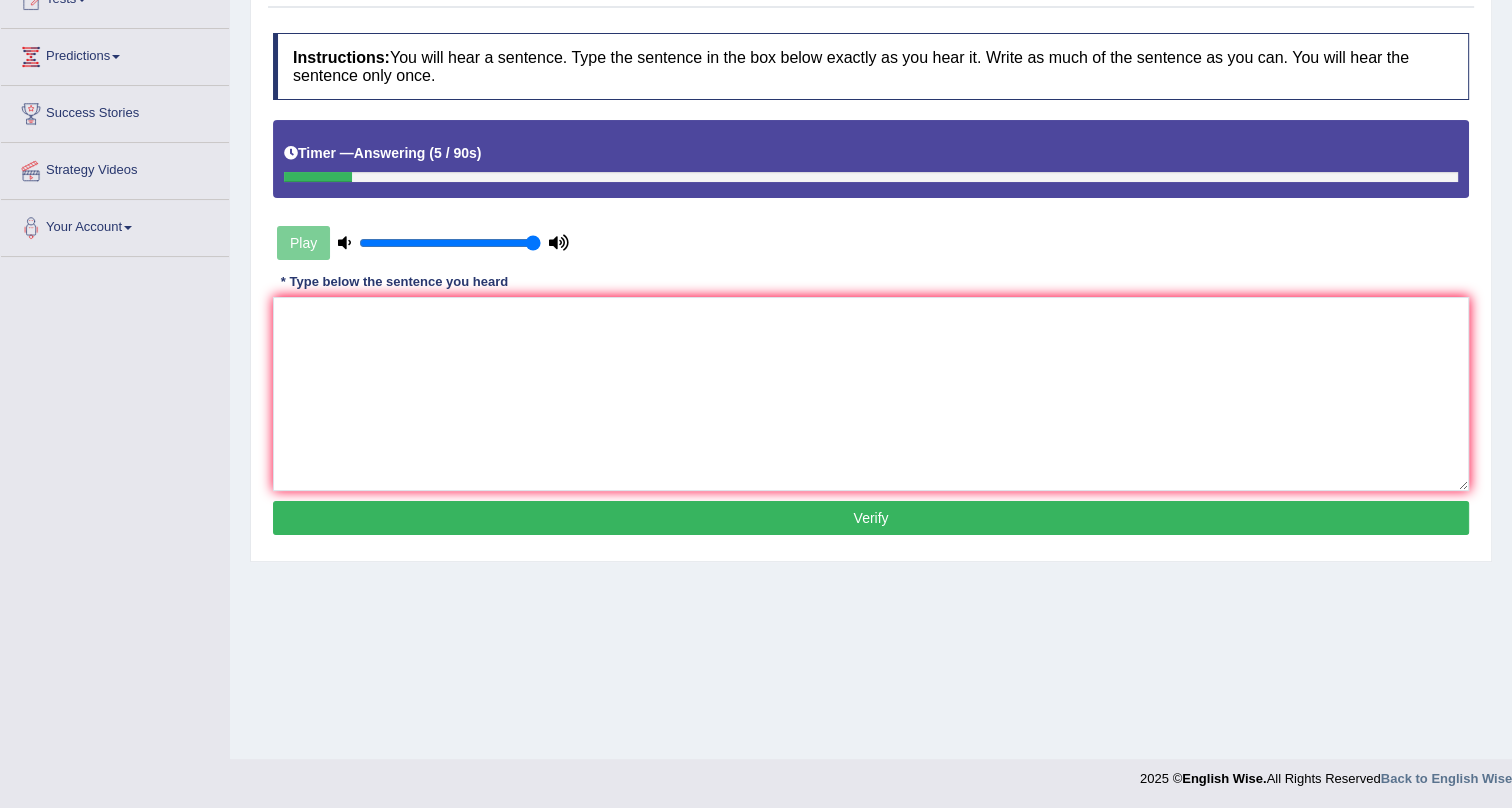 type on "m" 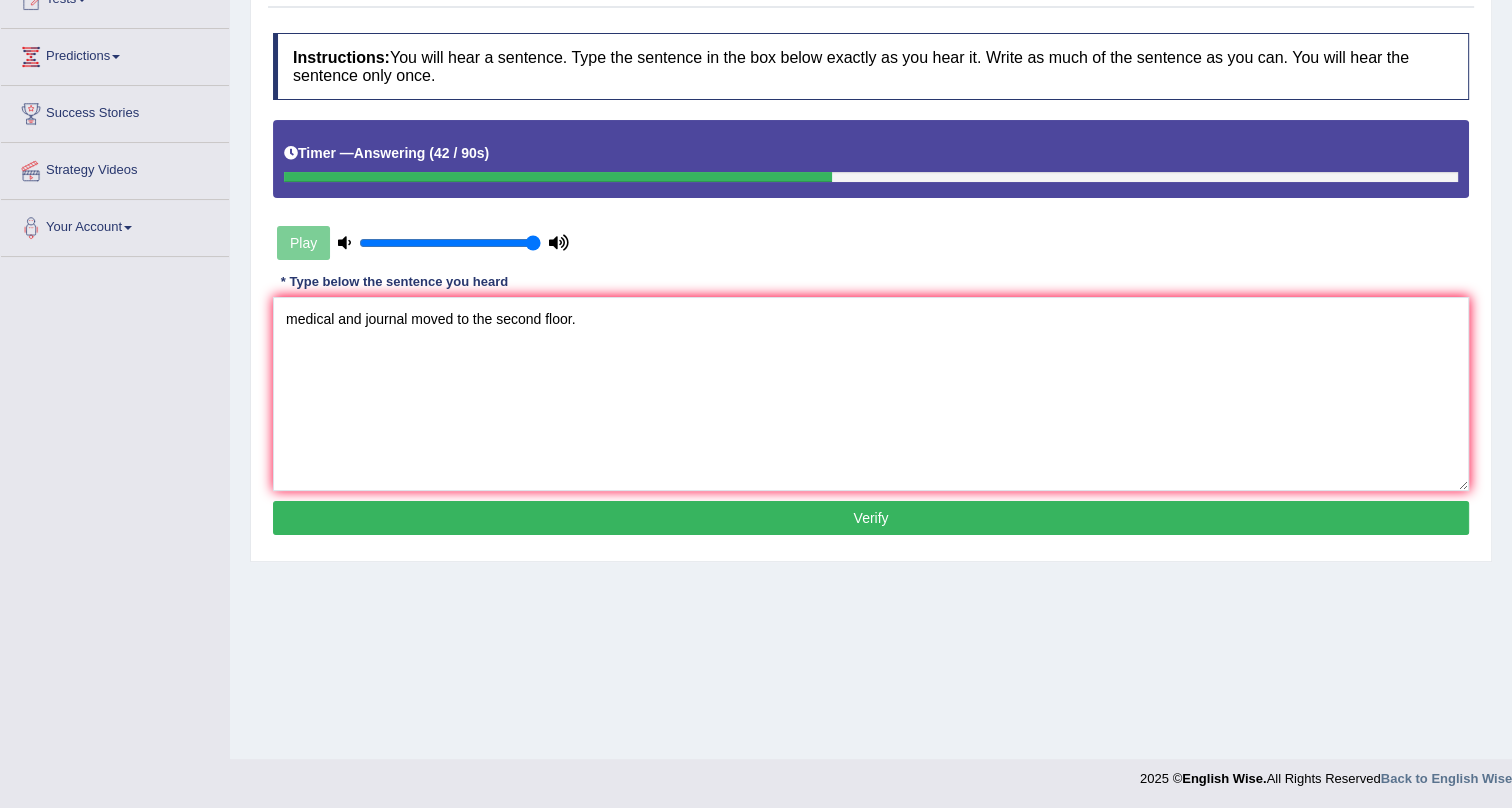 click on "medical and journal moved to the second floor." at bounding box center (871, 394) 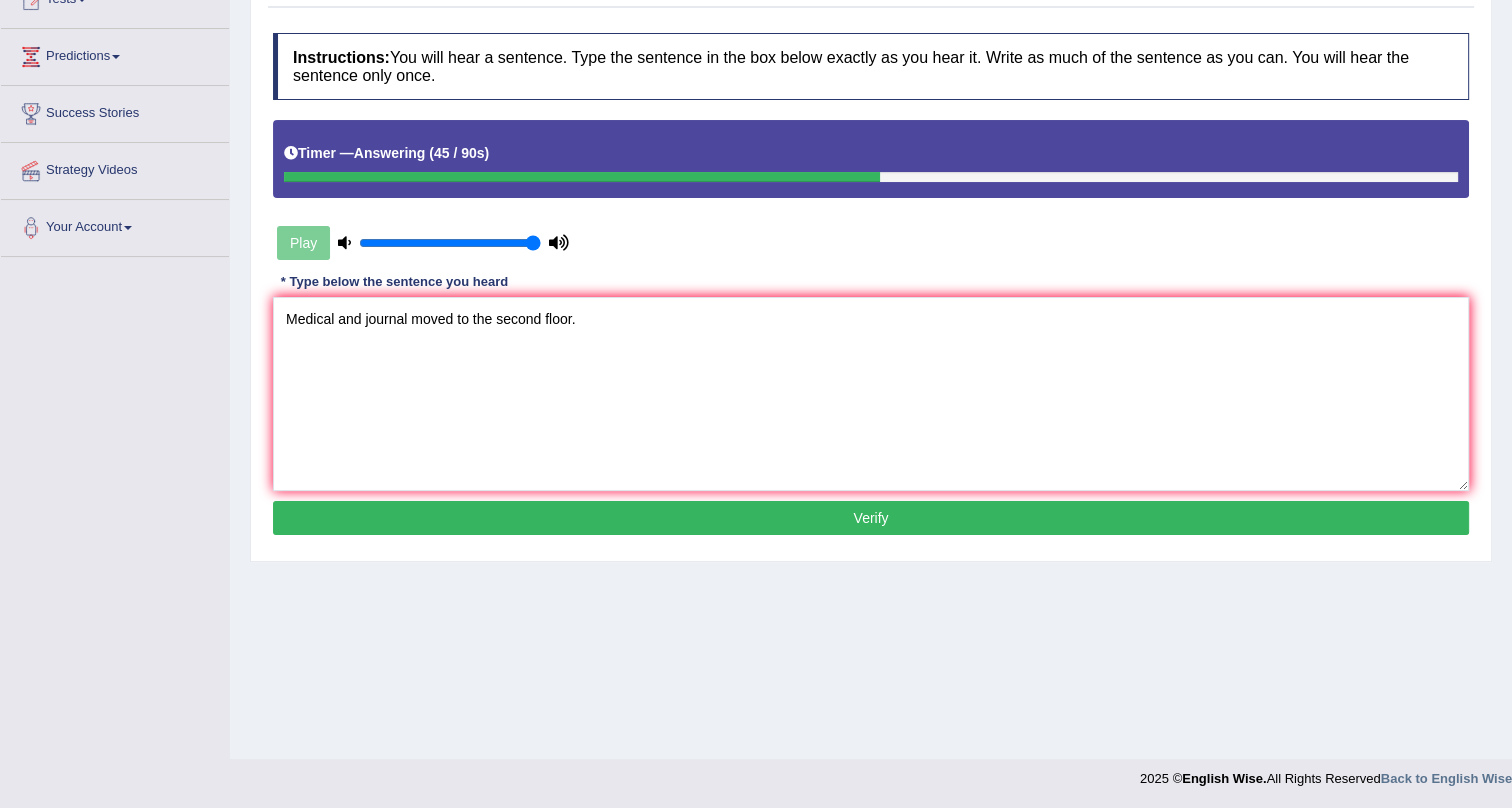type on "Medical and journal moved to the second floor." 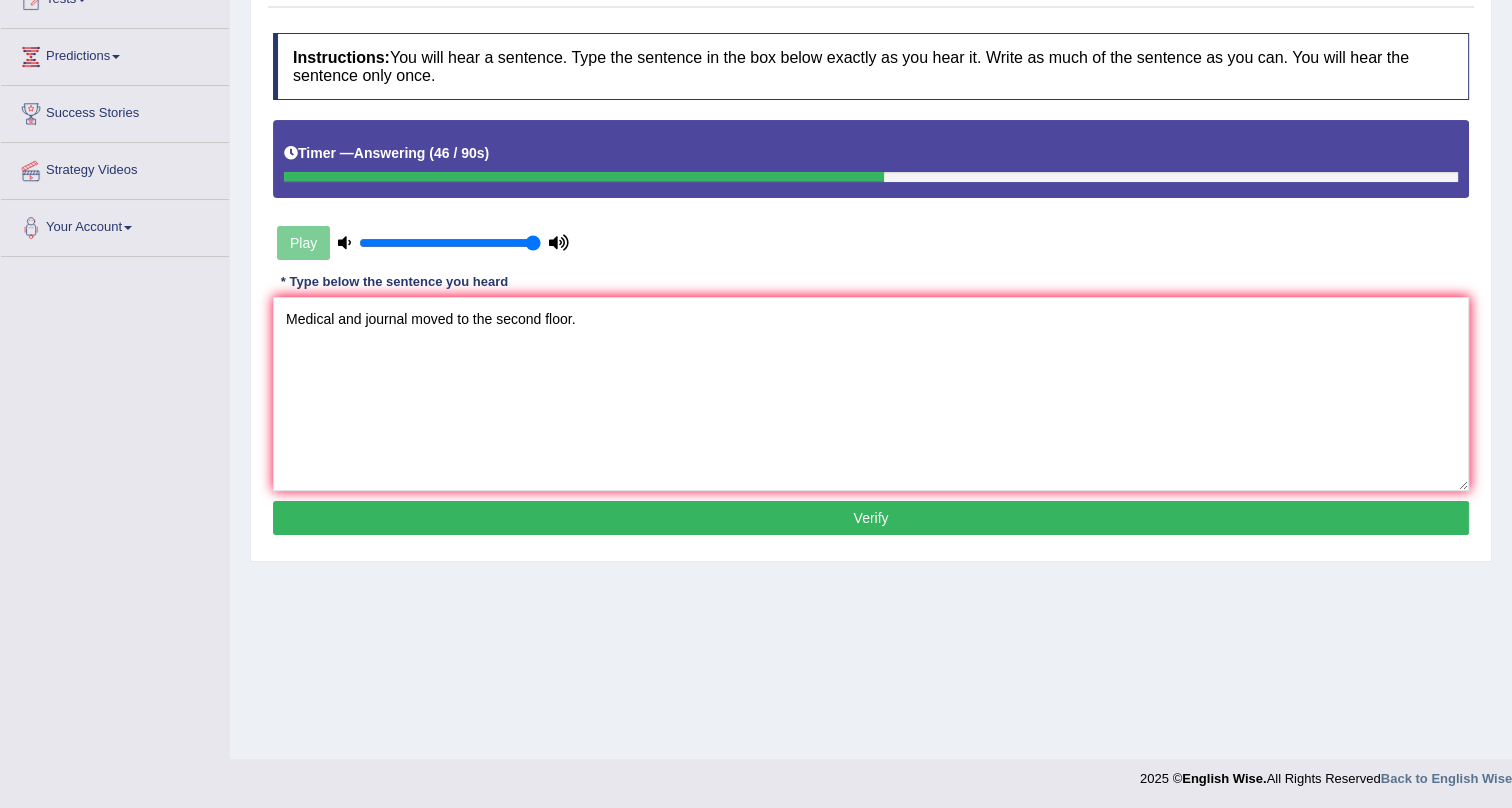 click on "Verify" at bounding box center [871, 518] 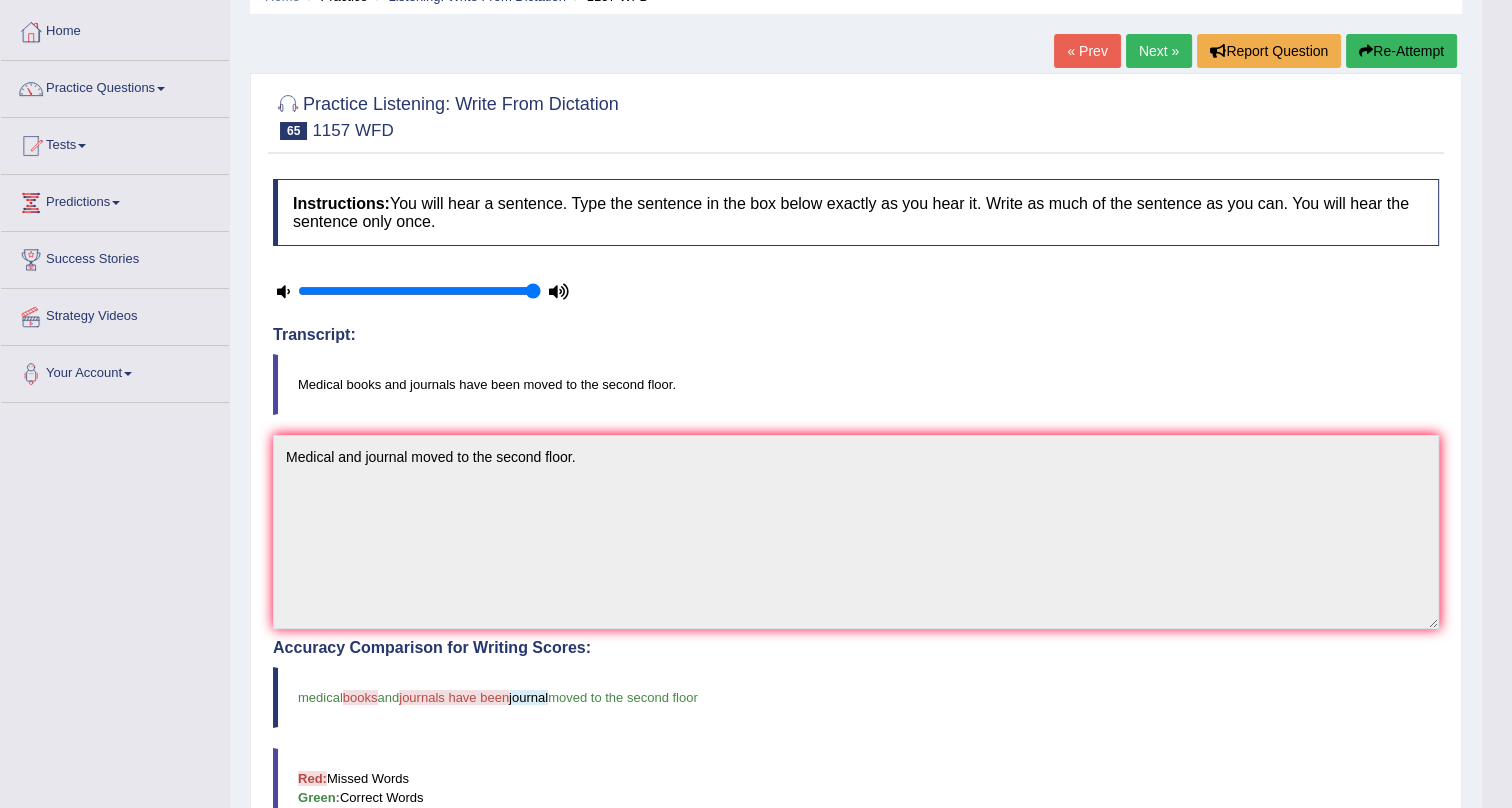 scroll, scrollTop: 90, scrollLeft: 0, axis: vertical 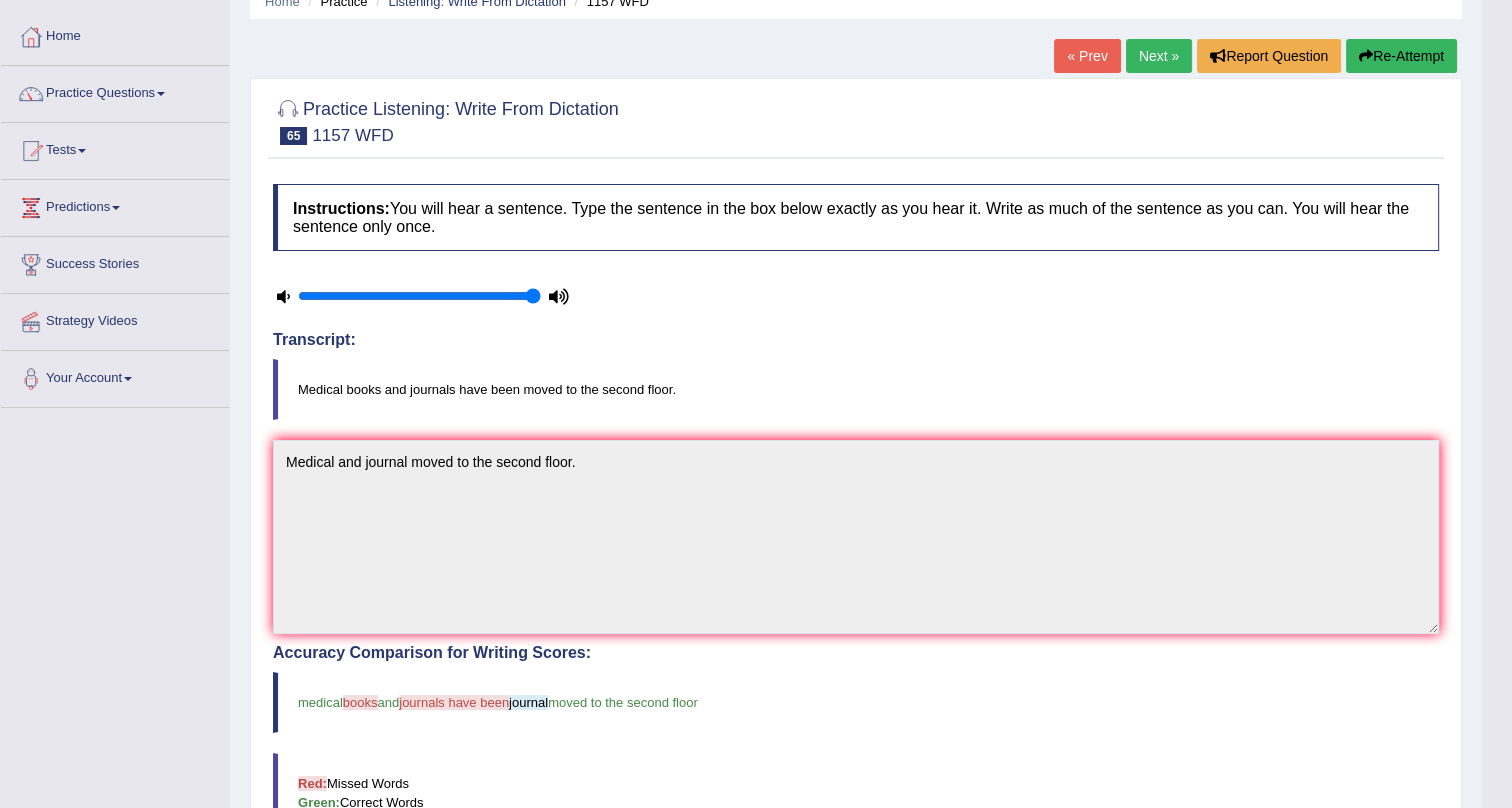 click on "Next »" at bounding box center [1159, 56] 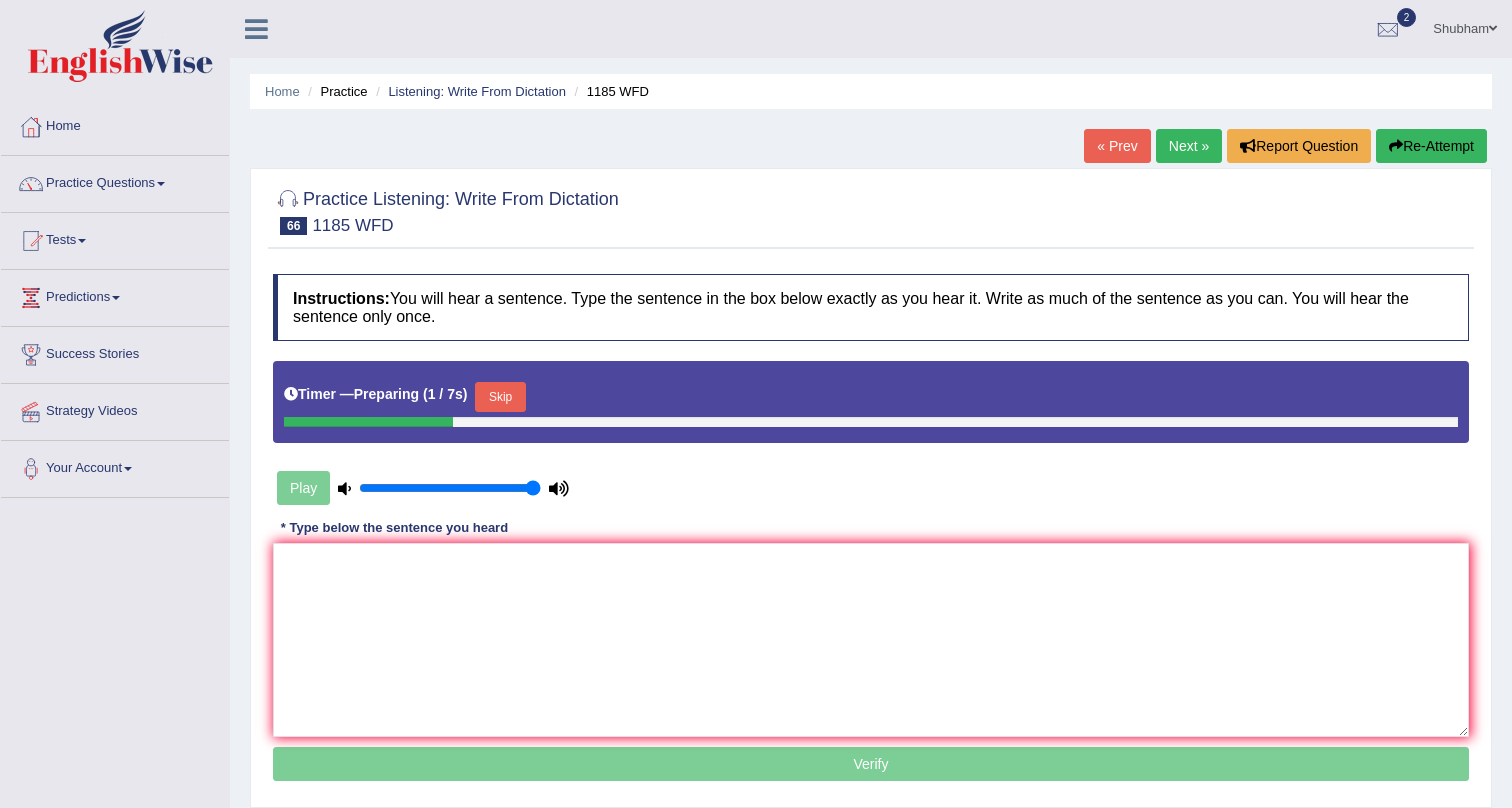 scroll, scrollTop: 0, scrollLeft: 0, axis: both 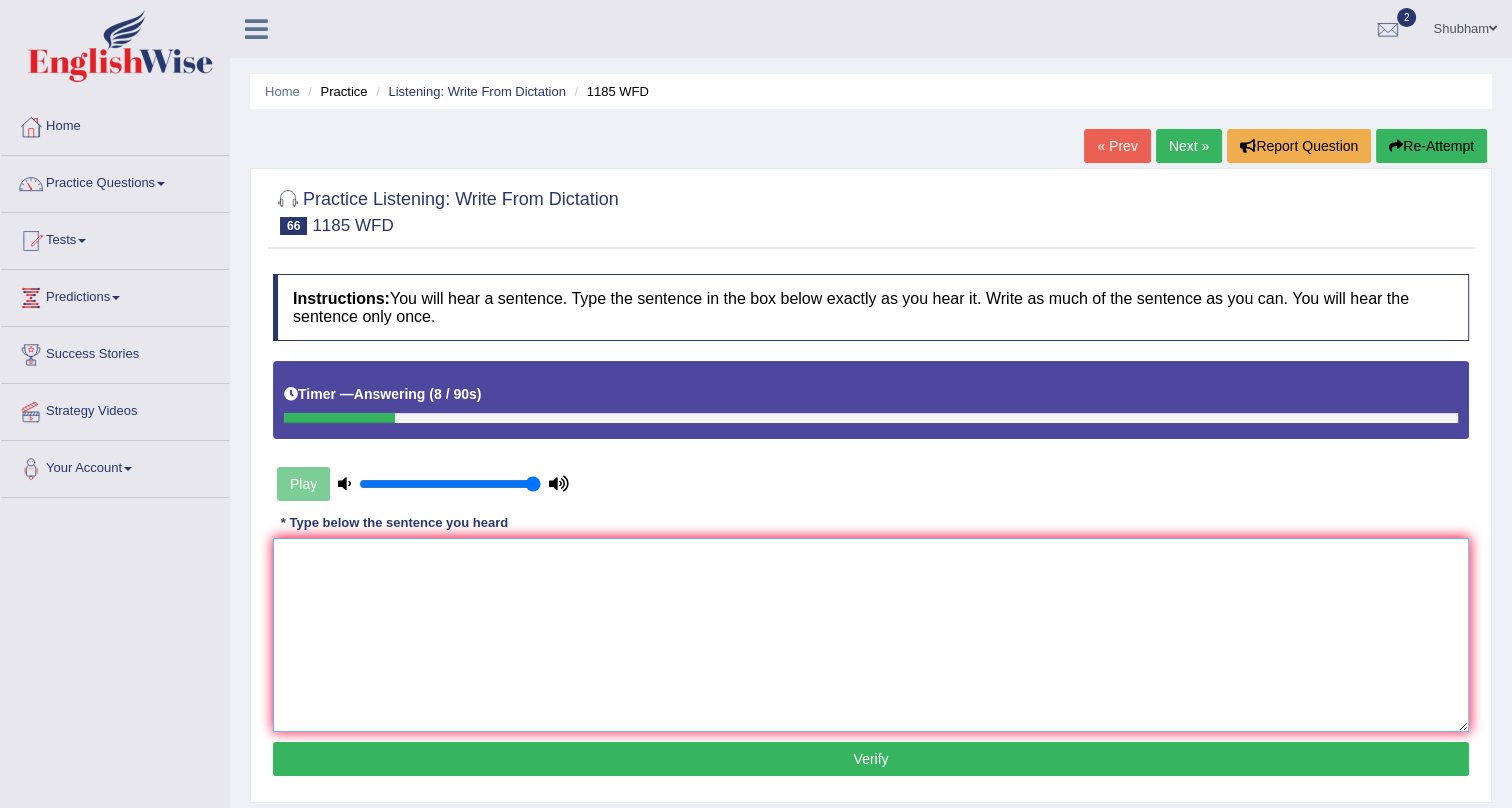 click at bounding box center (871, 635) 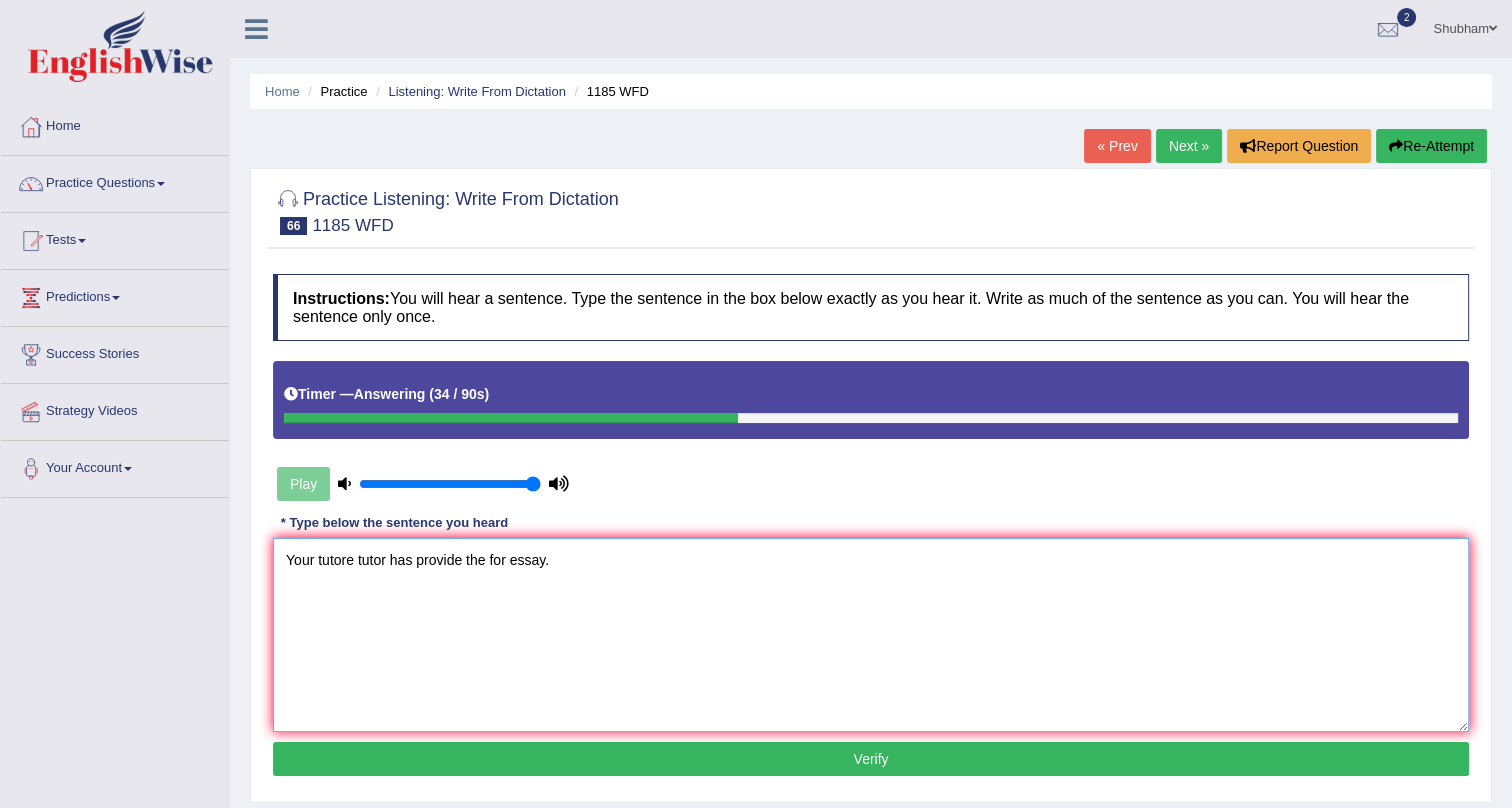type on "Your tutore tutor has provide the for essay." 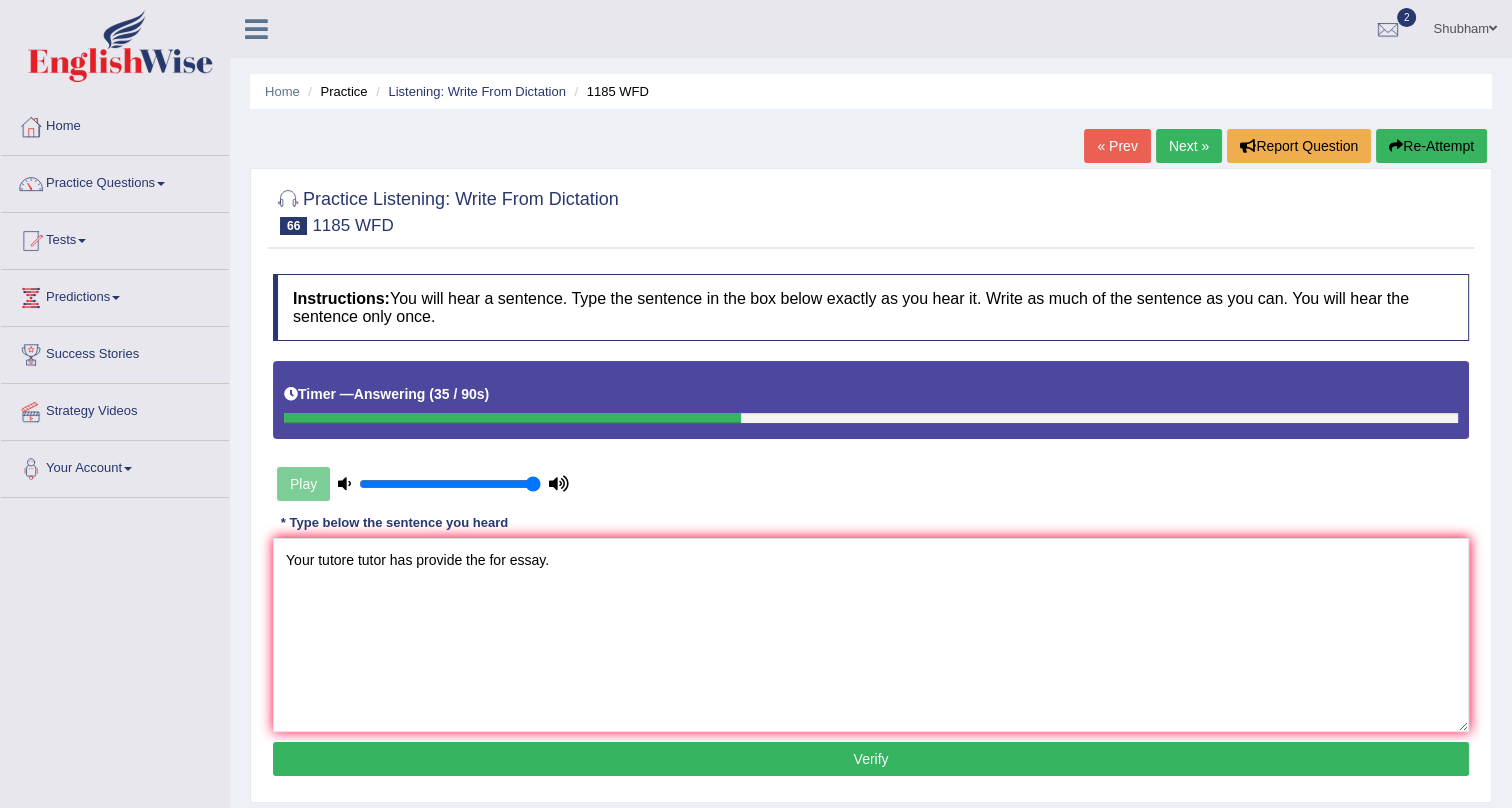 click on "Verify" at bounding box center (871, 759) 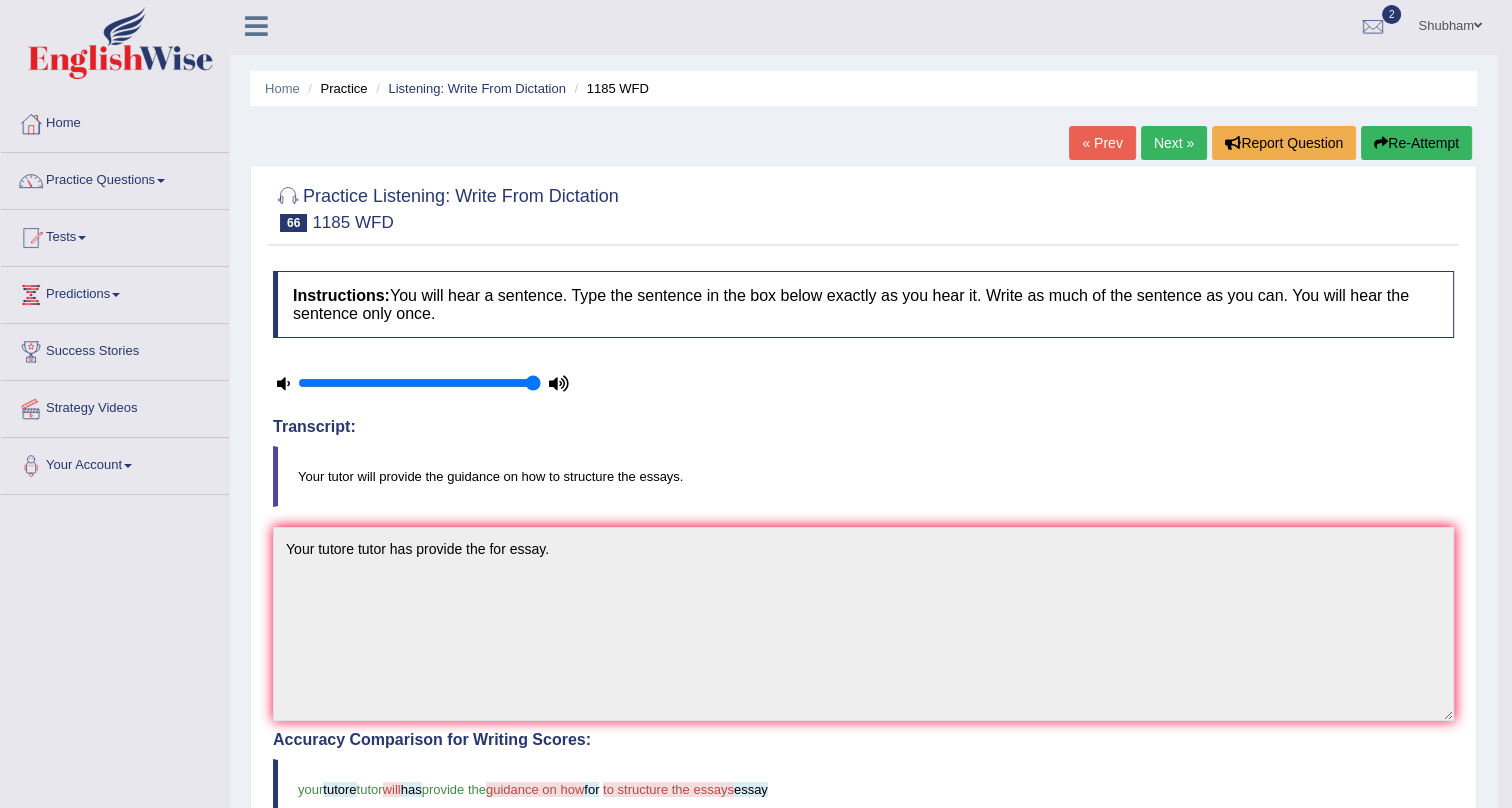 scroll, scrollTop: 0, scrollLeft: 0, axis: both 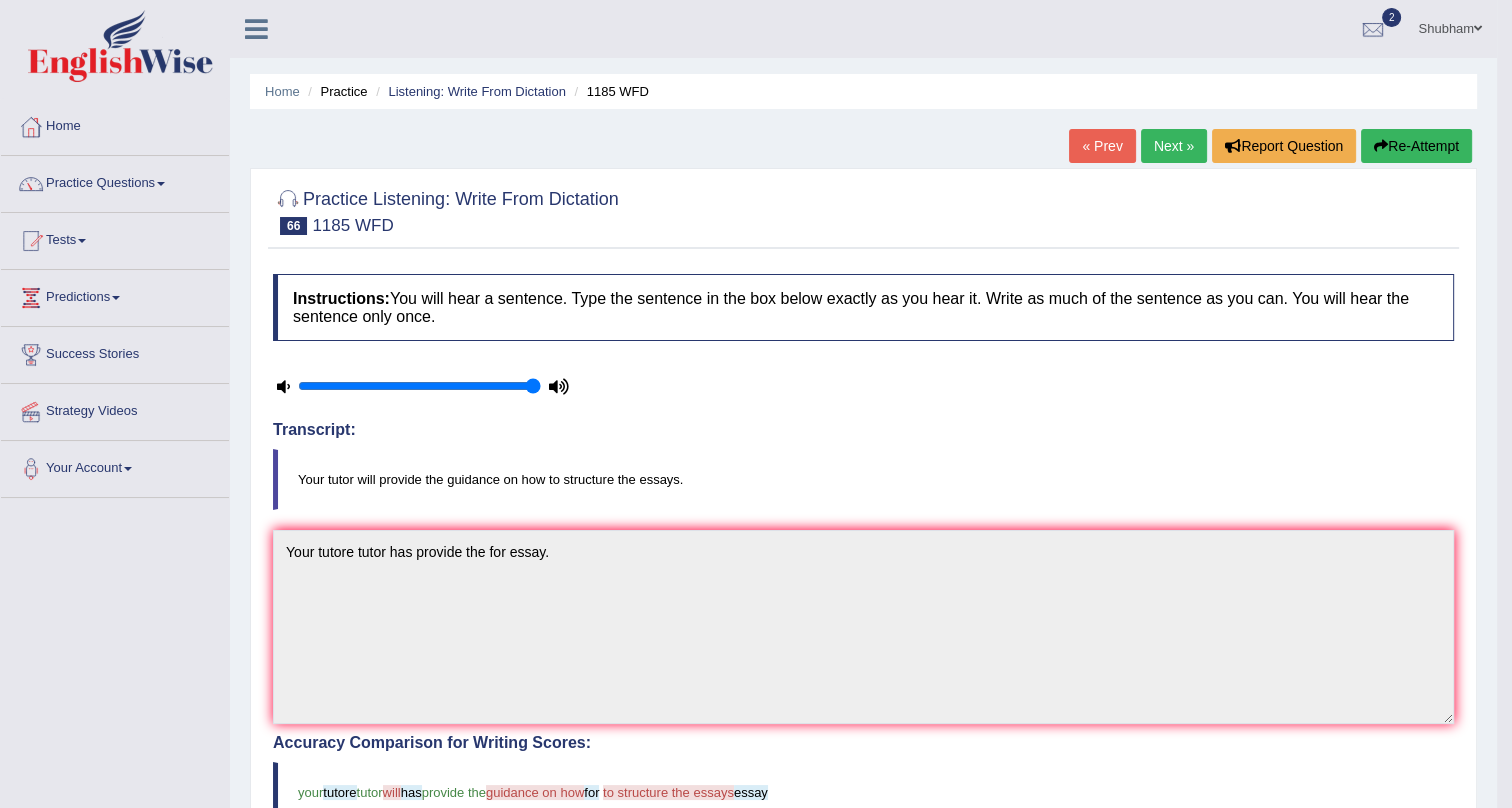 click on "Next »" at bounding box center [1174, 146] 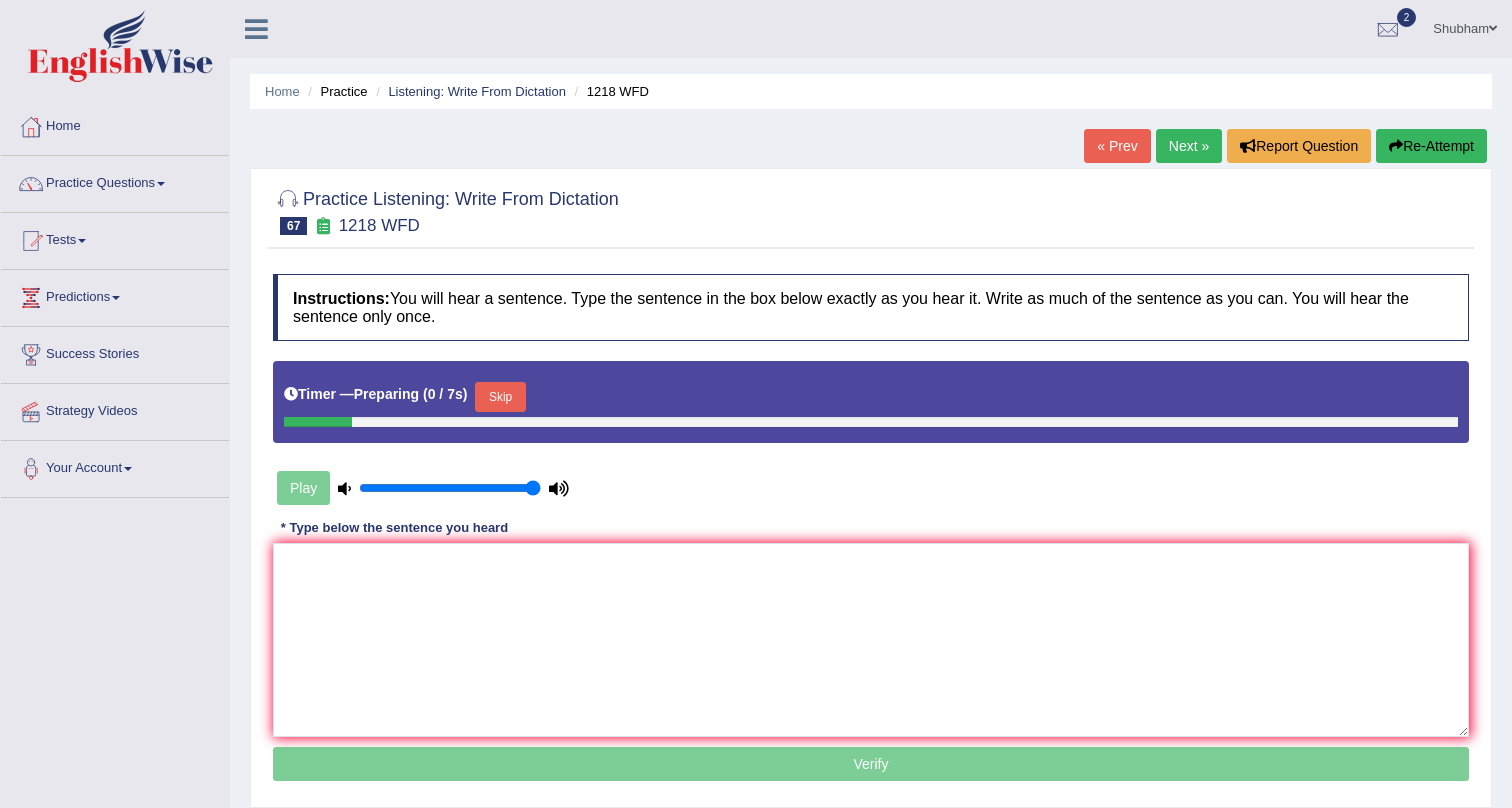 scroll, scrollTop: 0, scrollLeft: 0, axis: both 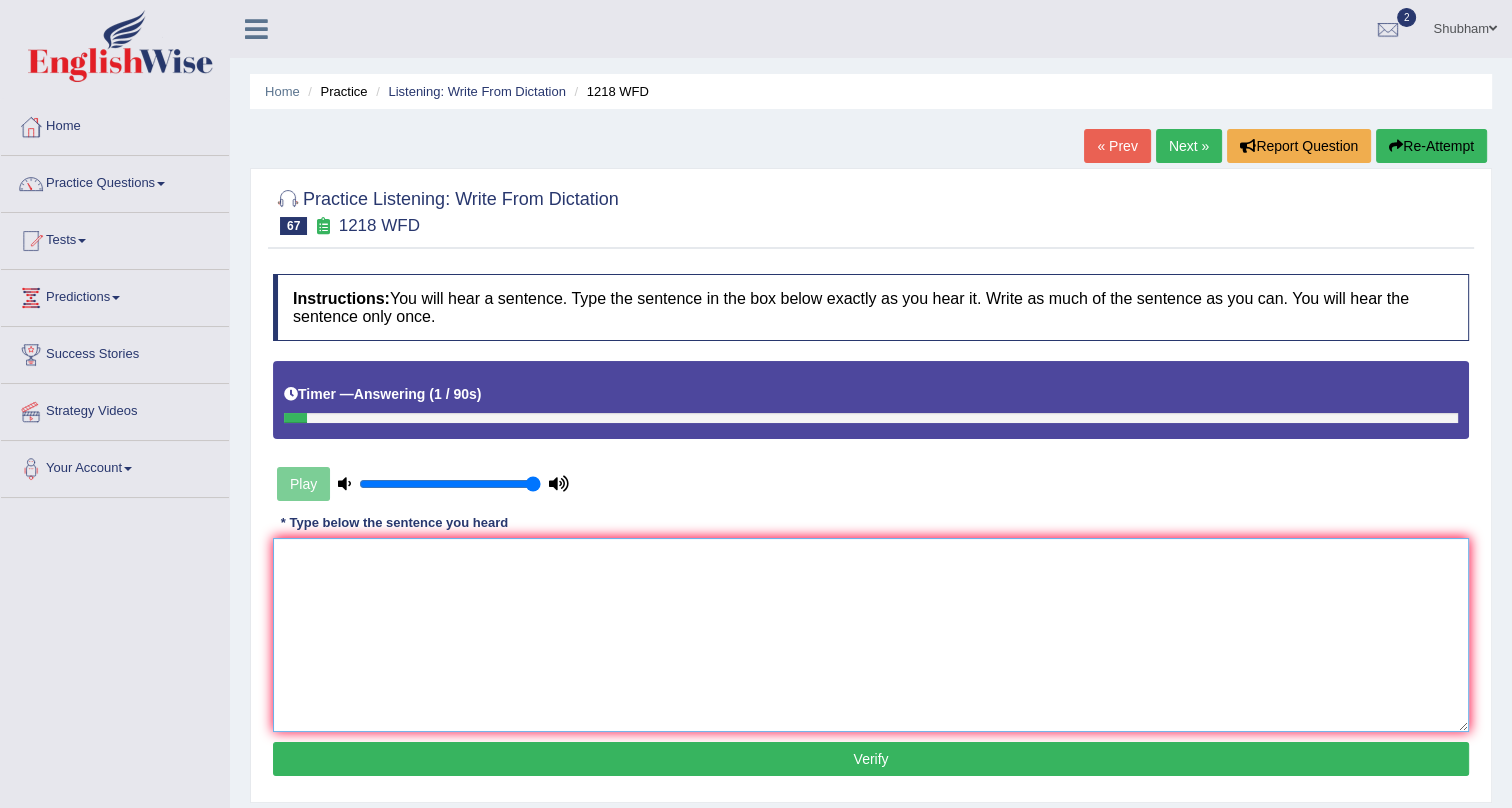 click at bounding box center (871, 635) 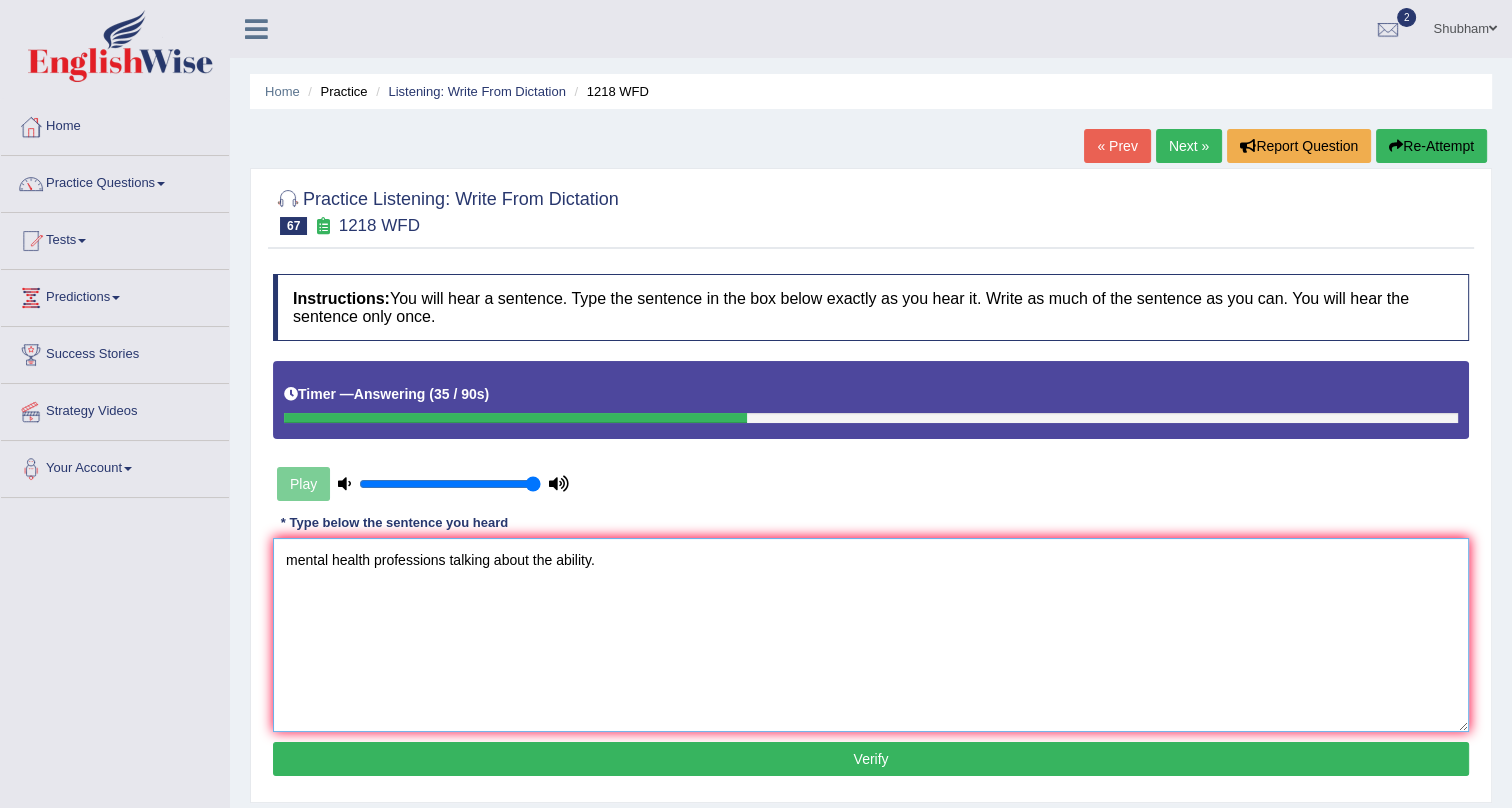 click on "mental health professions talking about the ability." at bounding box center (871, 635) 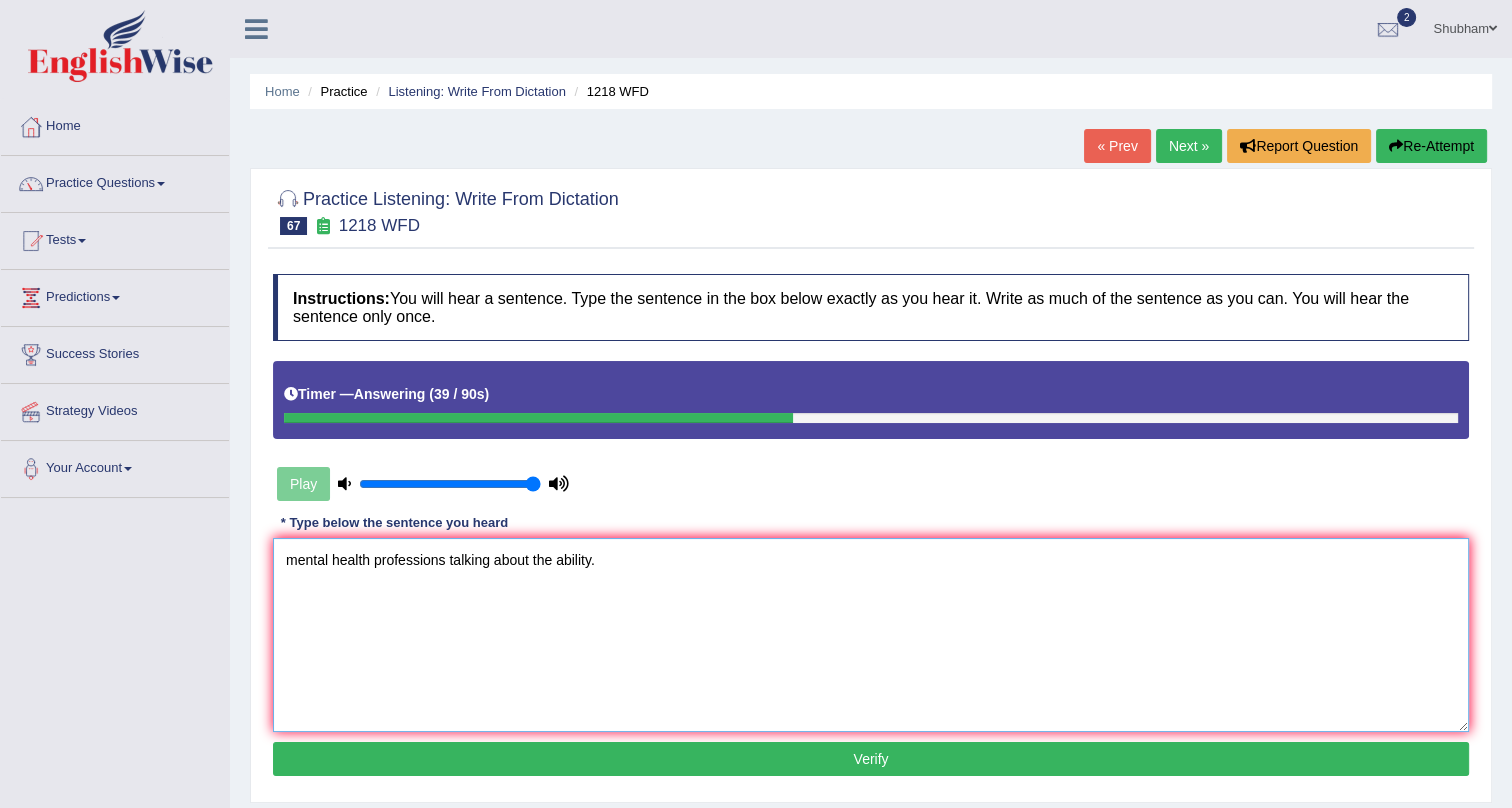 type on "mental health professions talking about the ability." 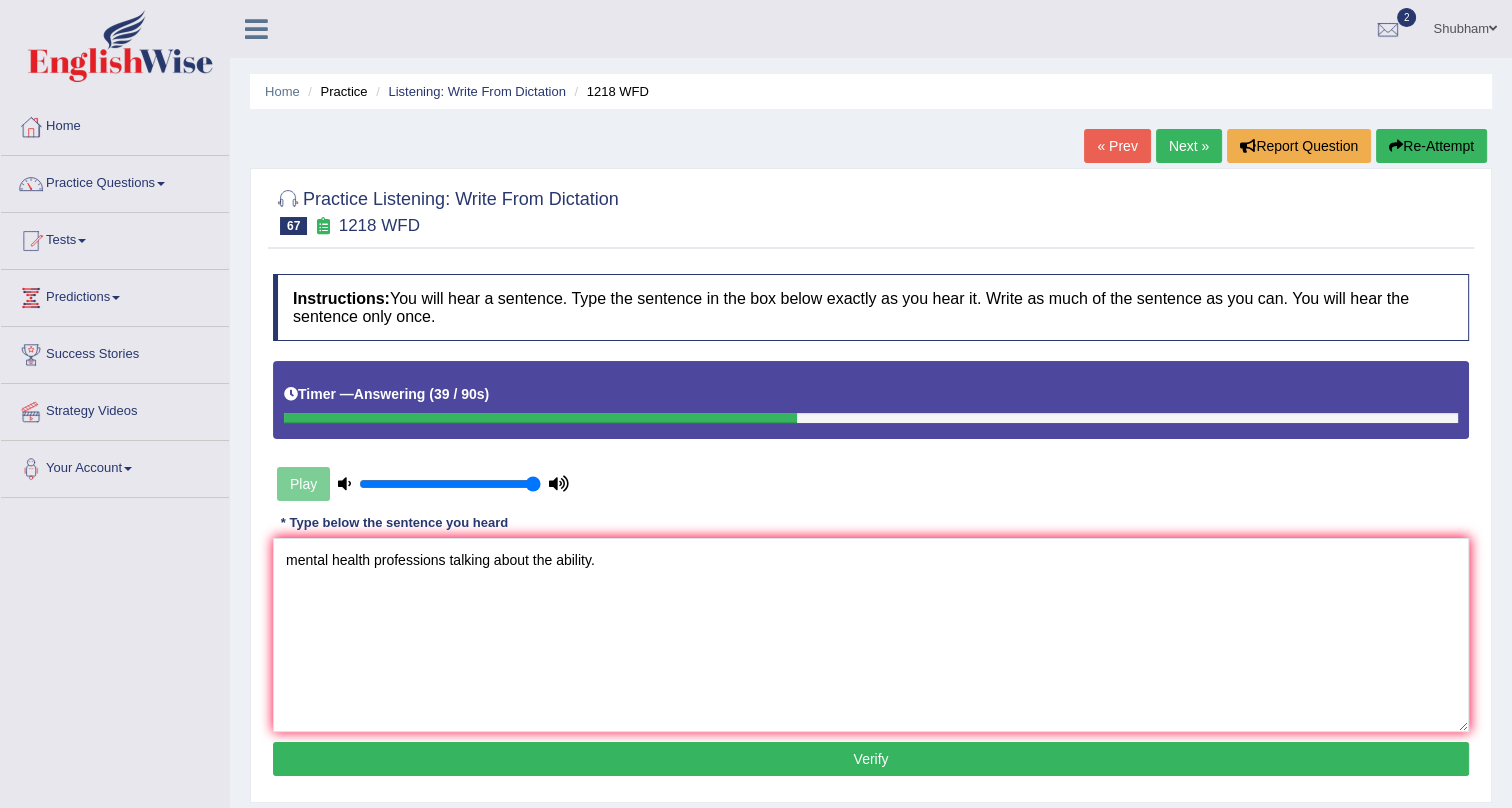 click on "Verify" at bounding box center (871, 759) 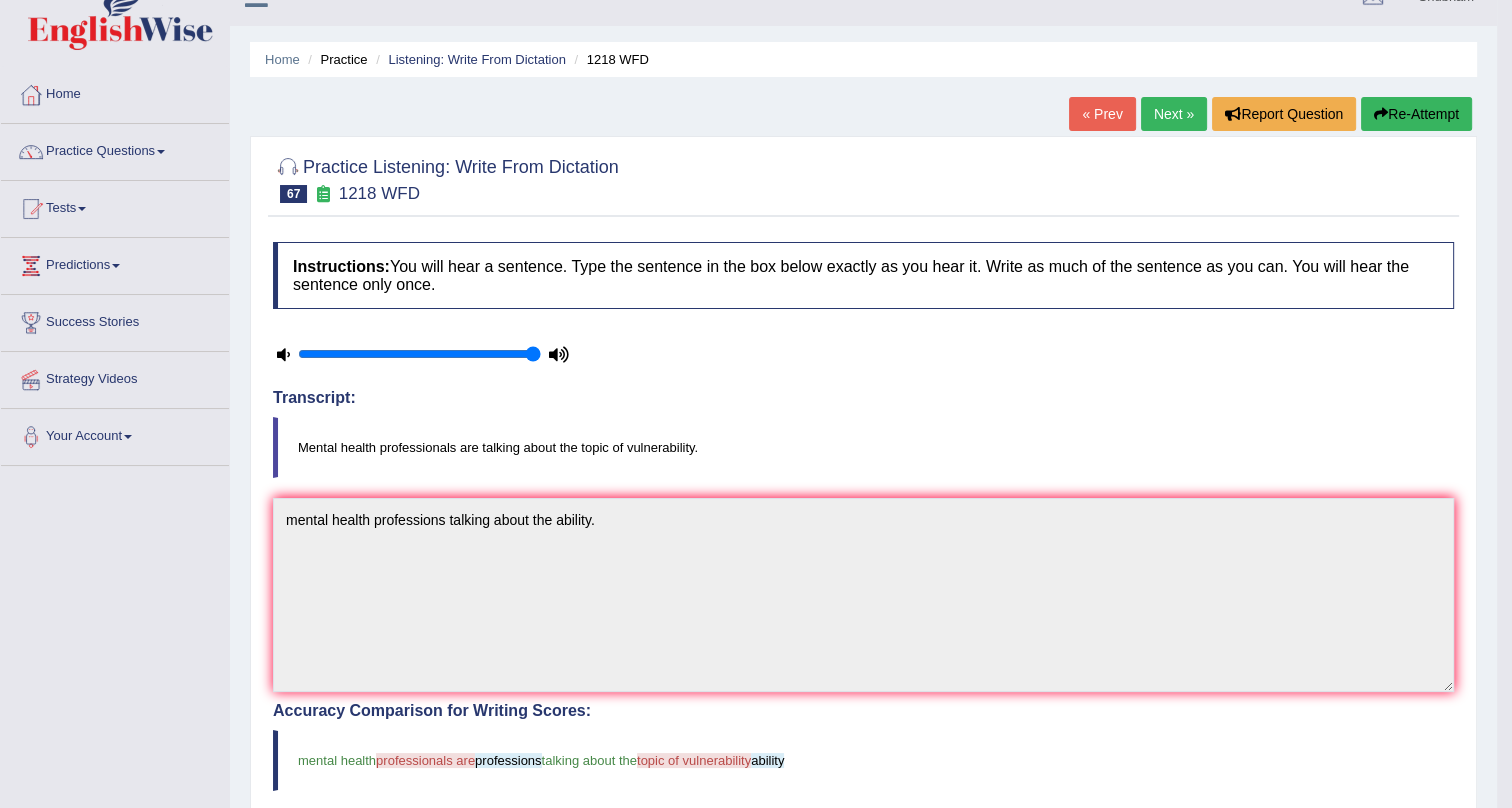 scroll, scrollTop: 0, scrollLeft: 0, axis: both 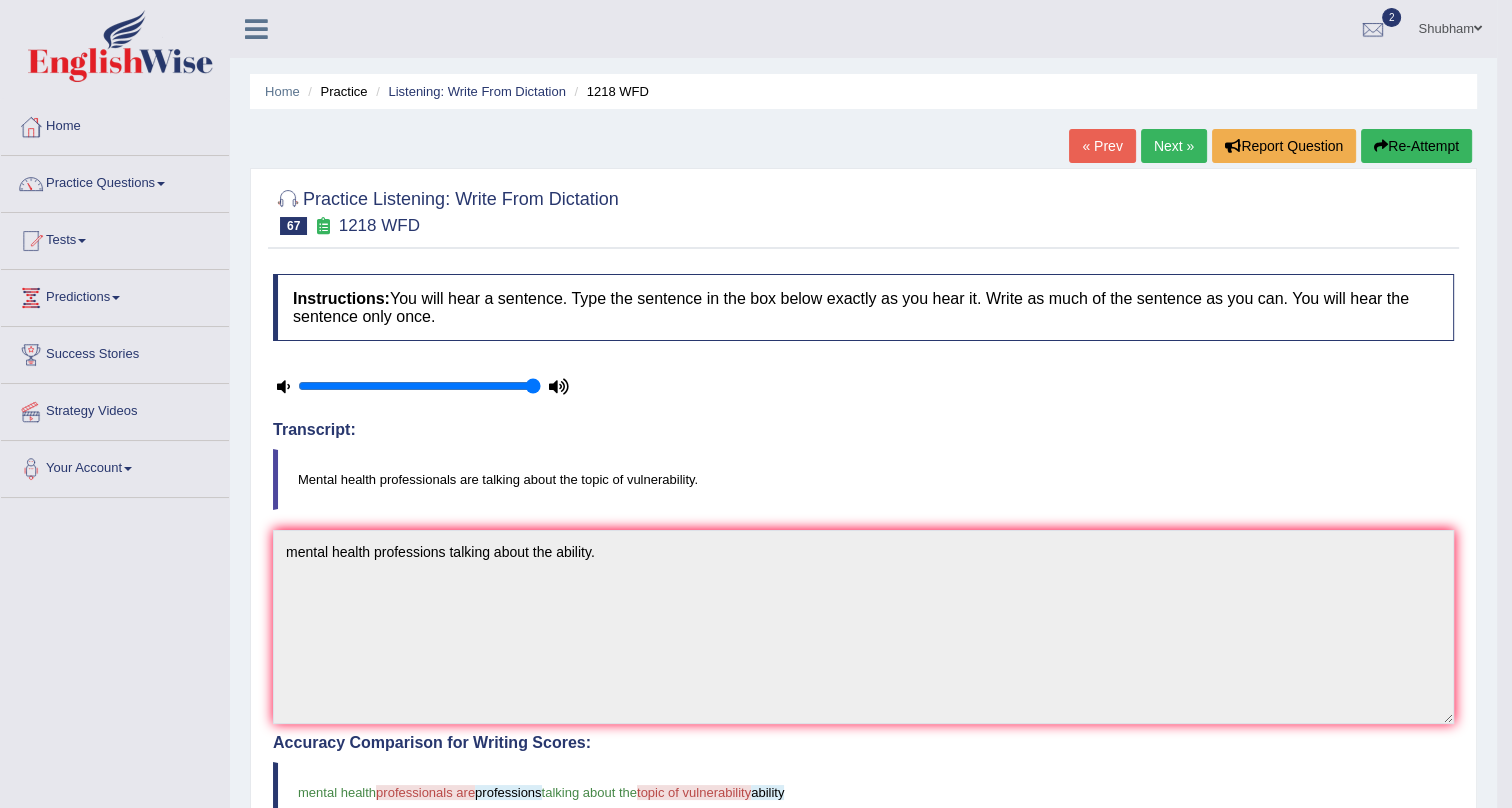 drag, startPoint x: 367, startPoint y: 229, endPoint x: 621, endPoint y: 263, distance: 256.26547 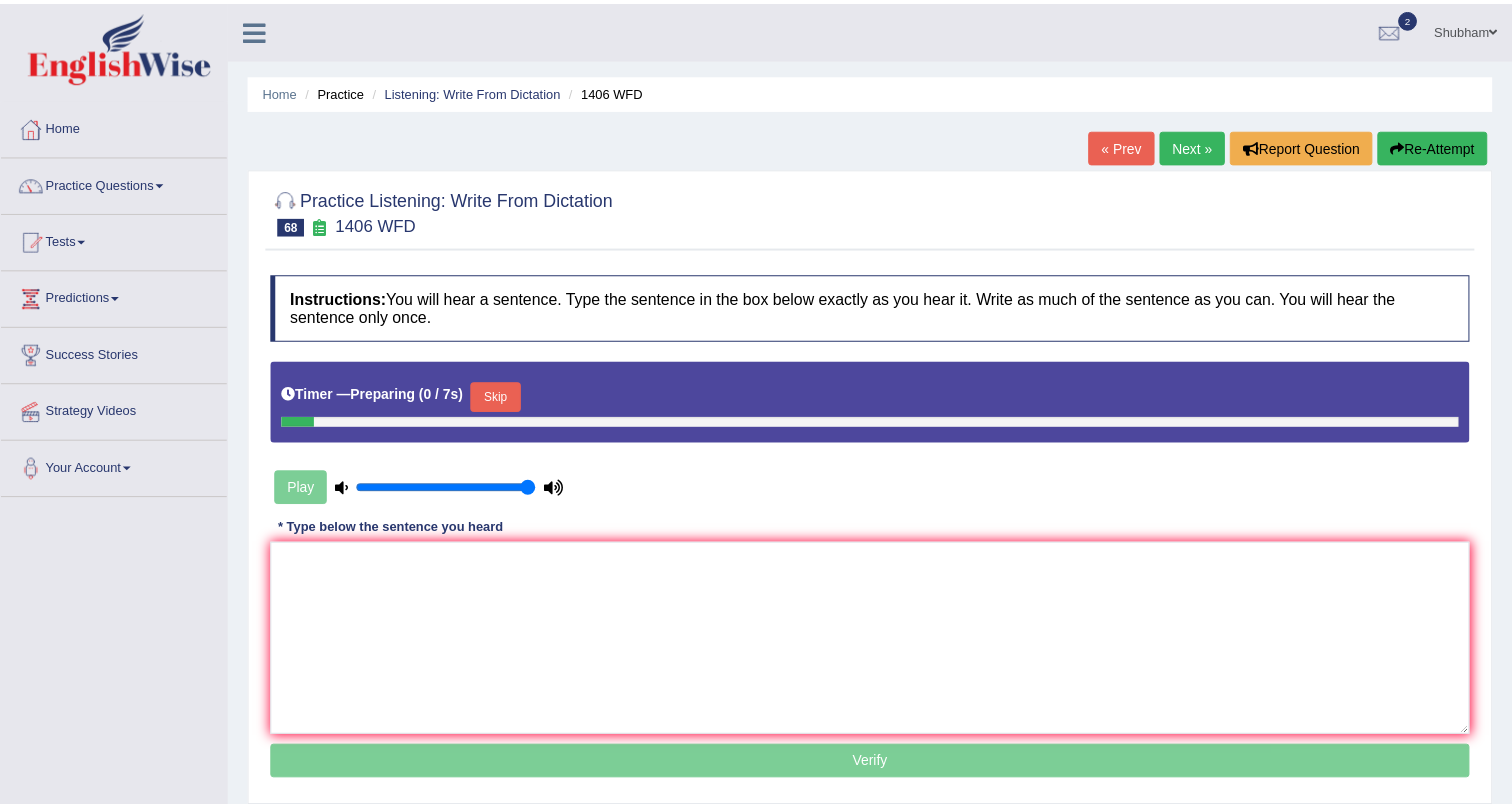 scroll, scrollTop: 0, scrollLeft: 0, axis: both 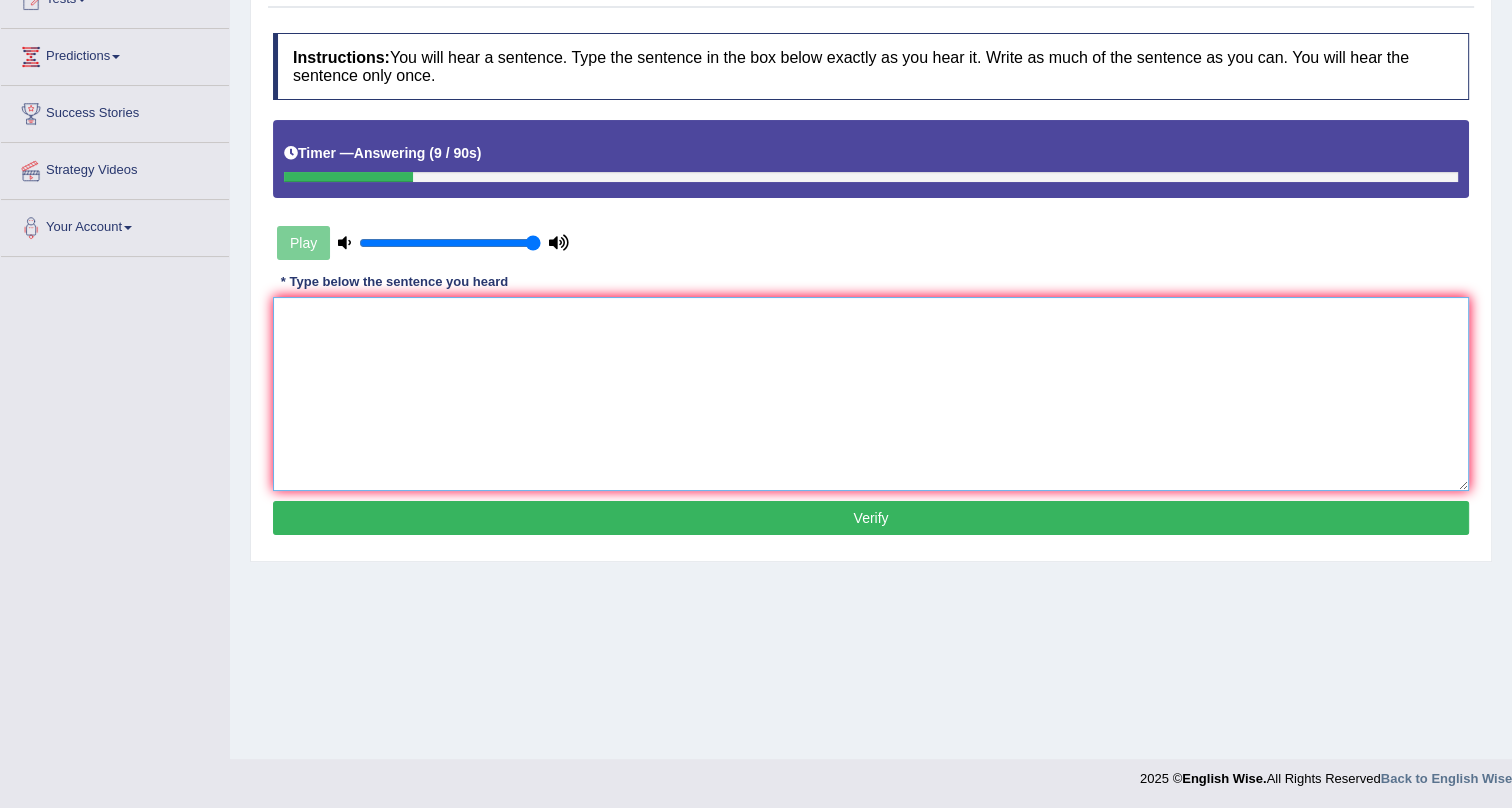 drag, startPoint x: 620, startPoint y: 366, endPoint x: 506, endPoint y: 406, distance: 120.8139 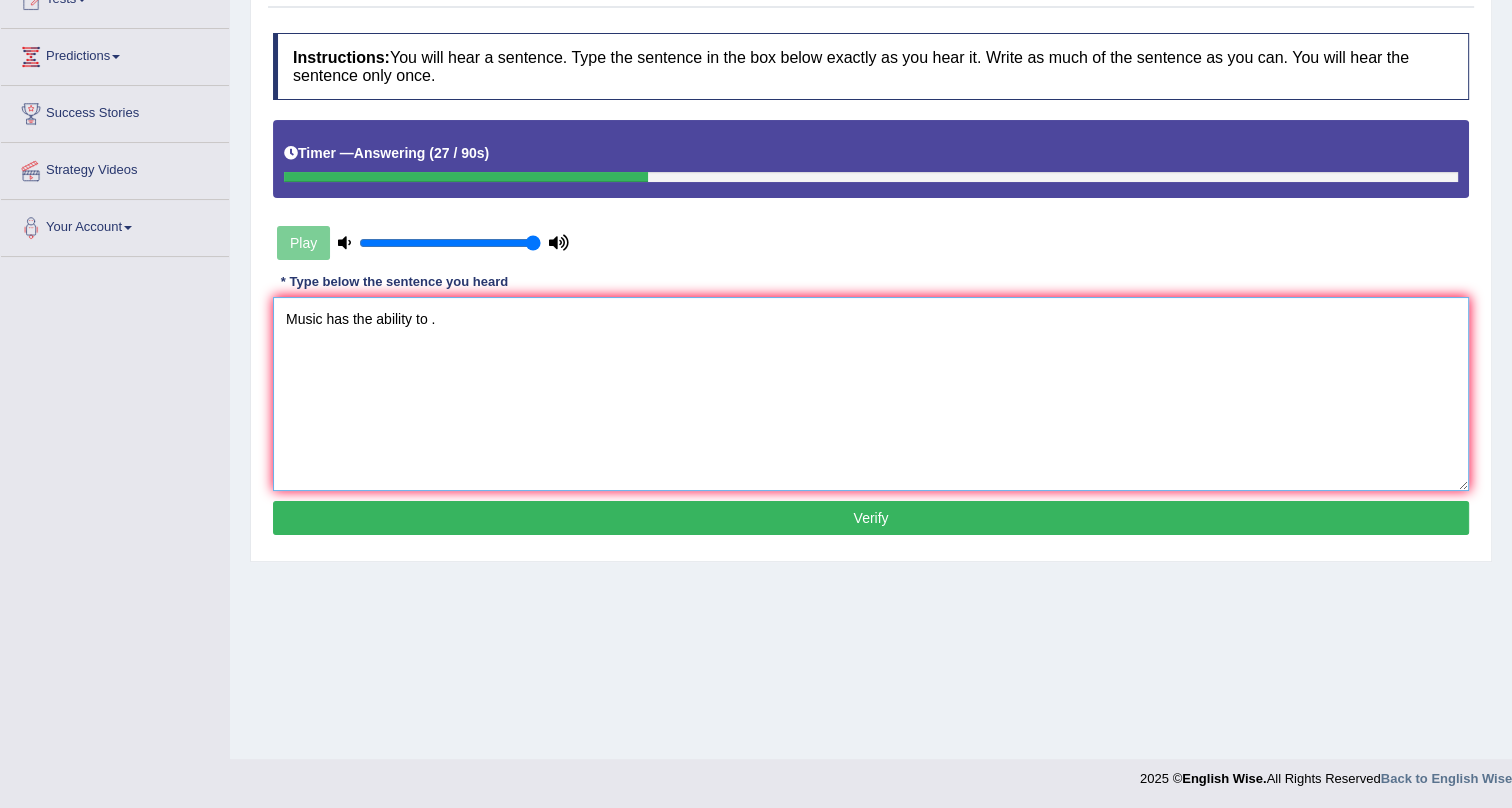 type on "Music has the ability to ." 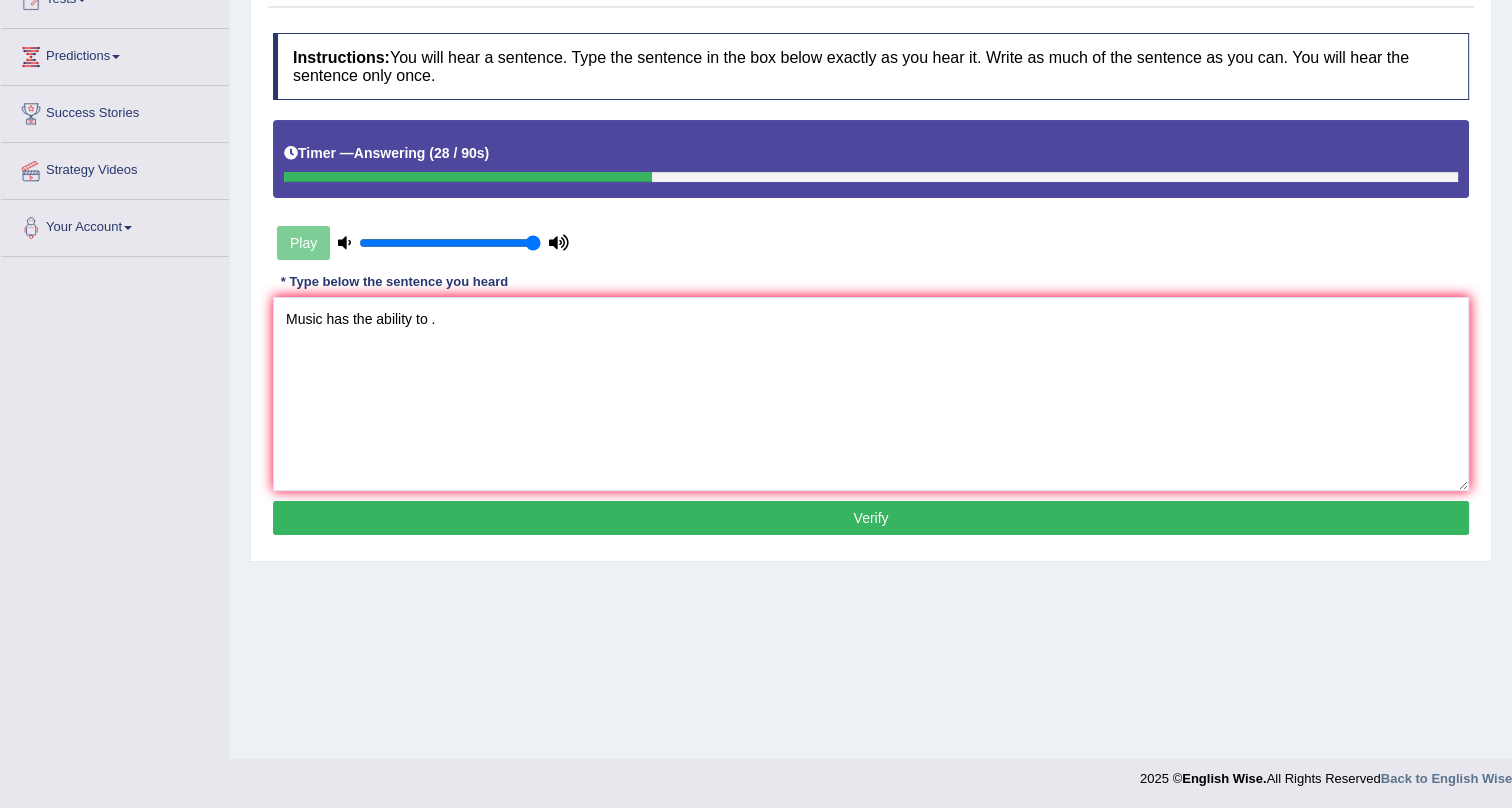 click on "Verify" at bounding box center (871, 518) 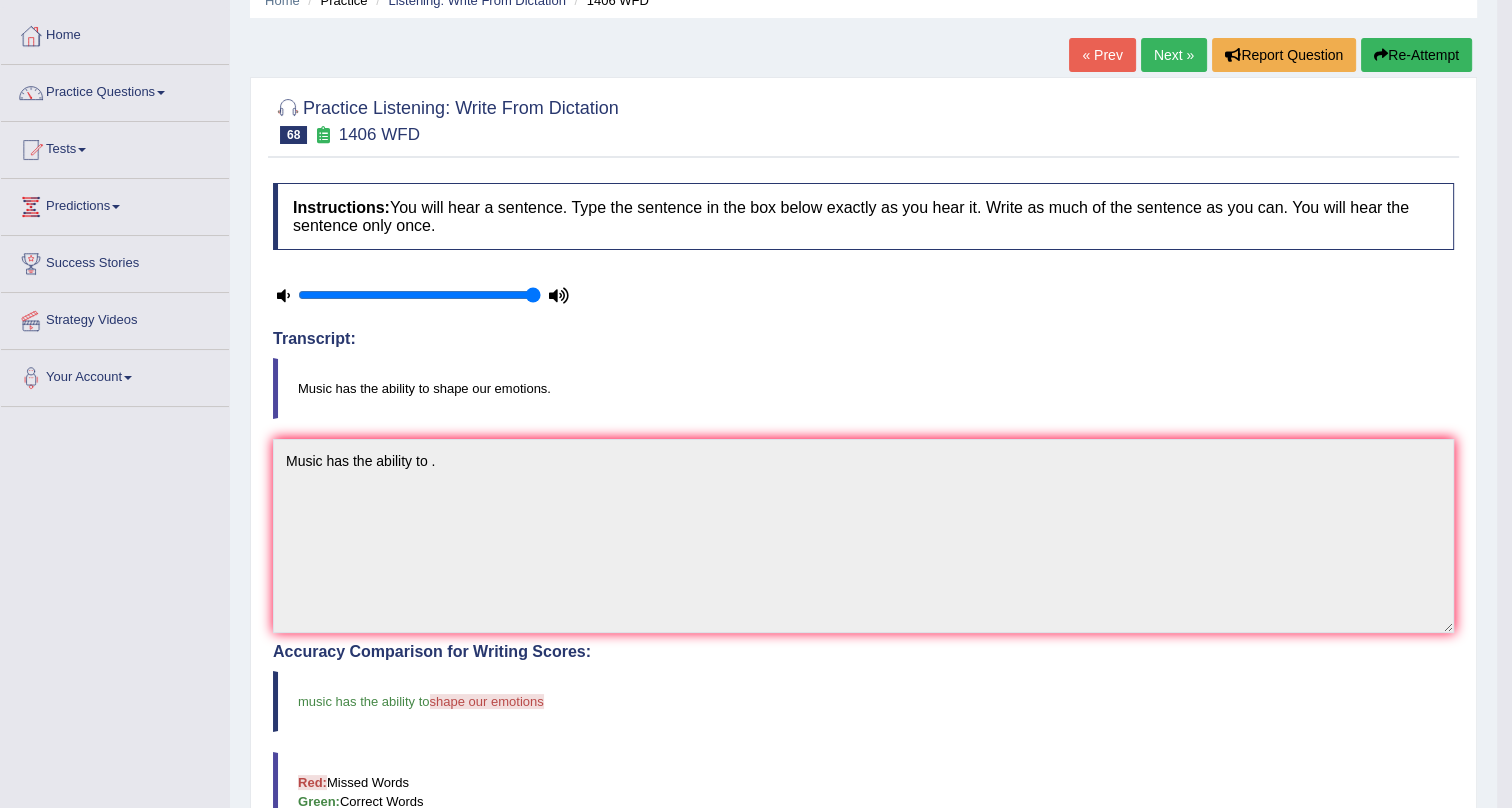 scroll, scrollTop: 90, scrollLeft: 0, axis: vertical 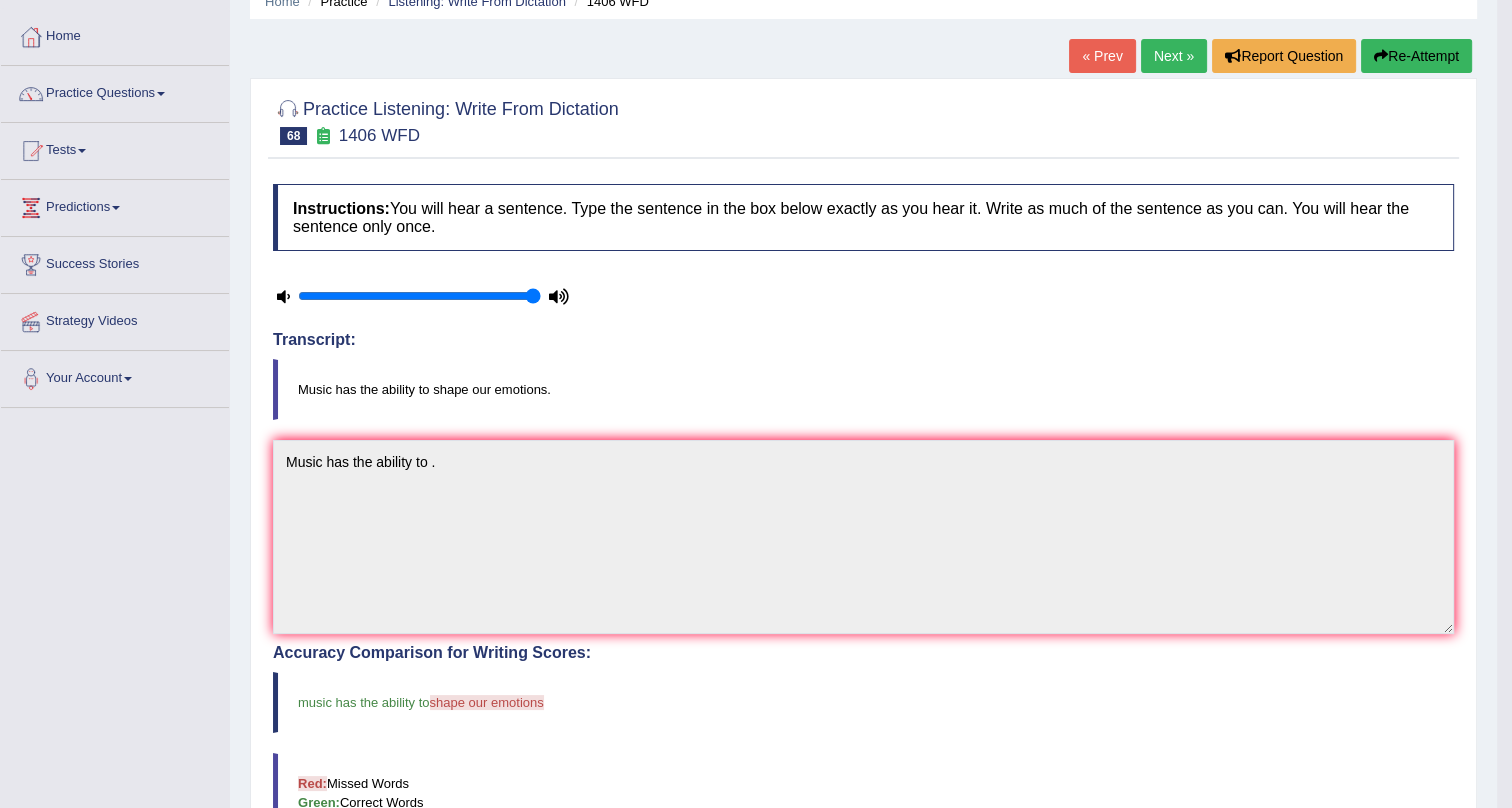 click on "Next »" at bounding box center (1174, 56) 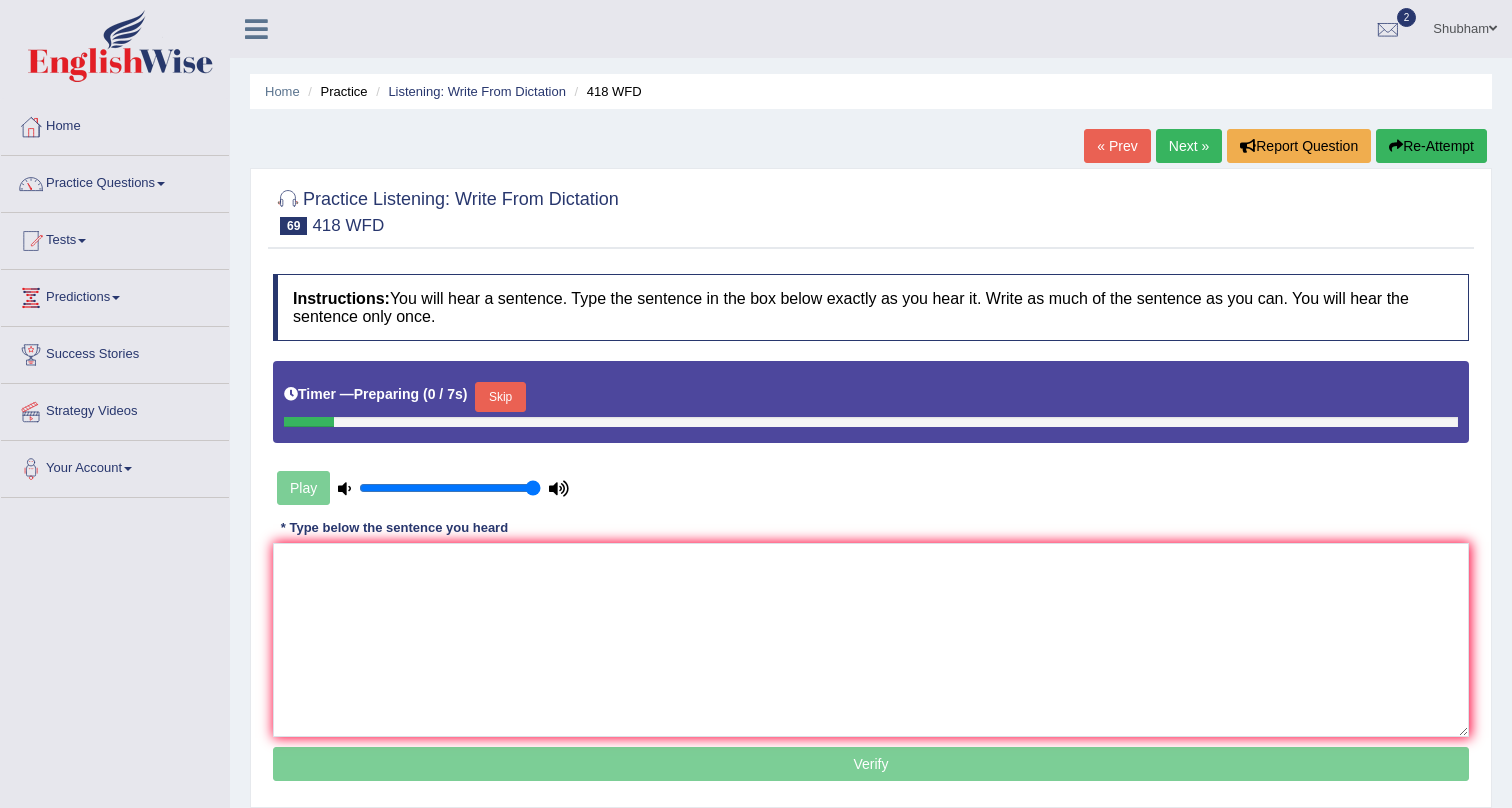 scroll, scrollTop: 0, scrollLeft: 0, axis: both 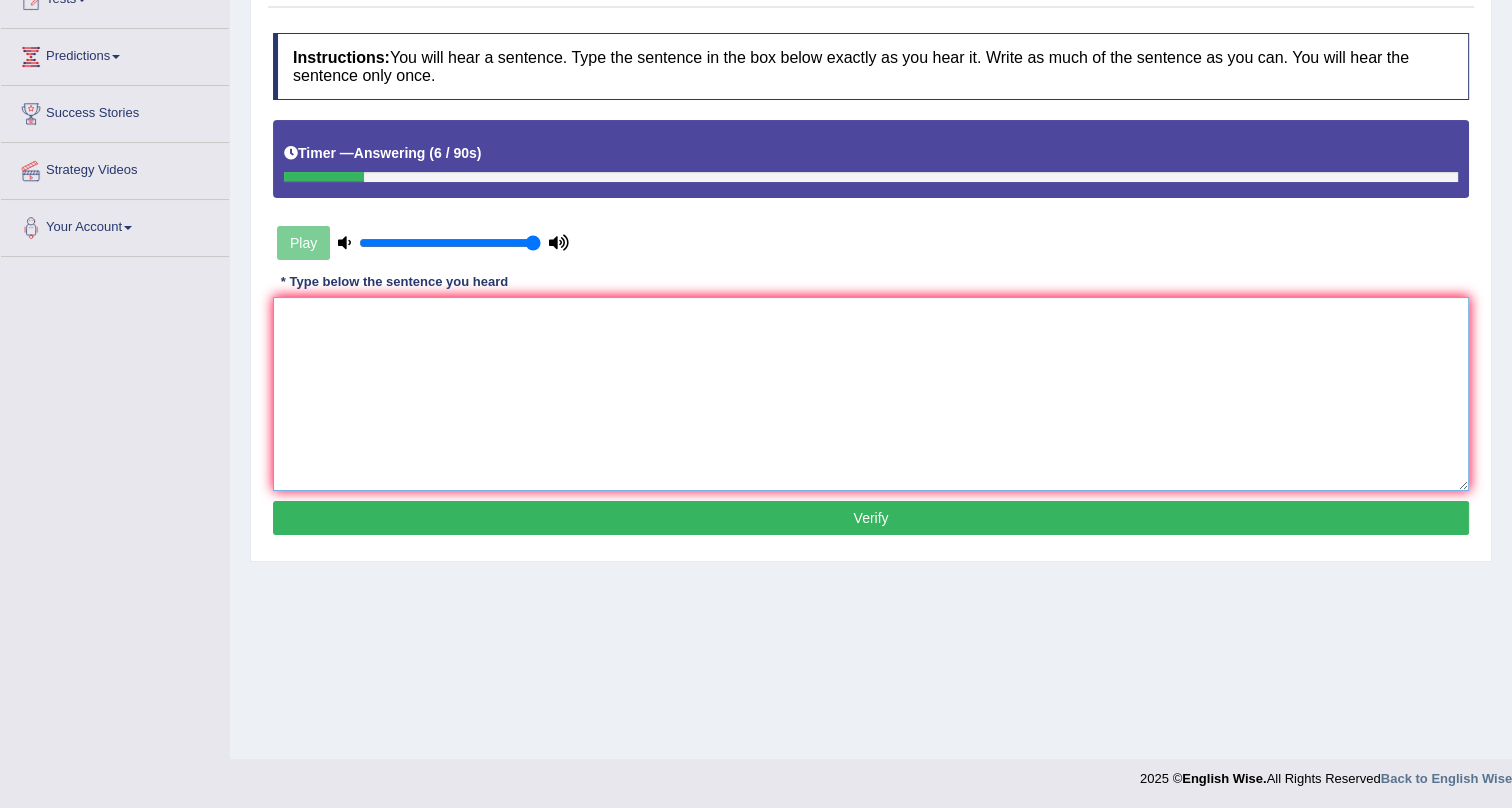 click at bounding box center [871, 394] 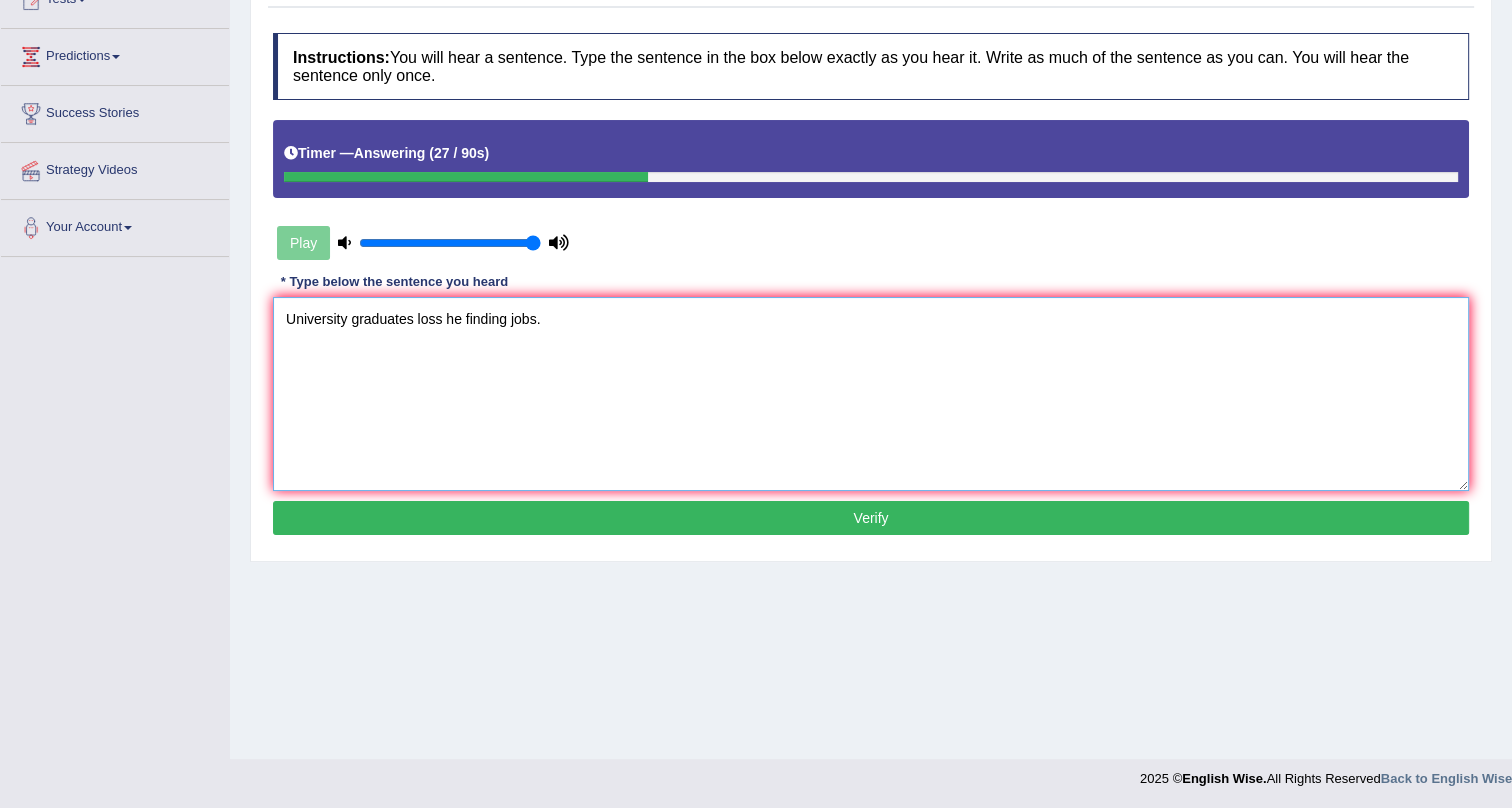 click on "University graduates loss he finding jobs." at bounding box center (871, 394) 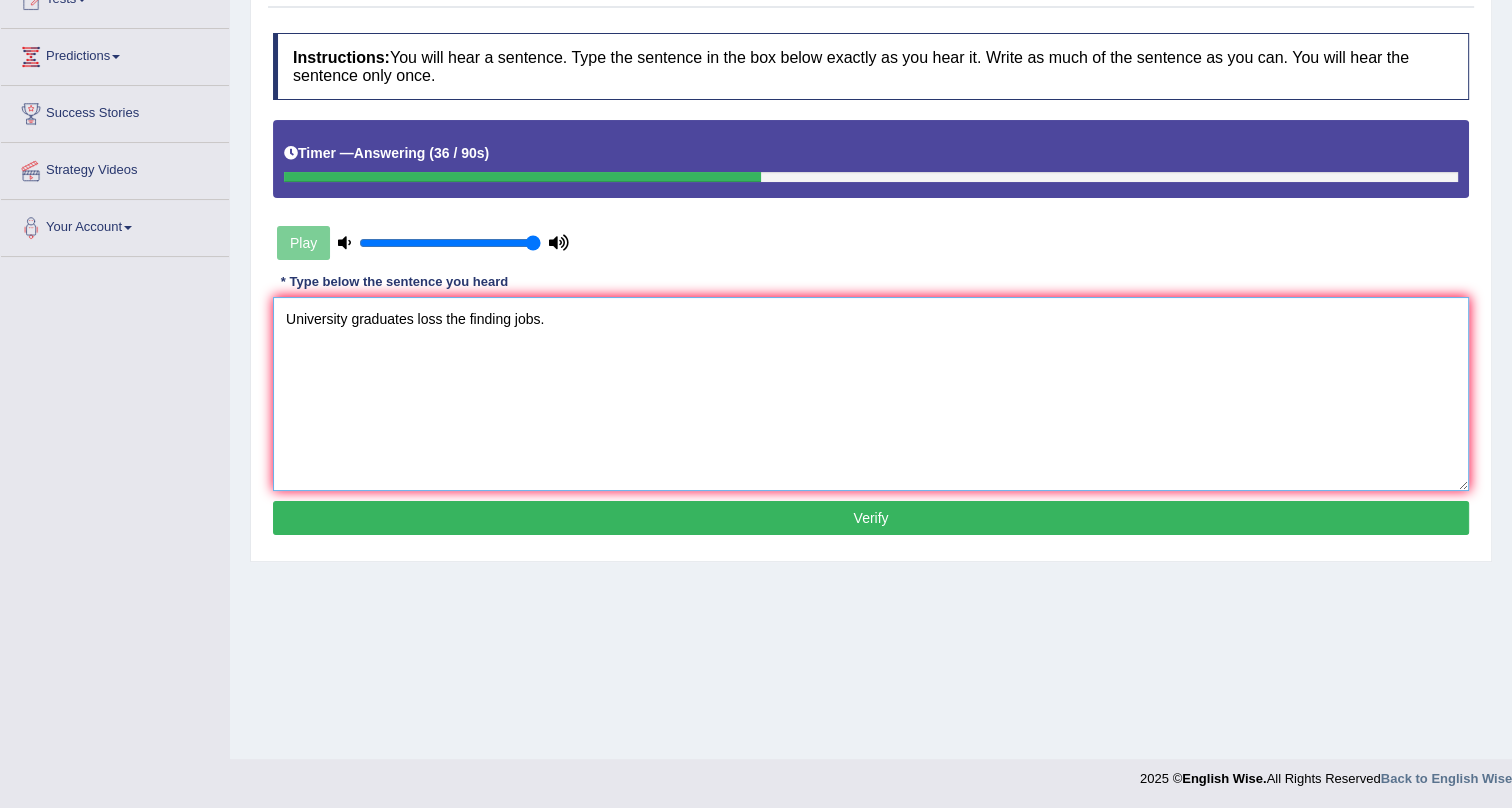 type on "University graduates loss the finding jobs." 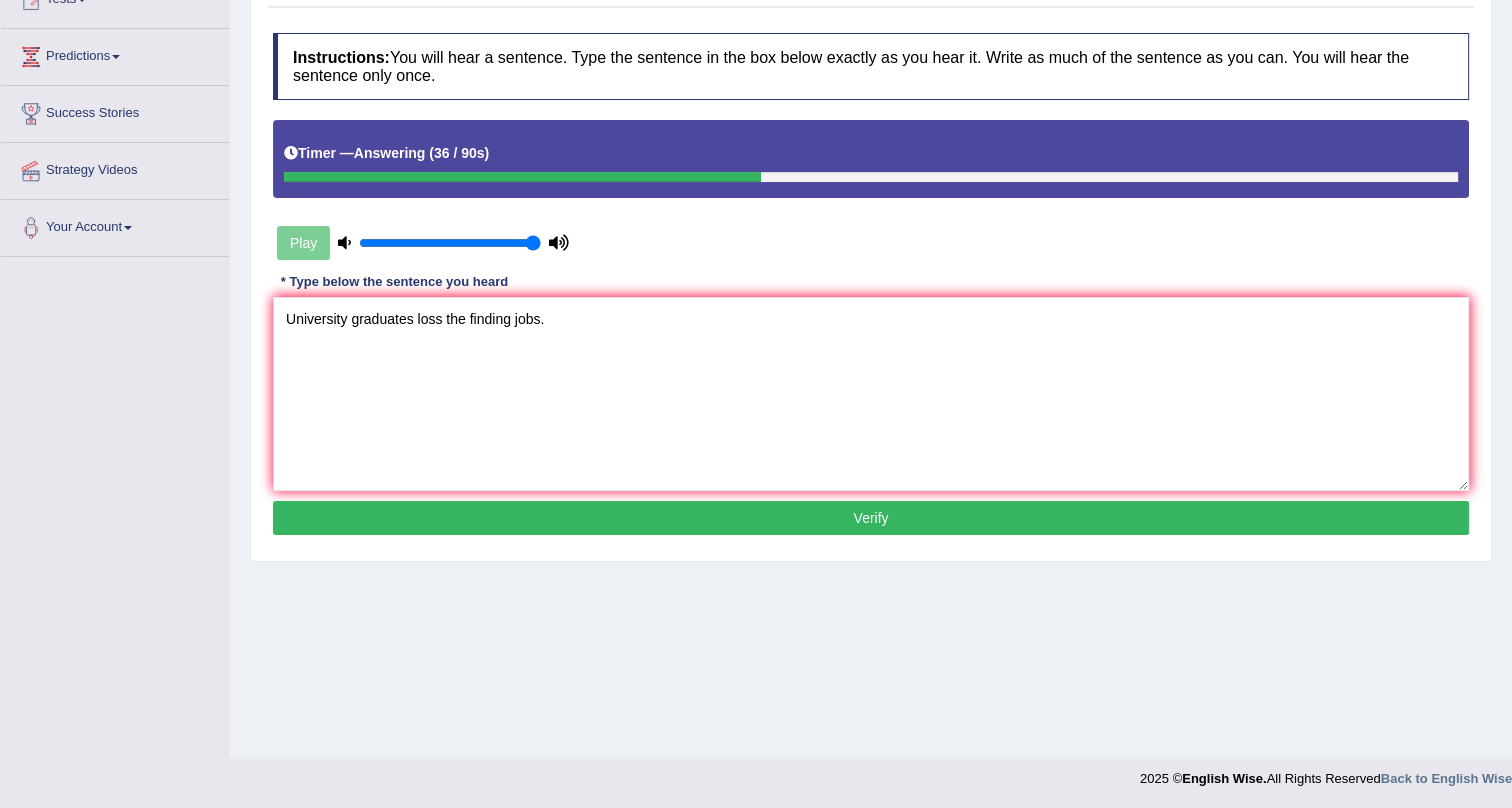 click on "Verify" at bounding box center [871, 518] 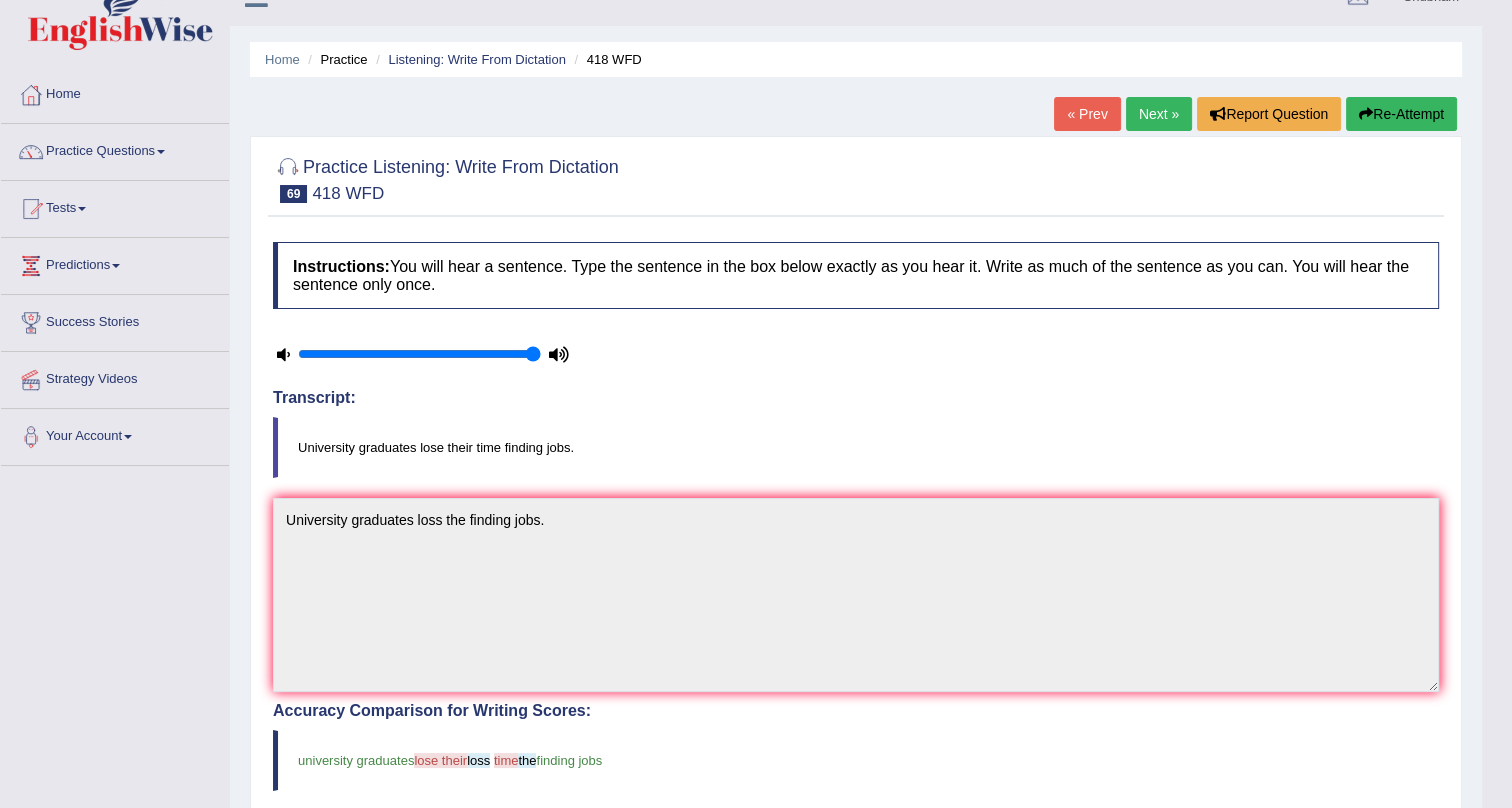 scroll, scrollTop: 0, scrollLeft: 0, axis: both 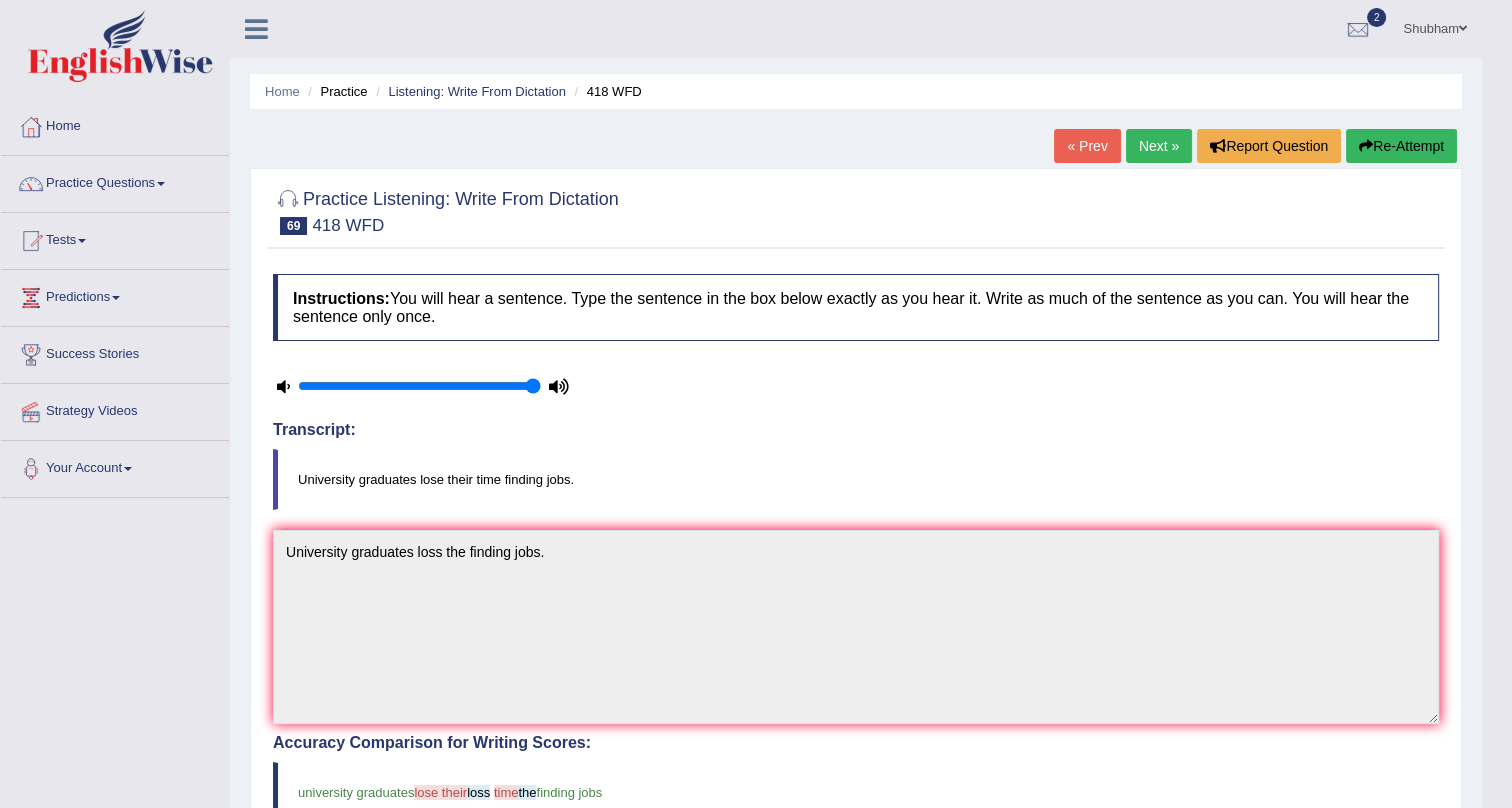 click on "Next »" at bounding box center [1159, 146] 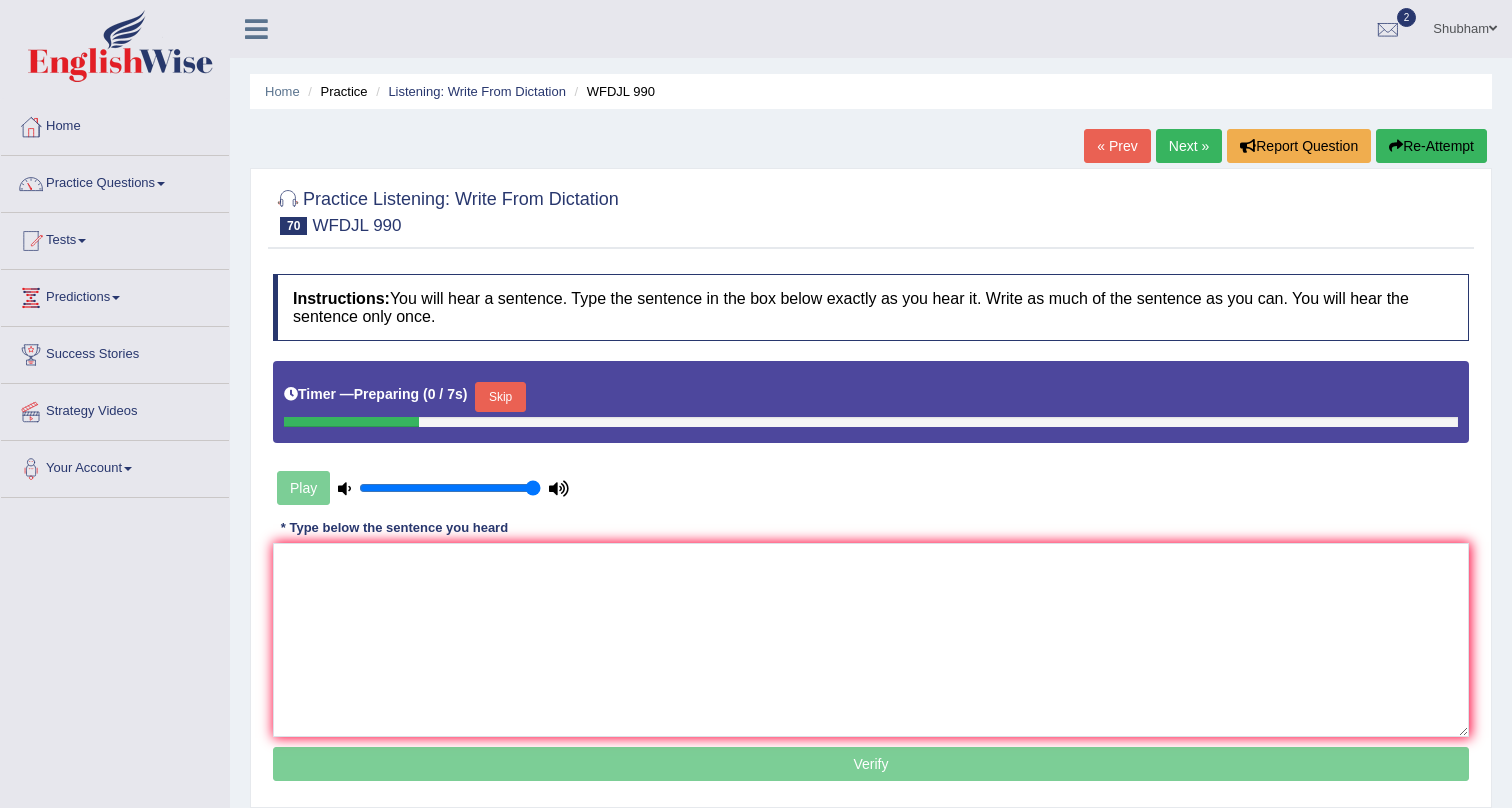 scroll, scrollTop: 0, scrollLeft: 0, axis: both 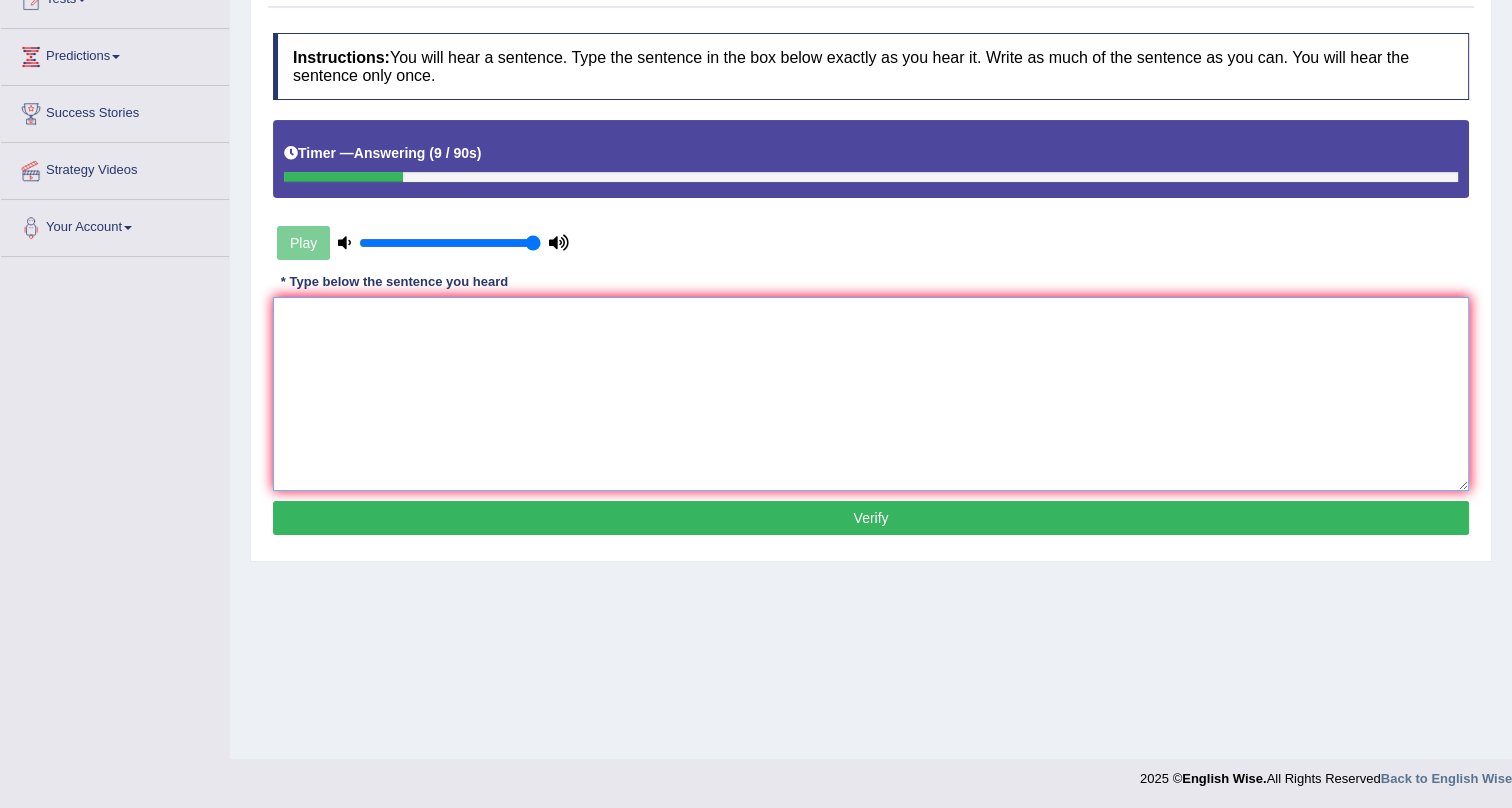 drag, startPoint x: 621, startPoint y: 360, endPoint x: 629, endPoint y: 369, distance: 12.0415945 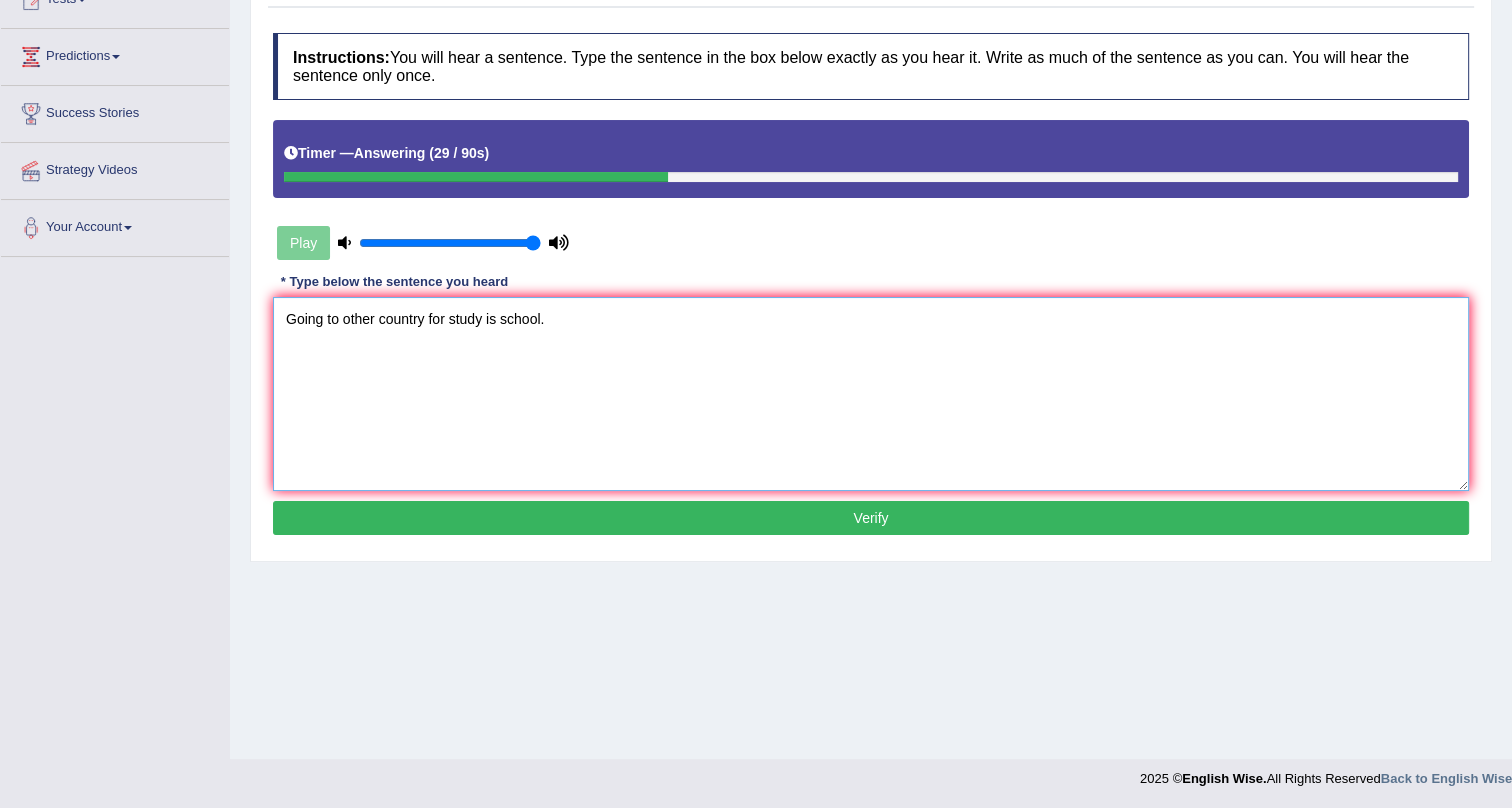 type on "Going to other country for study is school." 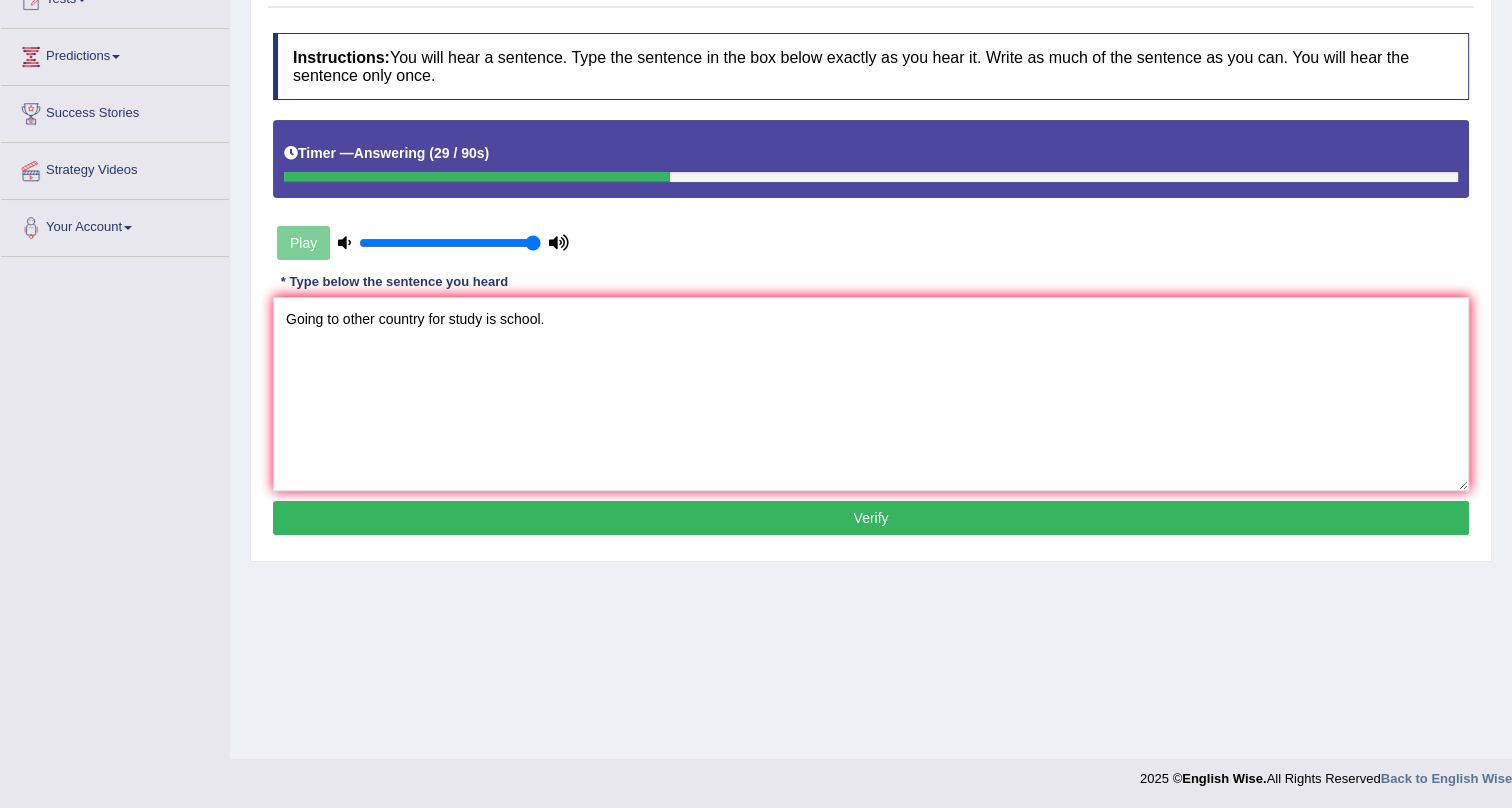 click on "Verify" at bounding box center [871, 518] 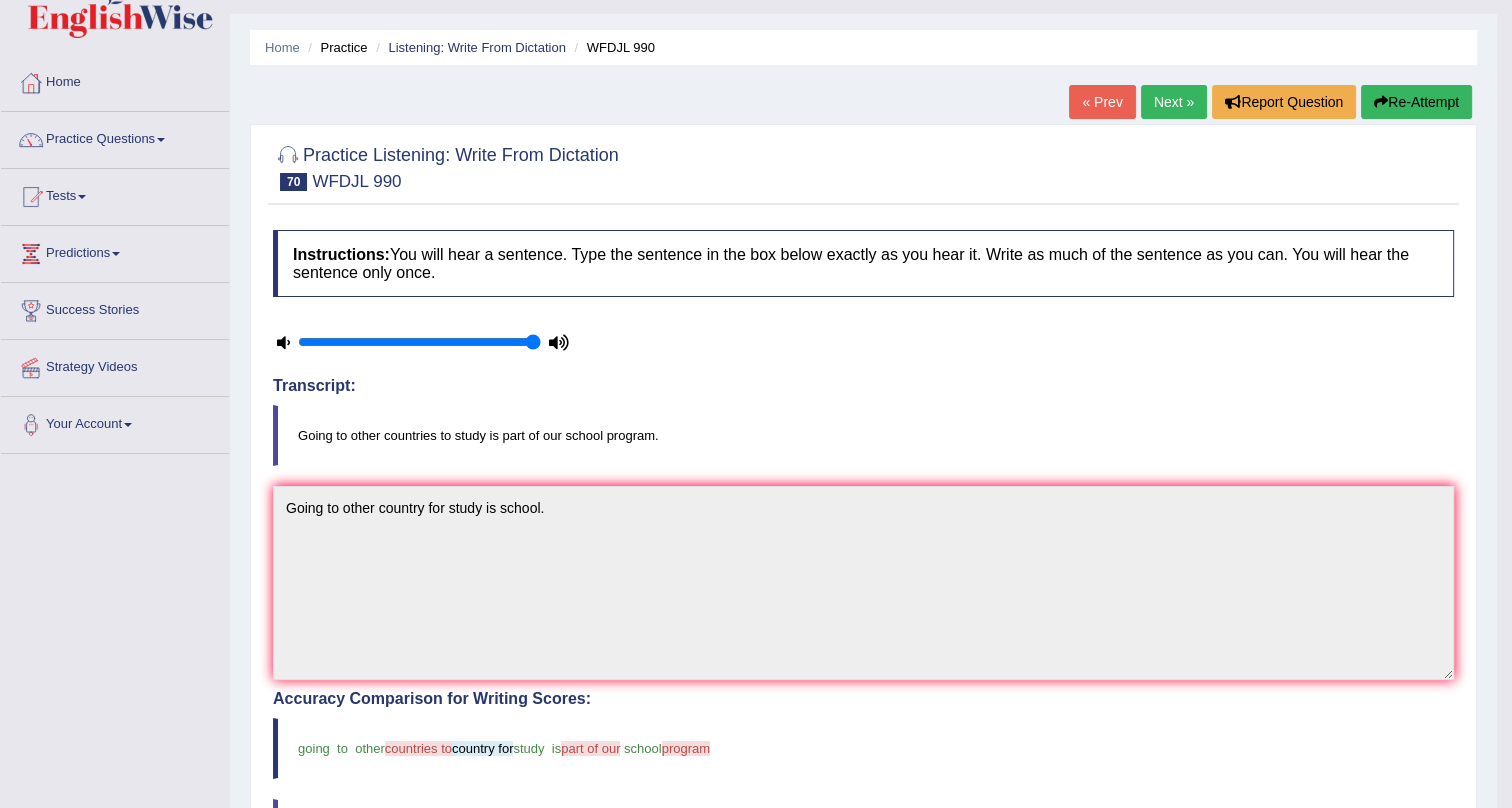 scroll, scrollTop: 0, scrollLeft: 0, axis: both 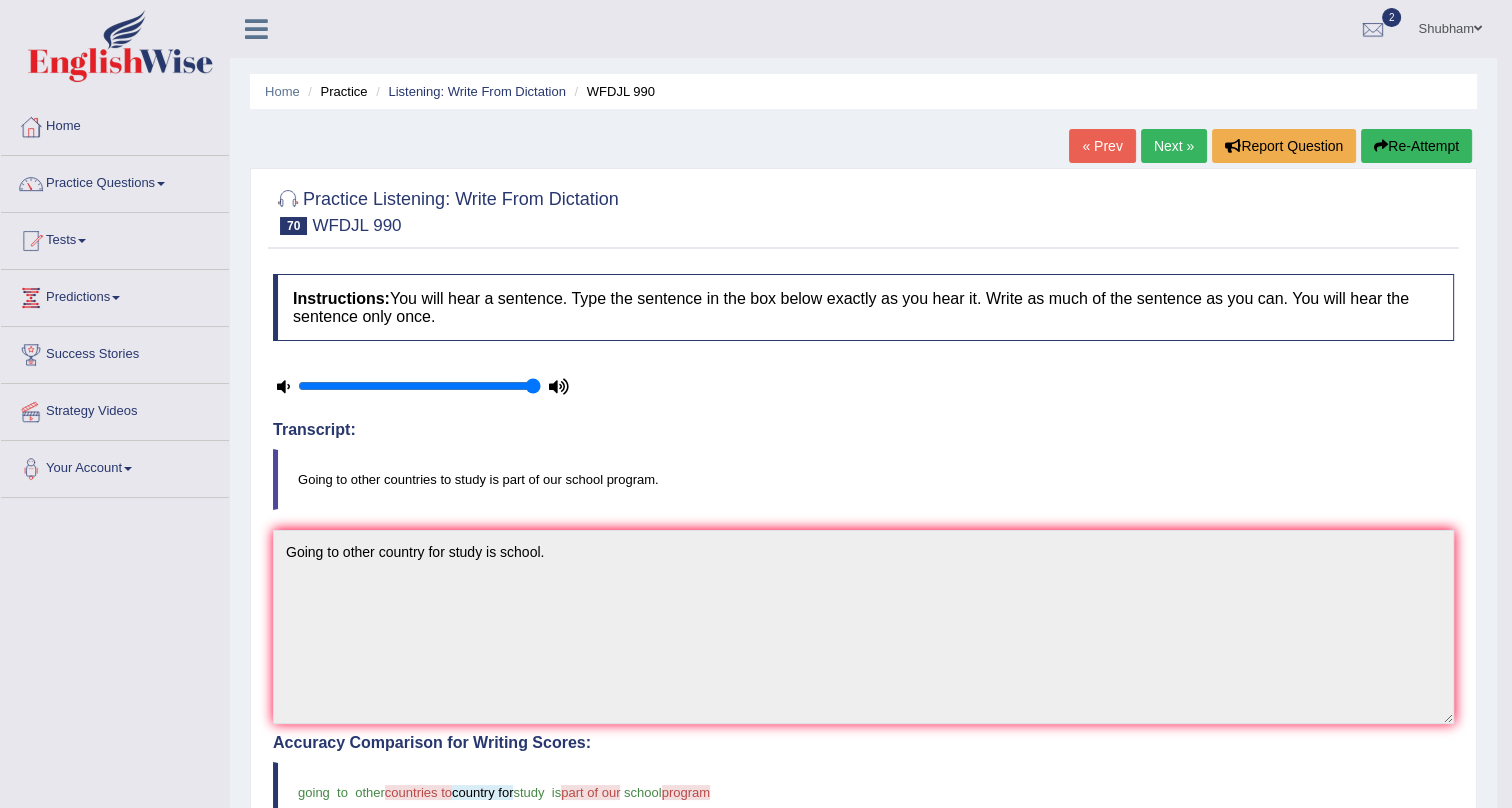 click on "Next »" at bounding box center [1174, 146] 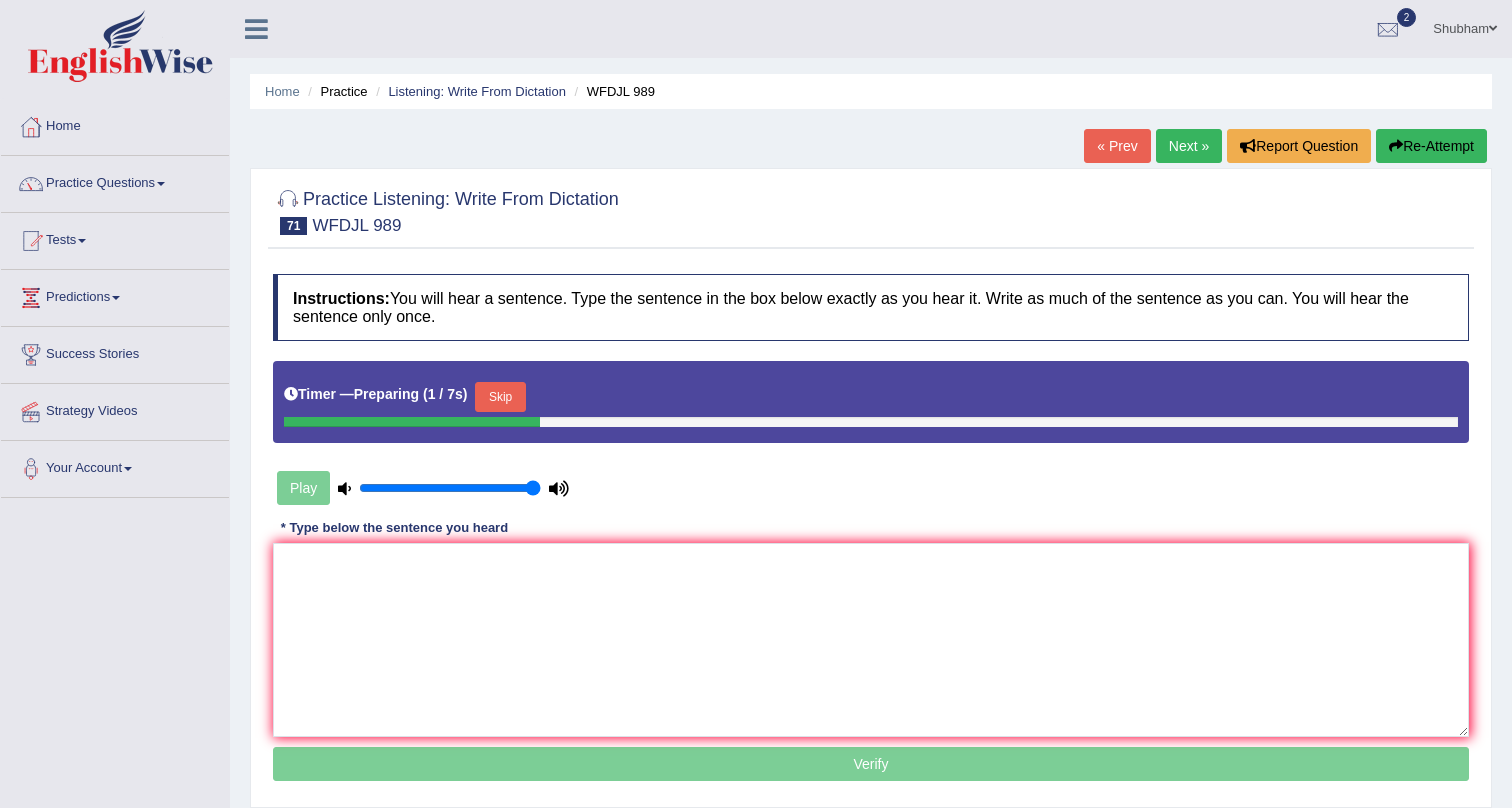 scroll, scrollTop: 7, scrollLeft: 0, axis: vertical 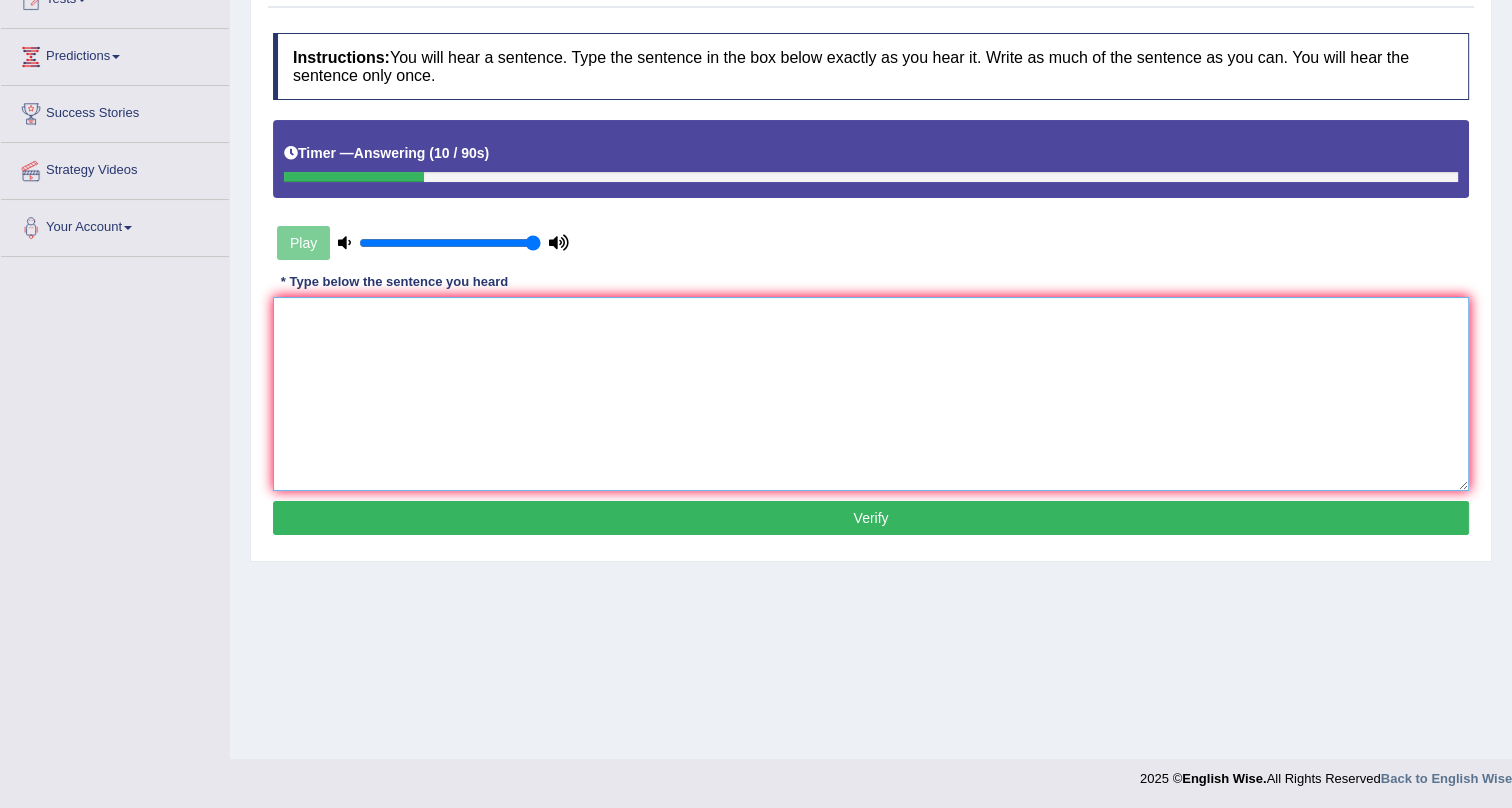 click at bounding box center (871, 394) 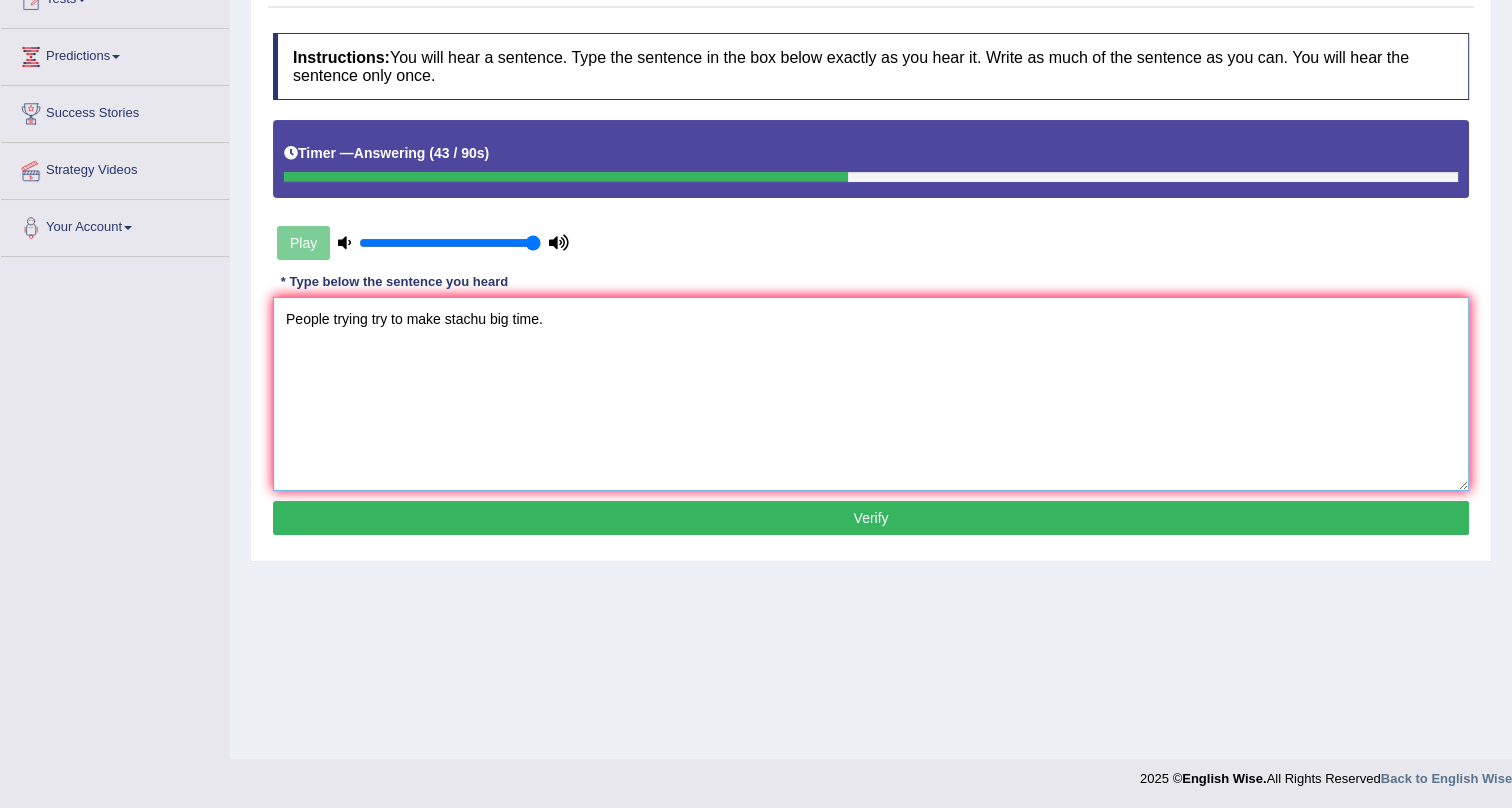 type on "People trying try to make stachu big time." 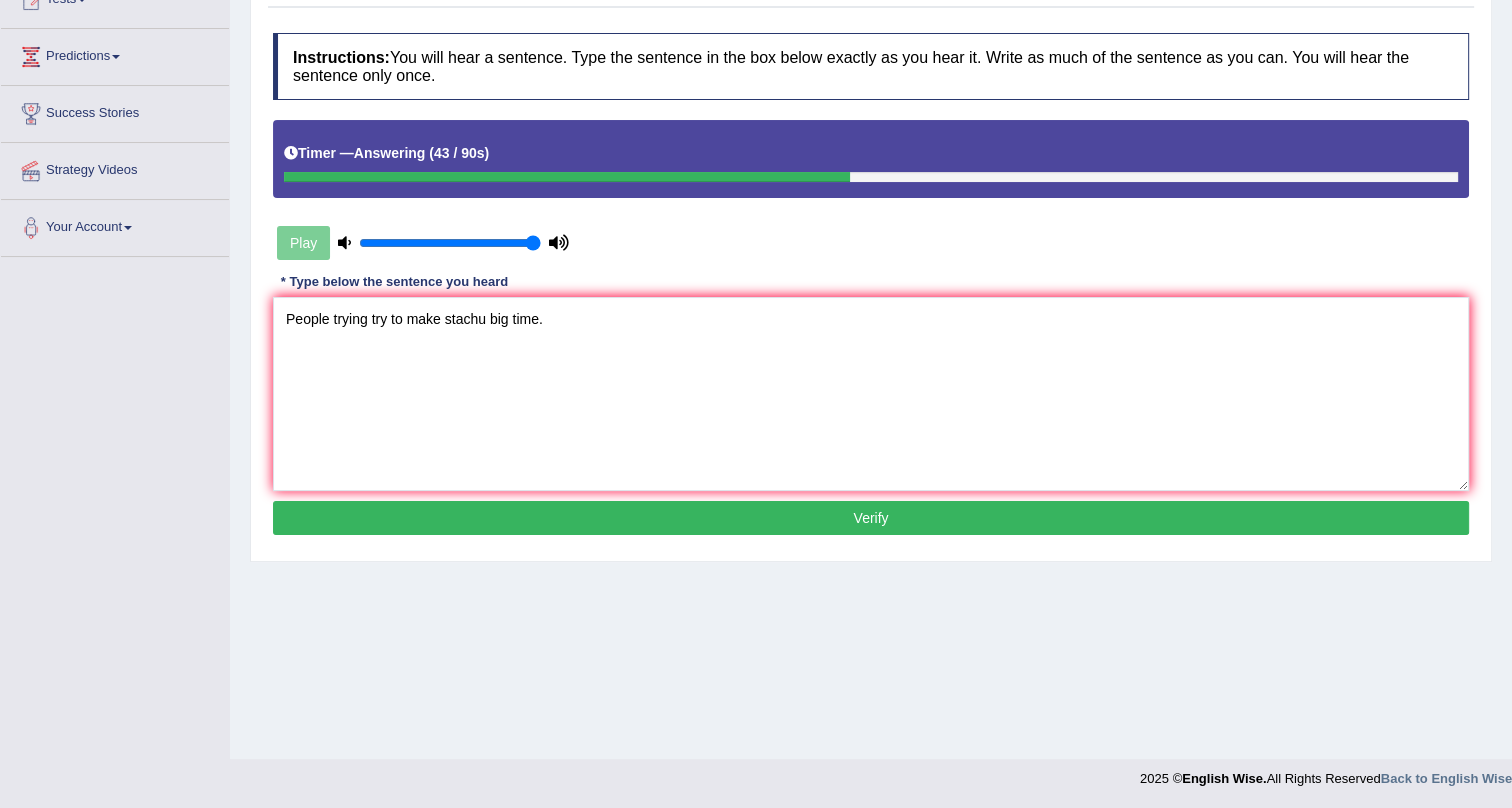 click on "Verify" at bounding box center [871, 518] 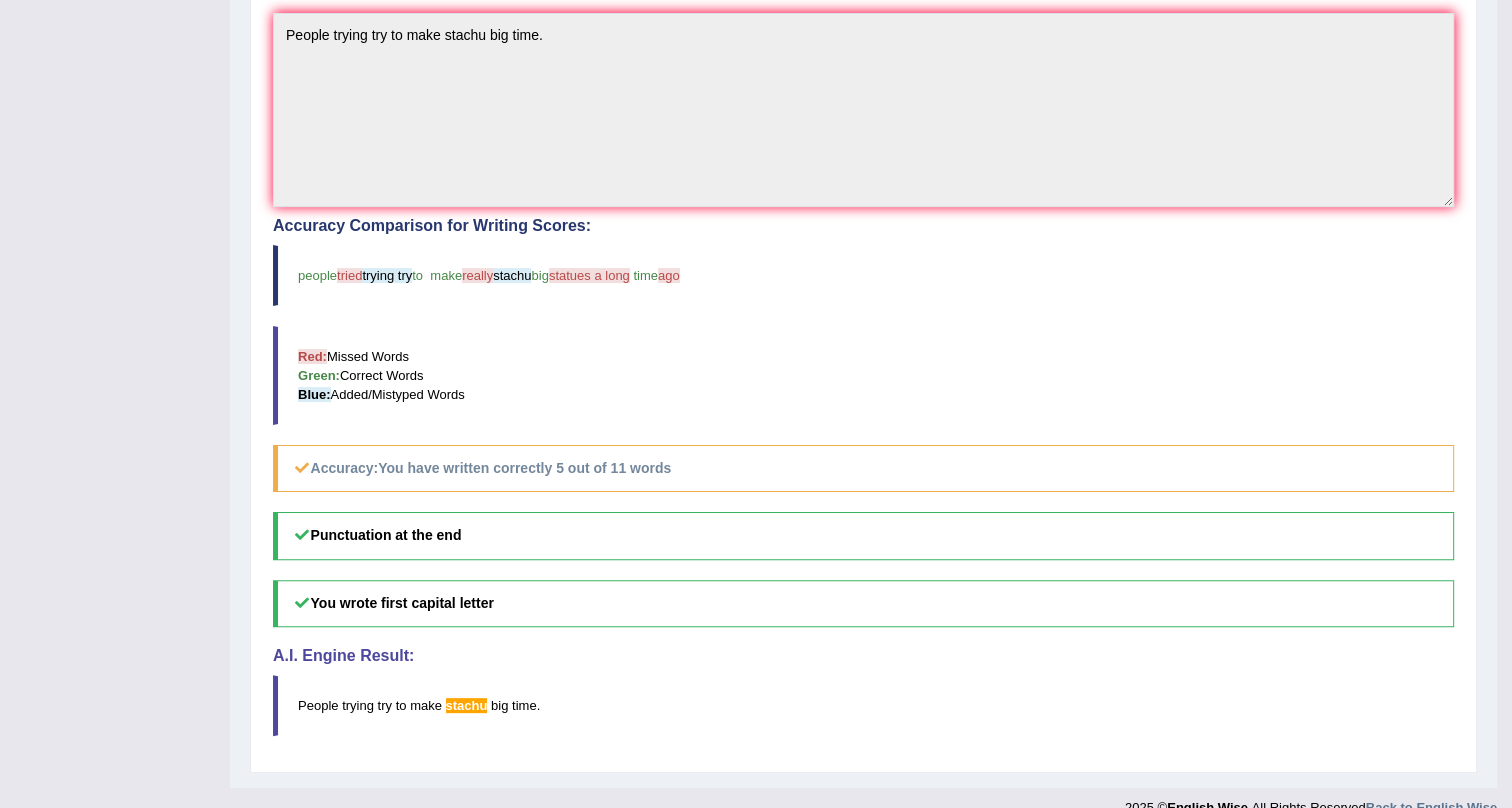 scroll, scrollTop: 545, scrollLeft: 0, axis: vertical 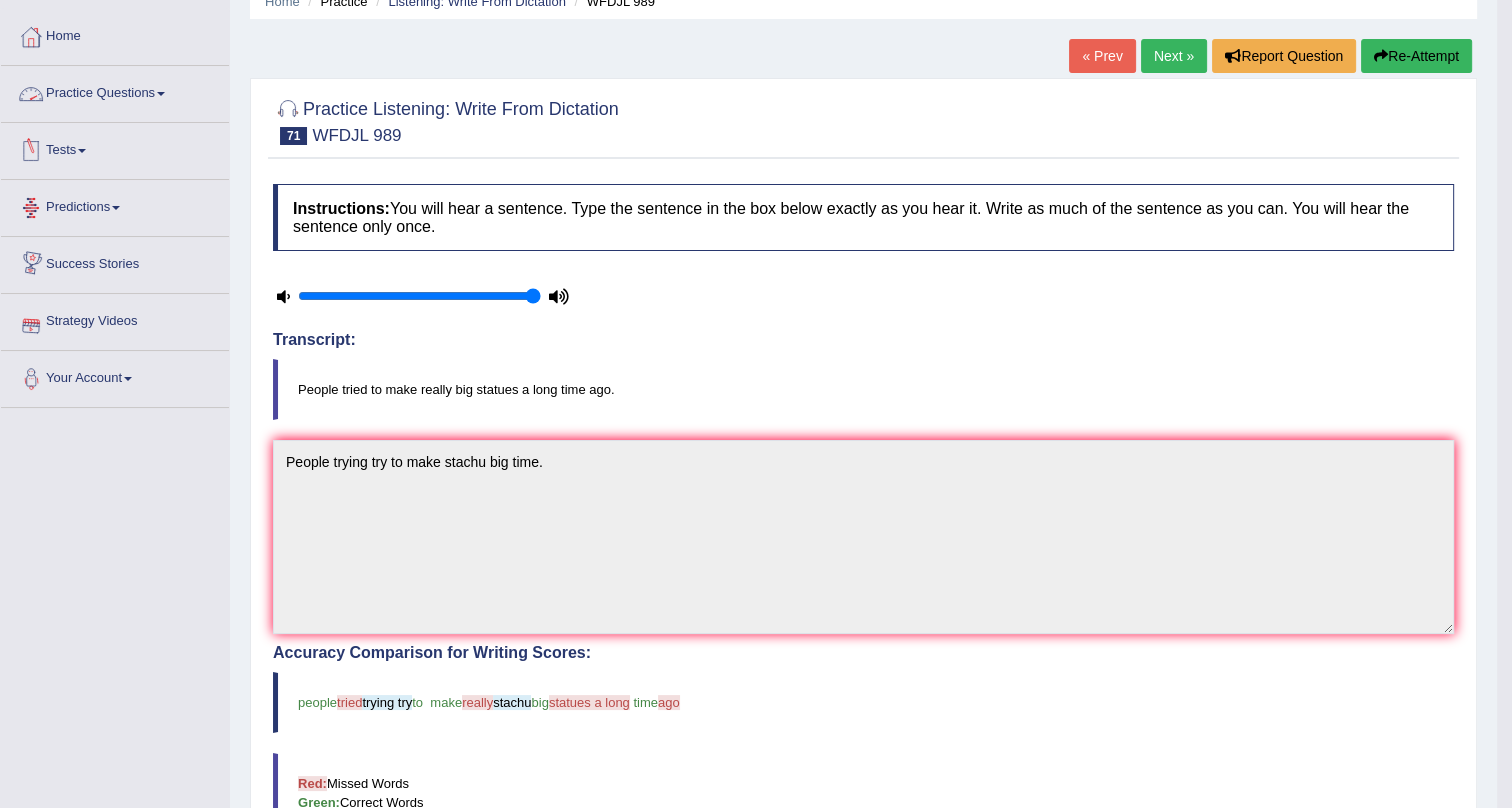 click on "Practice Questions" at bounding box center [115, 91] 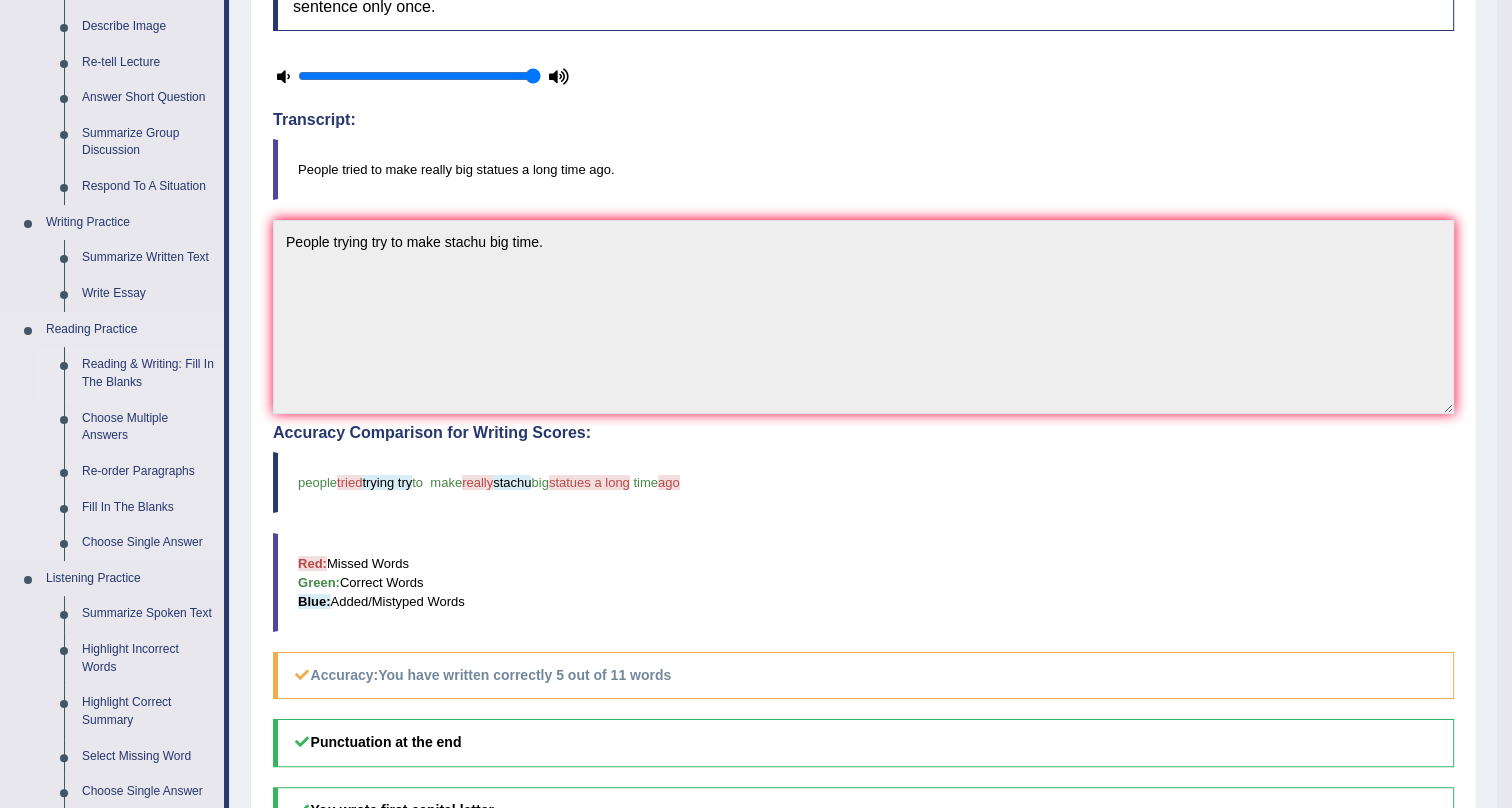 scroll, scrollTop: 272, scrollLeft: 0, axis: vertical 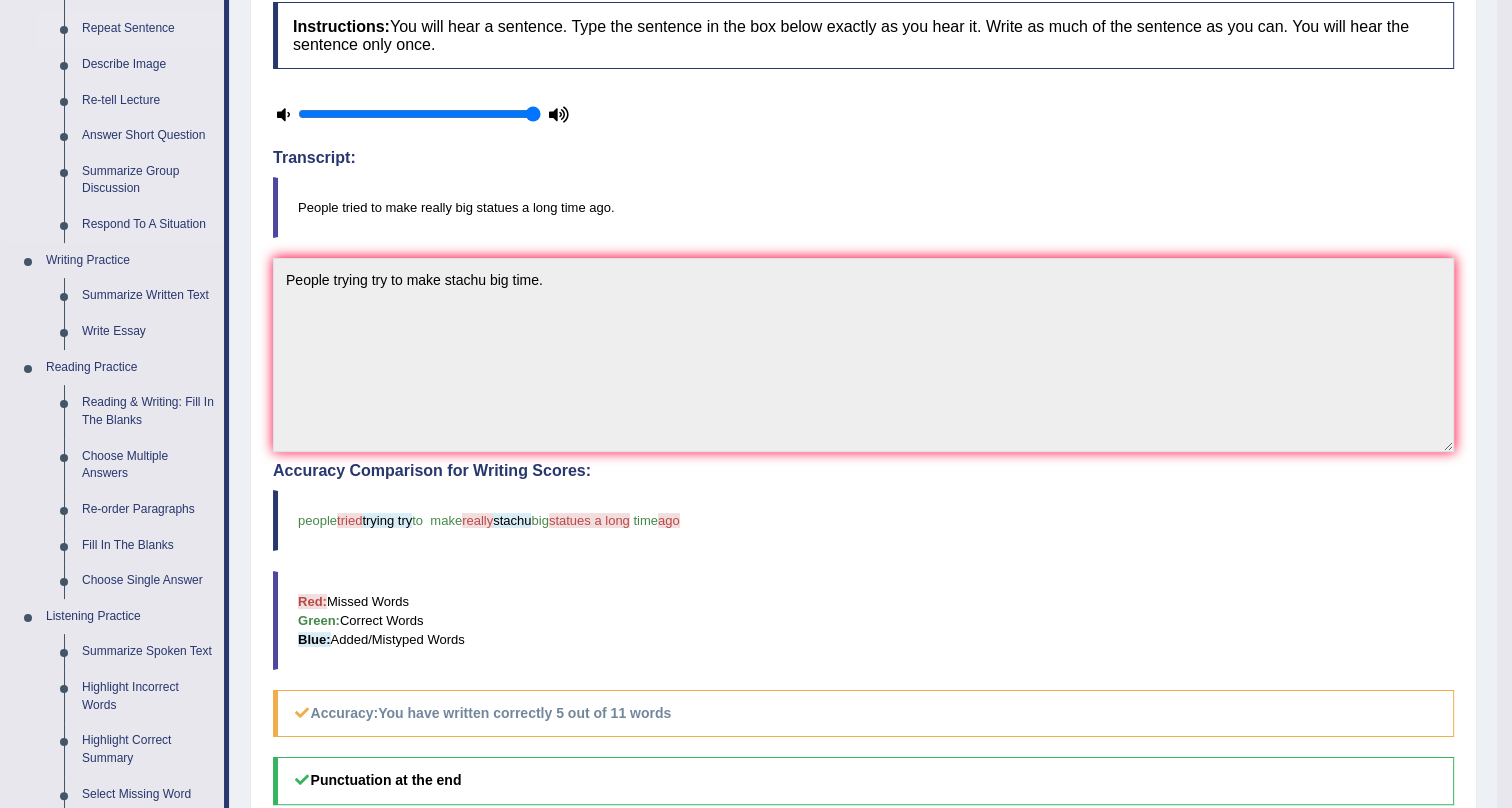 click on "Repeat Sentence" at bounding box center (148, 29) 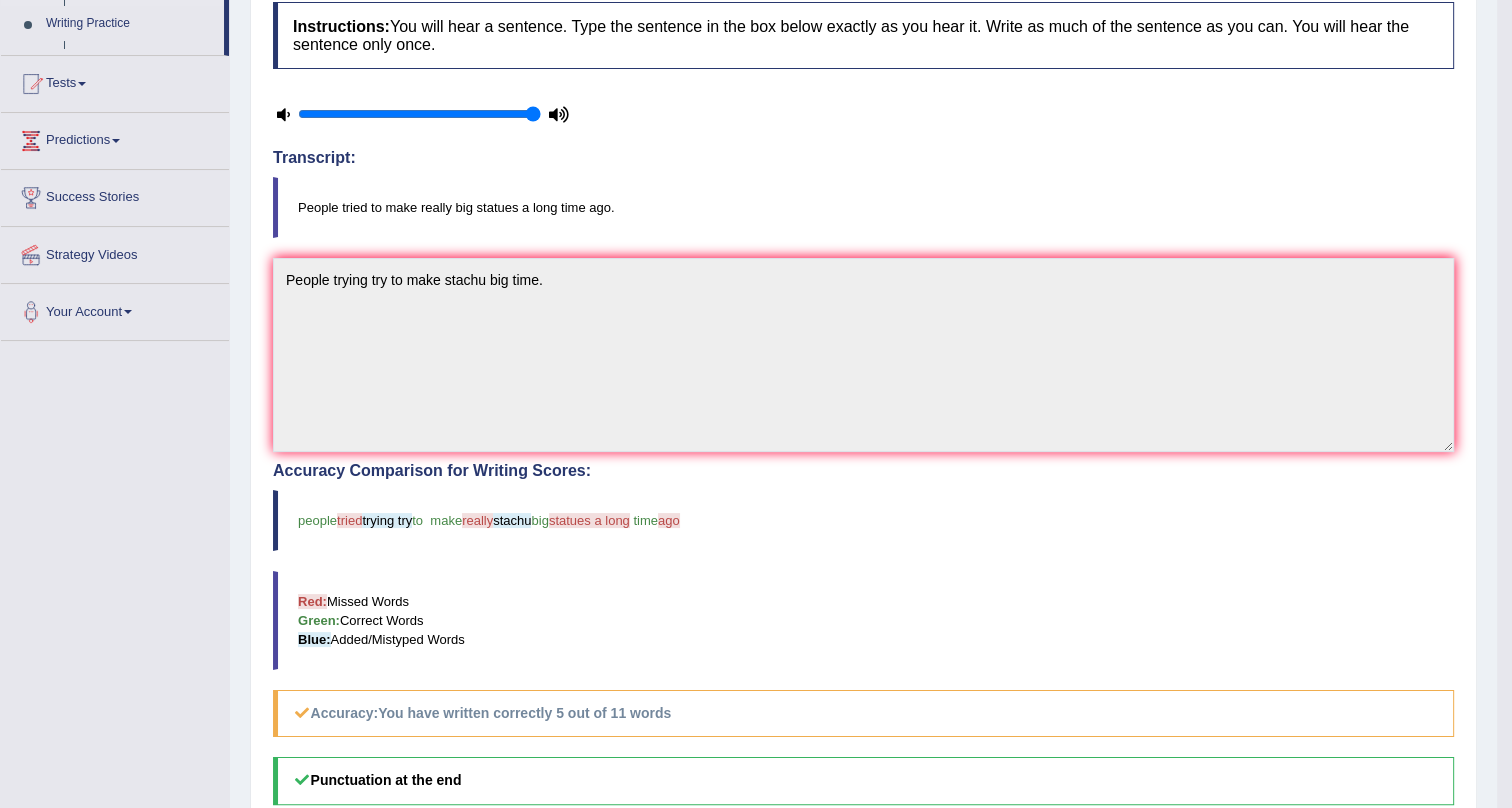 scroll, scrollTop: 298, scrollLeft: 0, axis: vertical 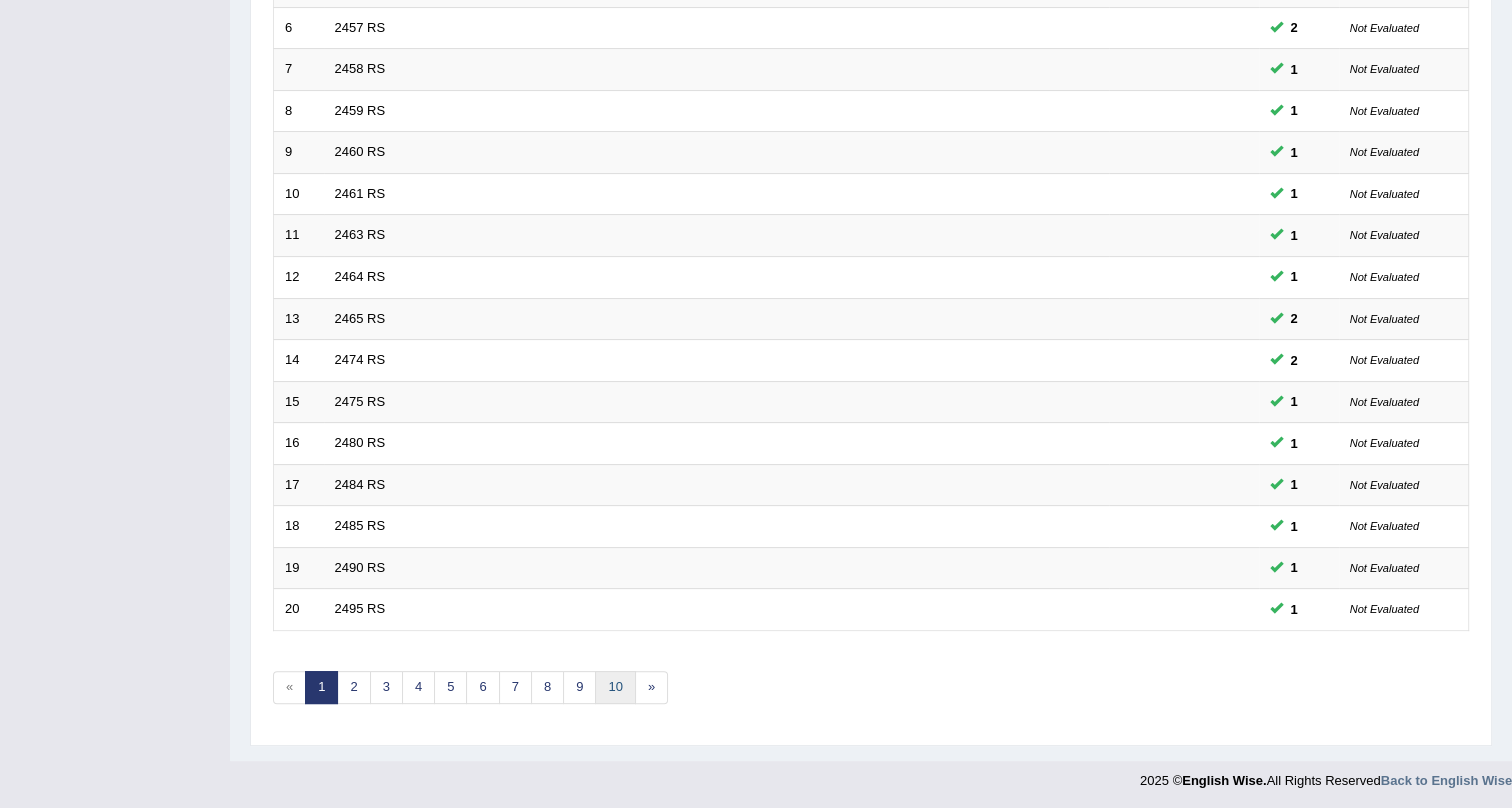 click on "10" at bounding box center [615, 687] 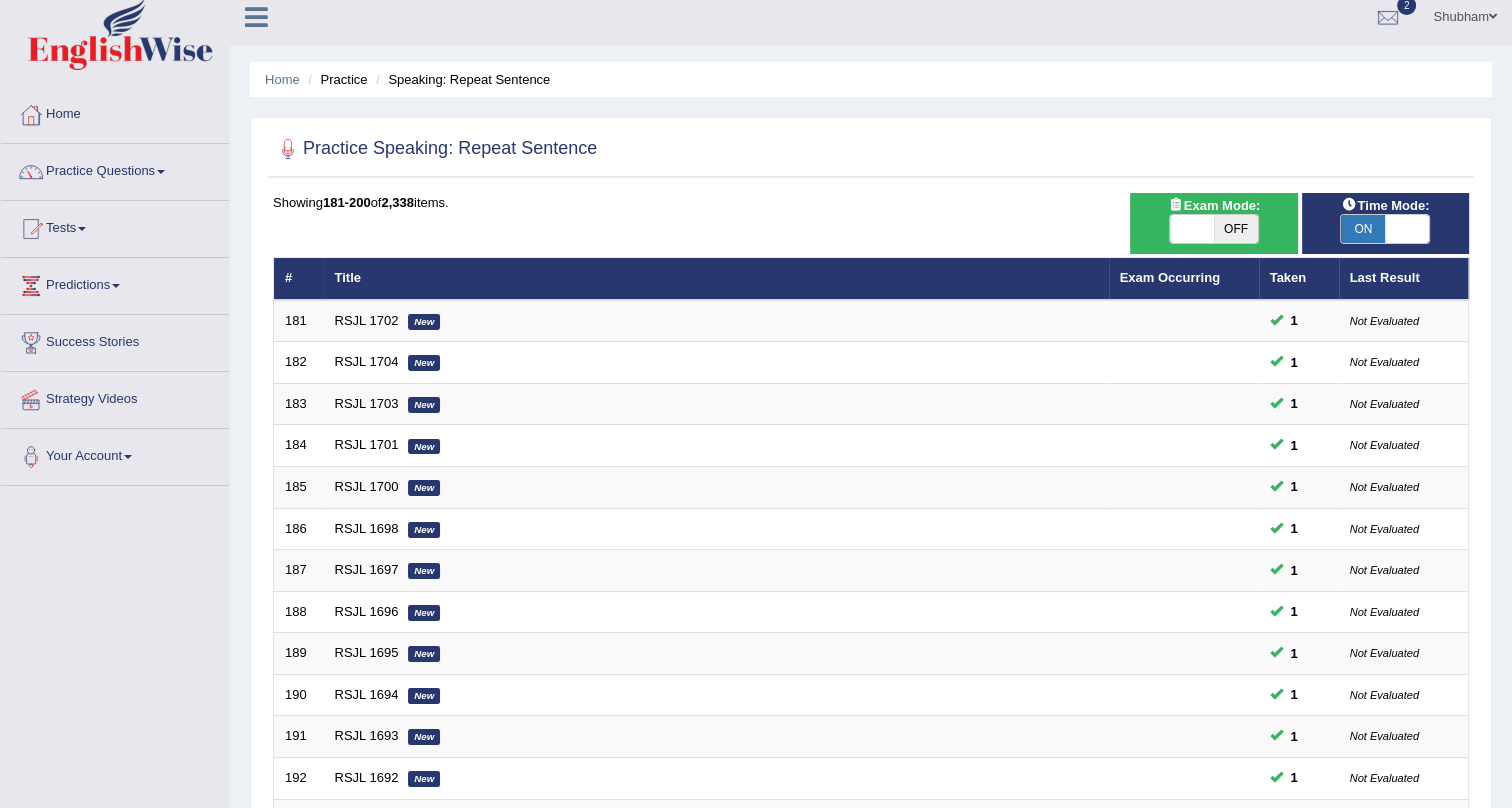 scroll, scrollTop: 454, scrollLeft: 0, axis: vertical 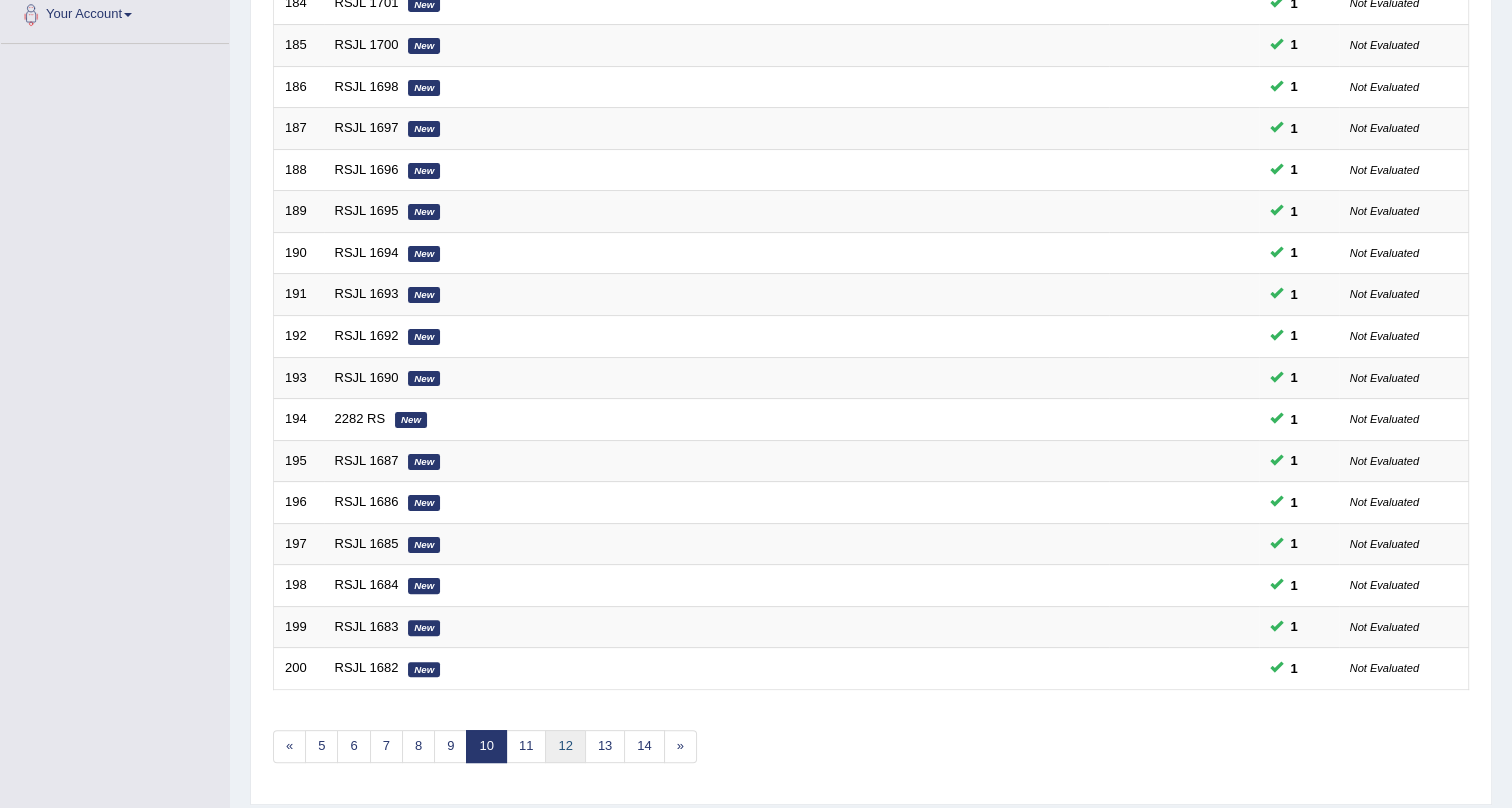click on "12" at bounding box center [565, 746] 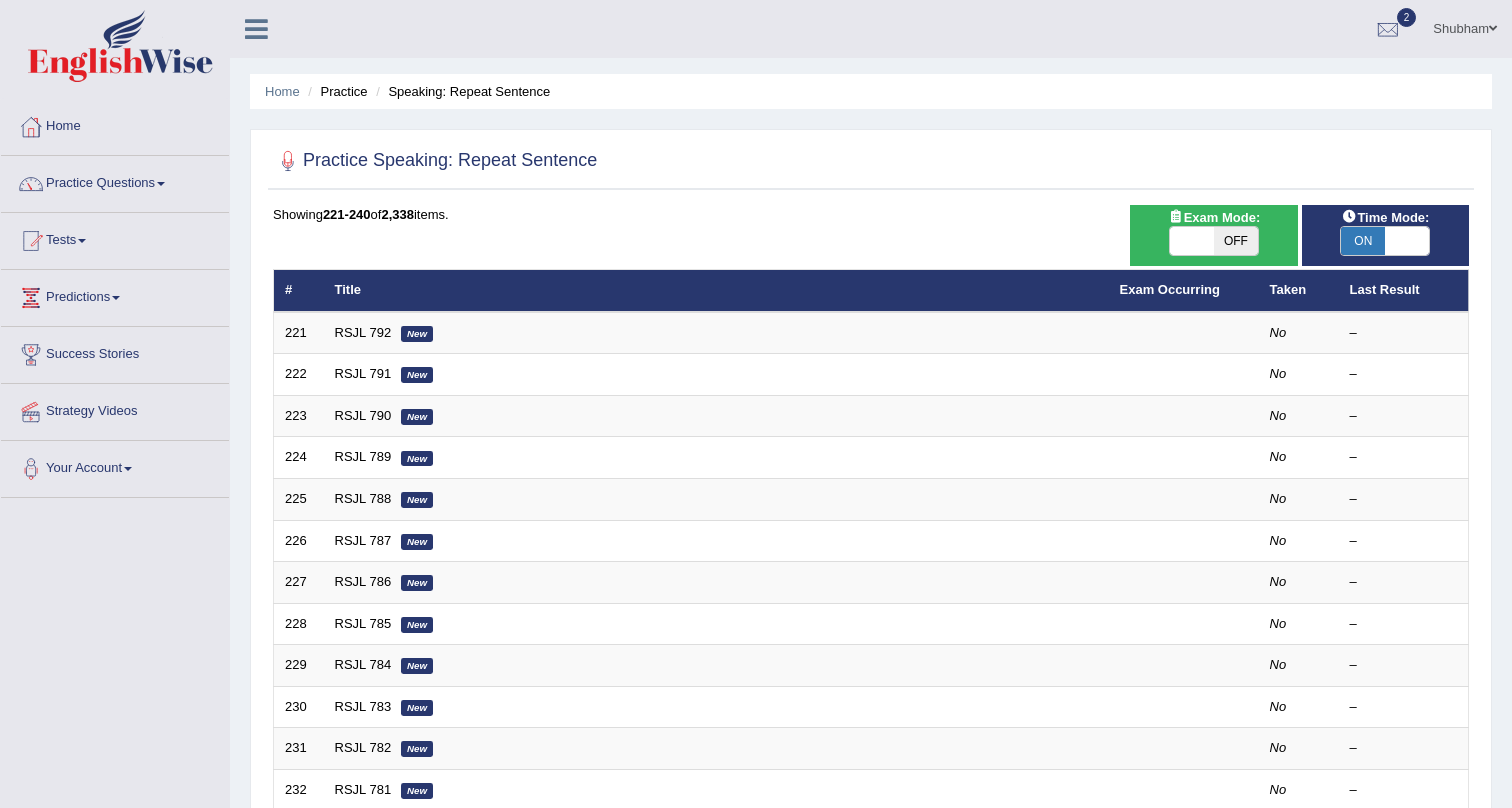 scroll, scrollTop: 513, scrollLeft: 0, axis: vertical 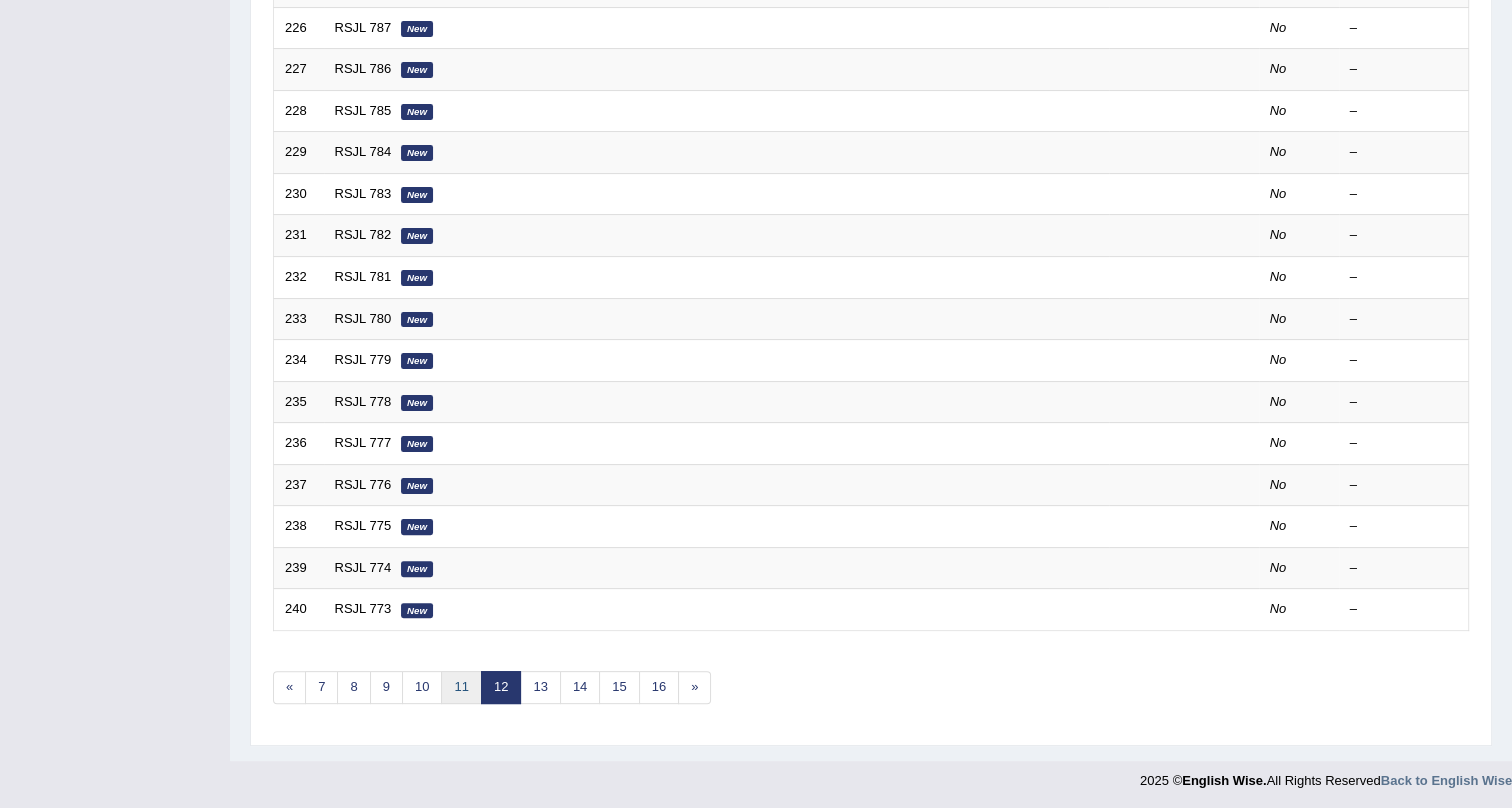 click on "11" at bounding box center (461, 687) 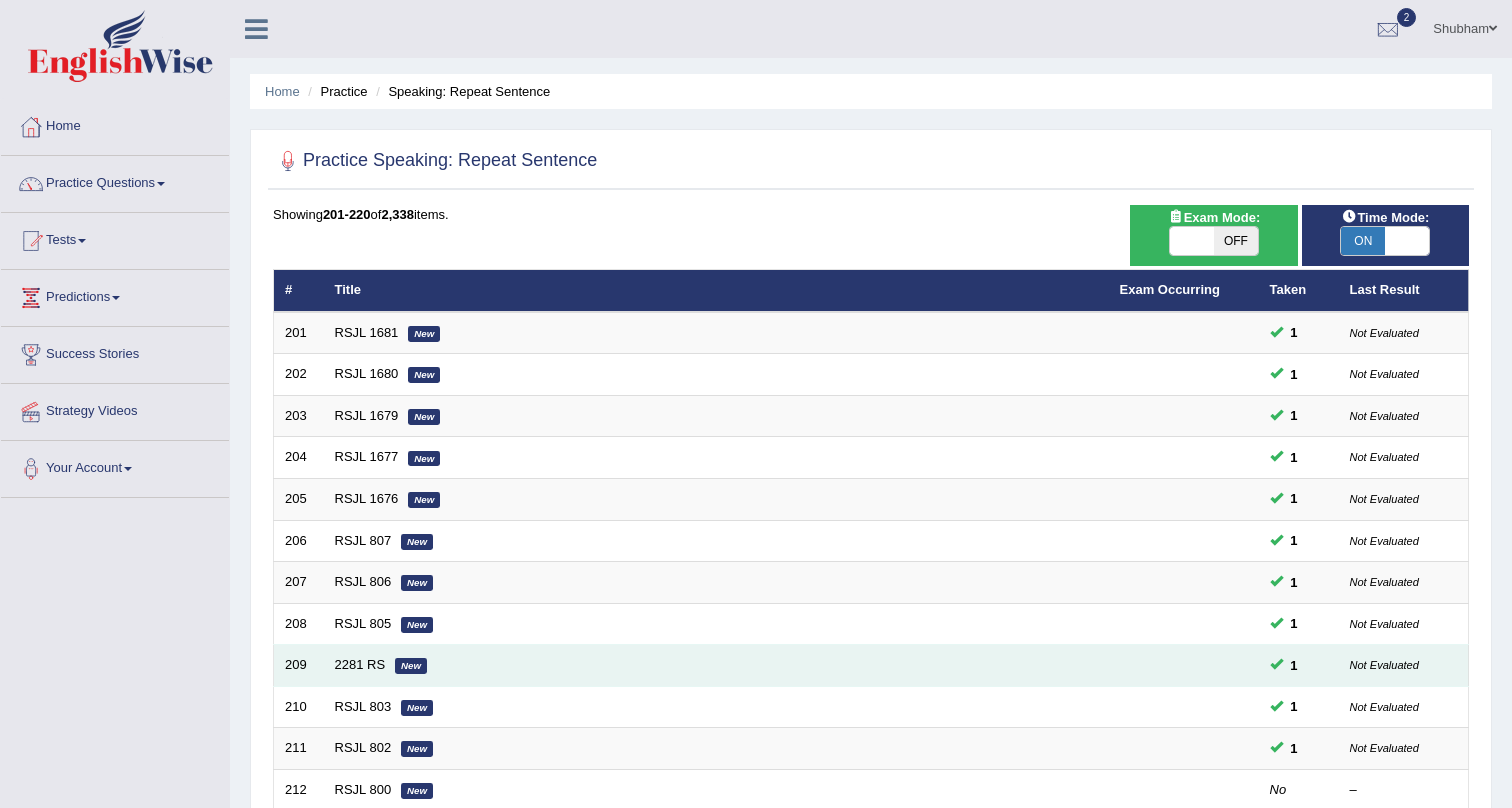 scroll, scrollTop: 513, scrollLeft: 0, axis: vertical 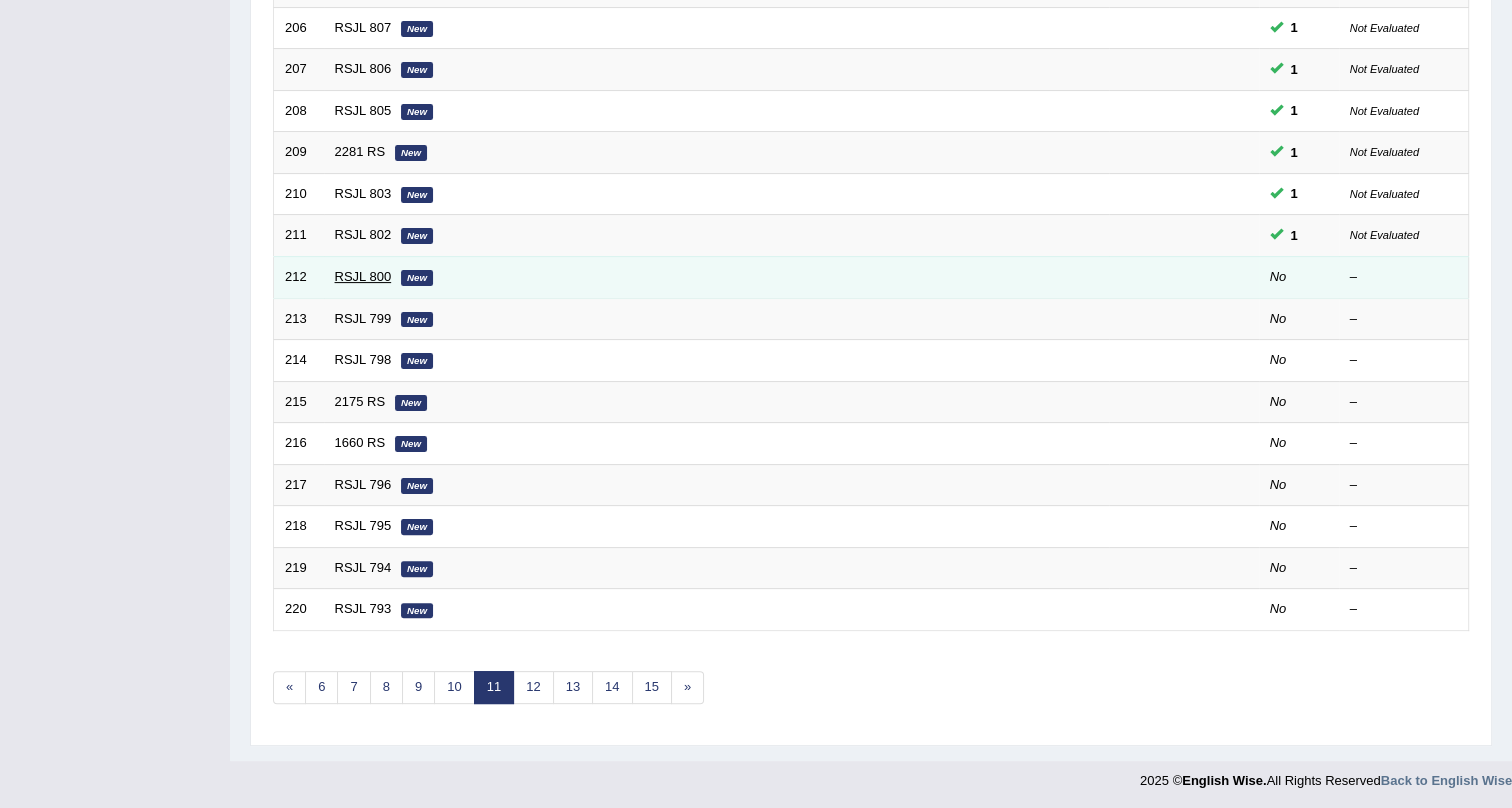 click on "RSJL 800" at bounding box center (363, 276) 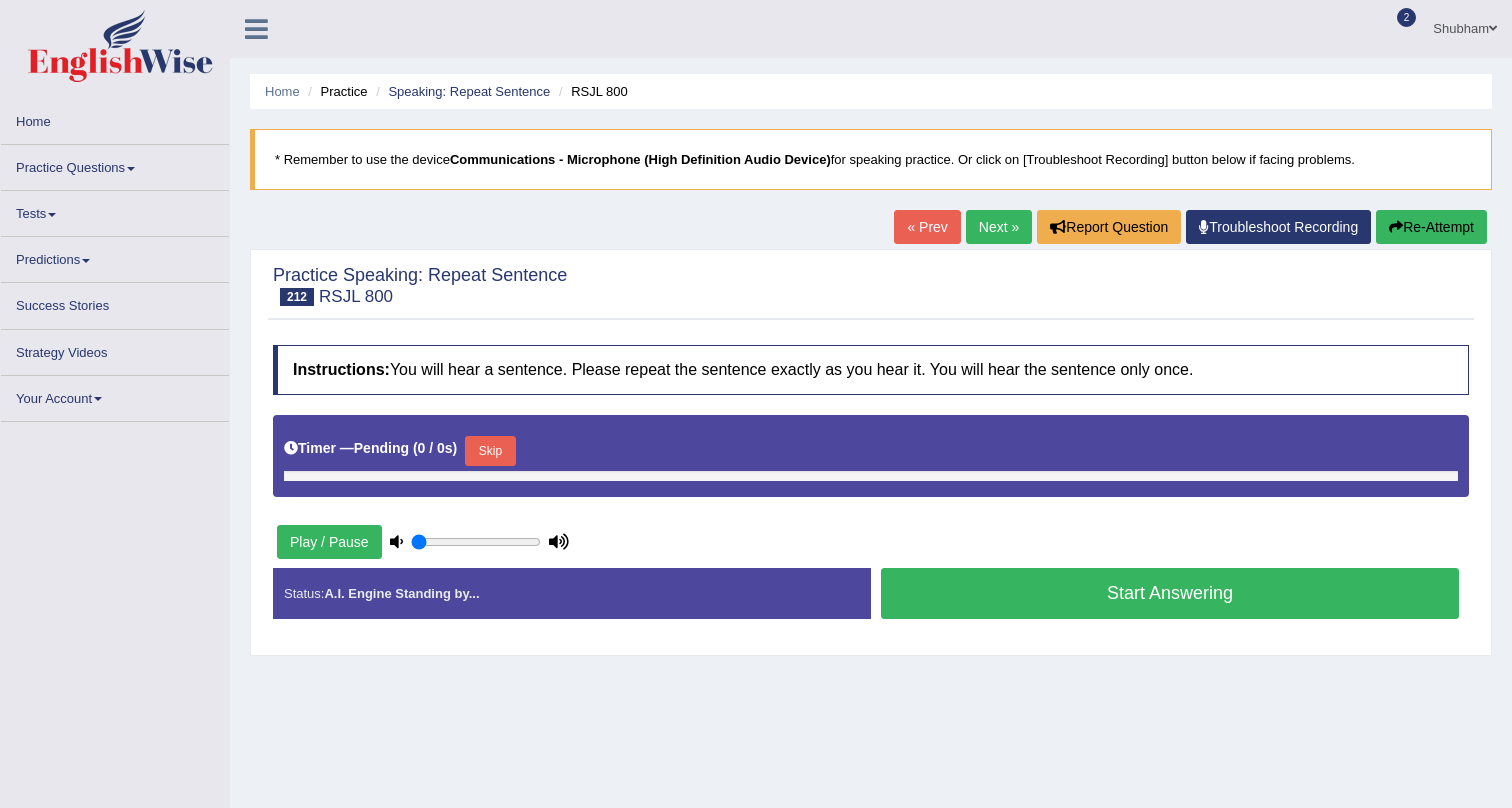 scroll, scrollTop: 0, scrollLeft: 0, axis: both 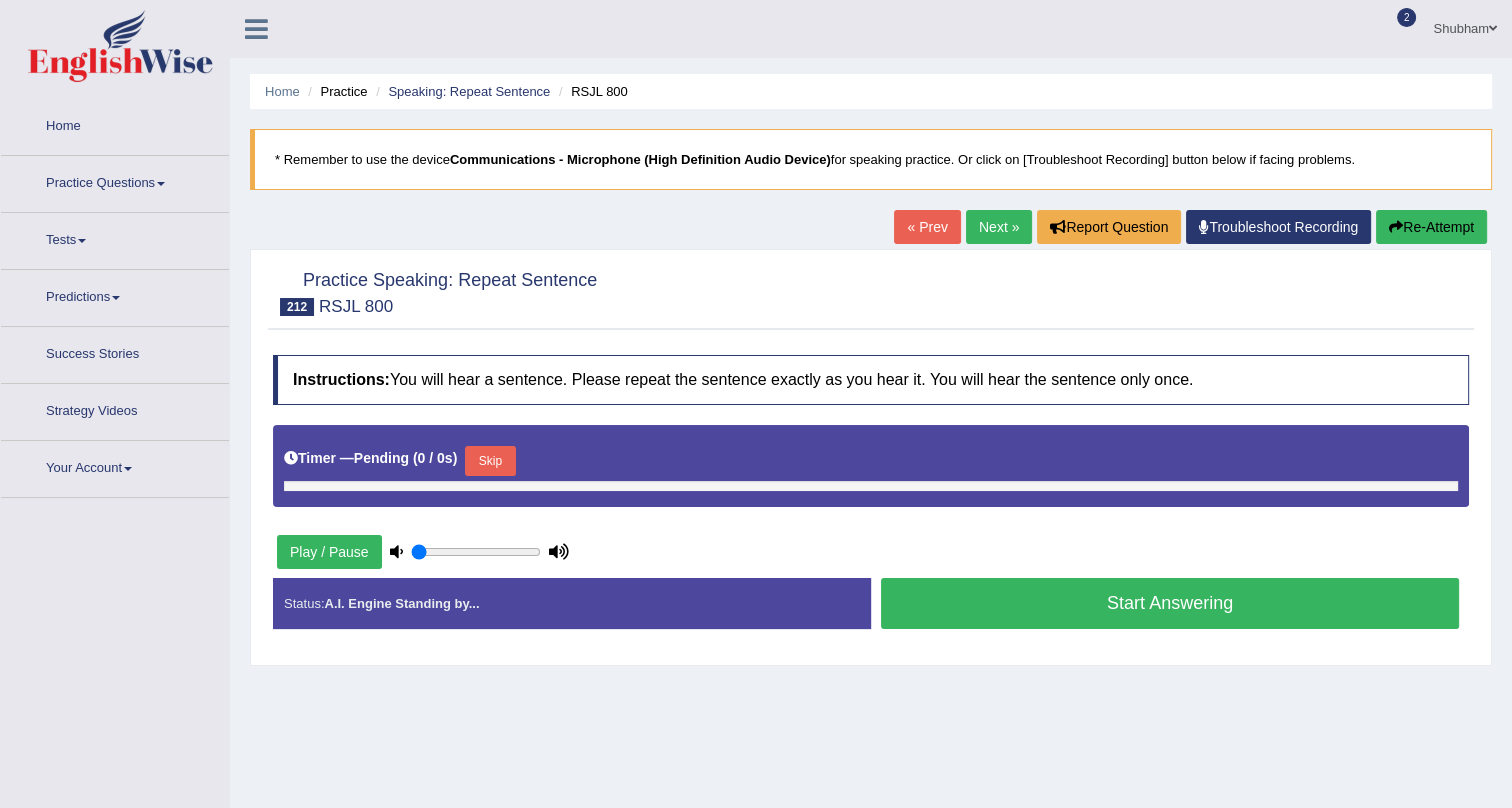 type on "1" 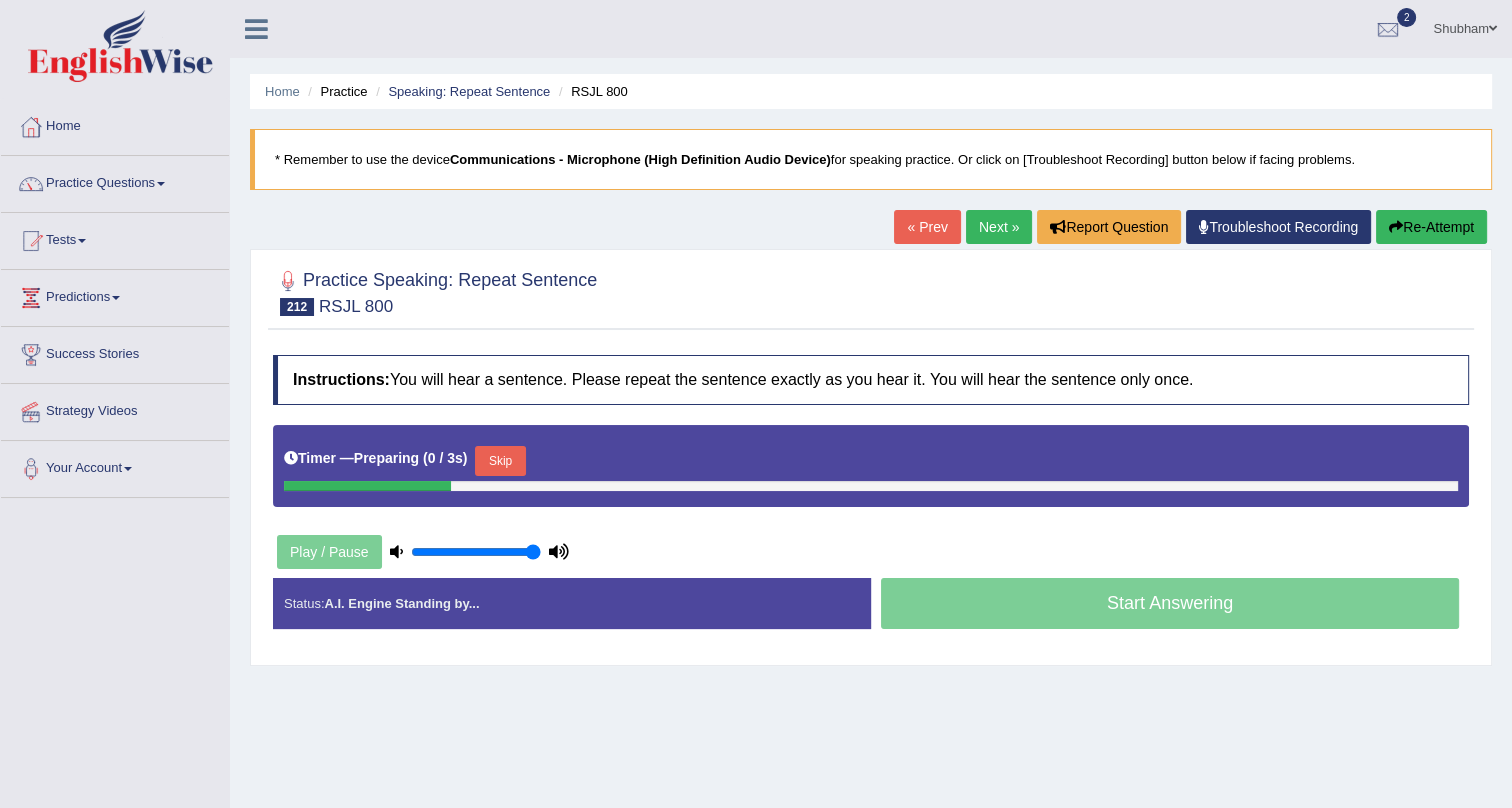 scroll, scrollTop: 0, scrollLeft: 0, axis: both 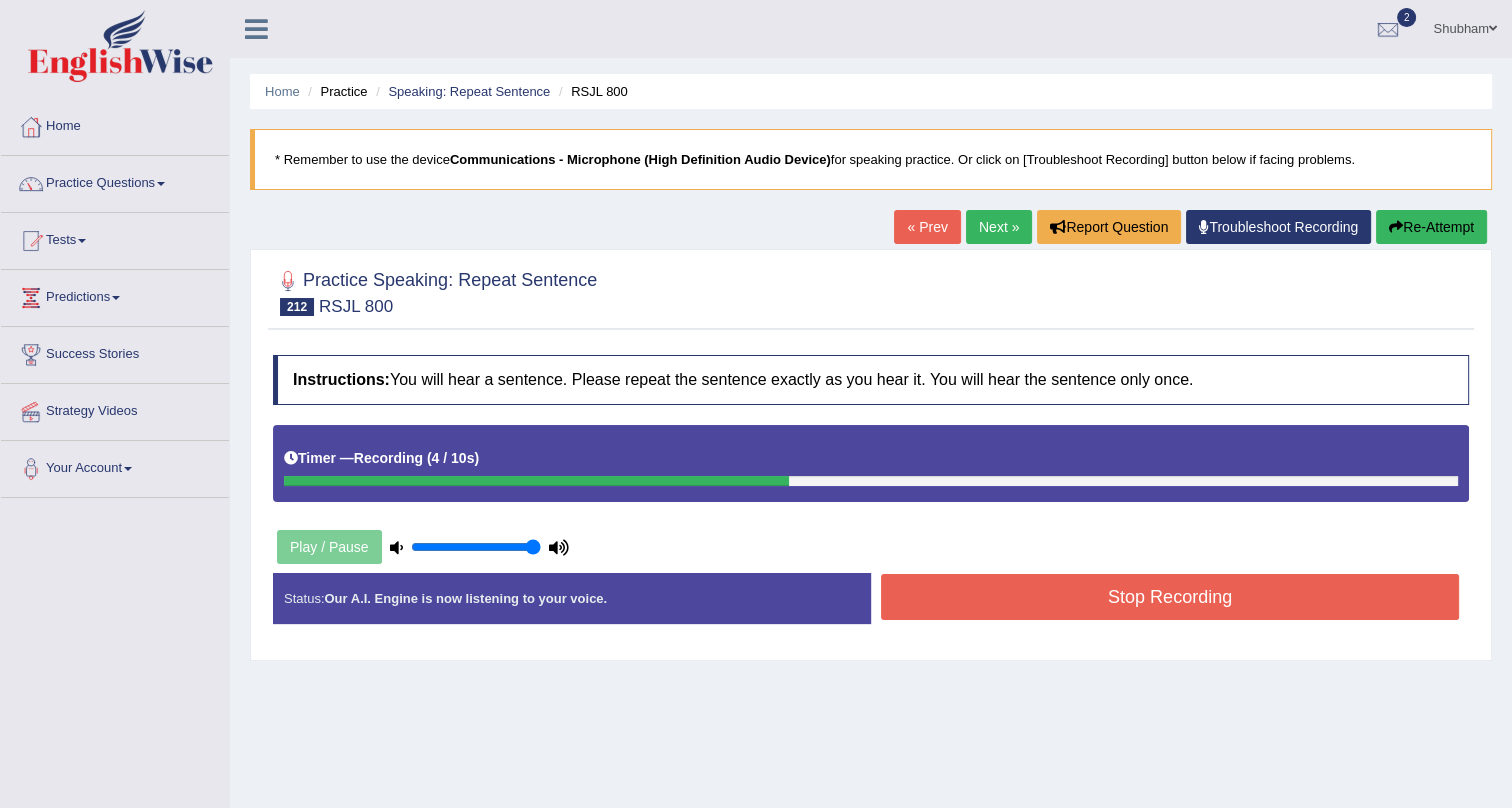 click on "Stop Recording" at bounding box center (1170, 597) 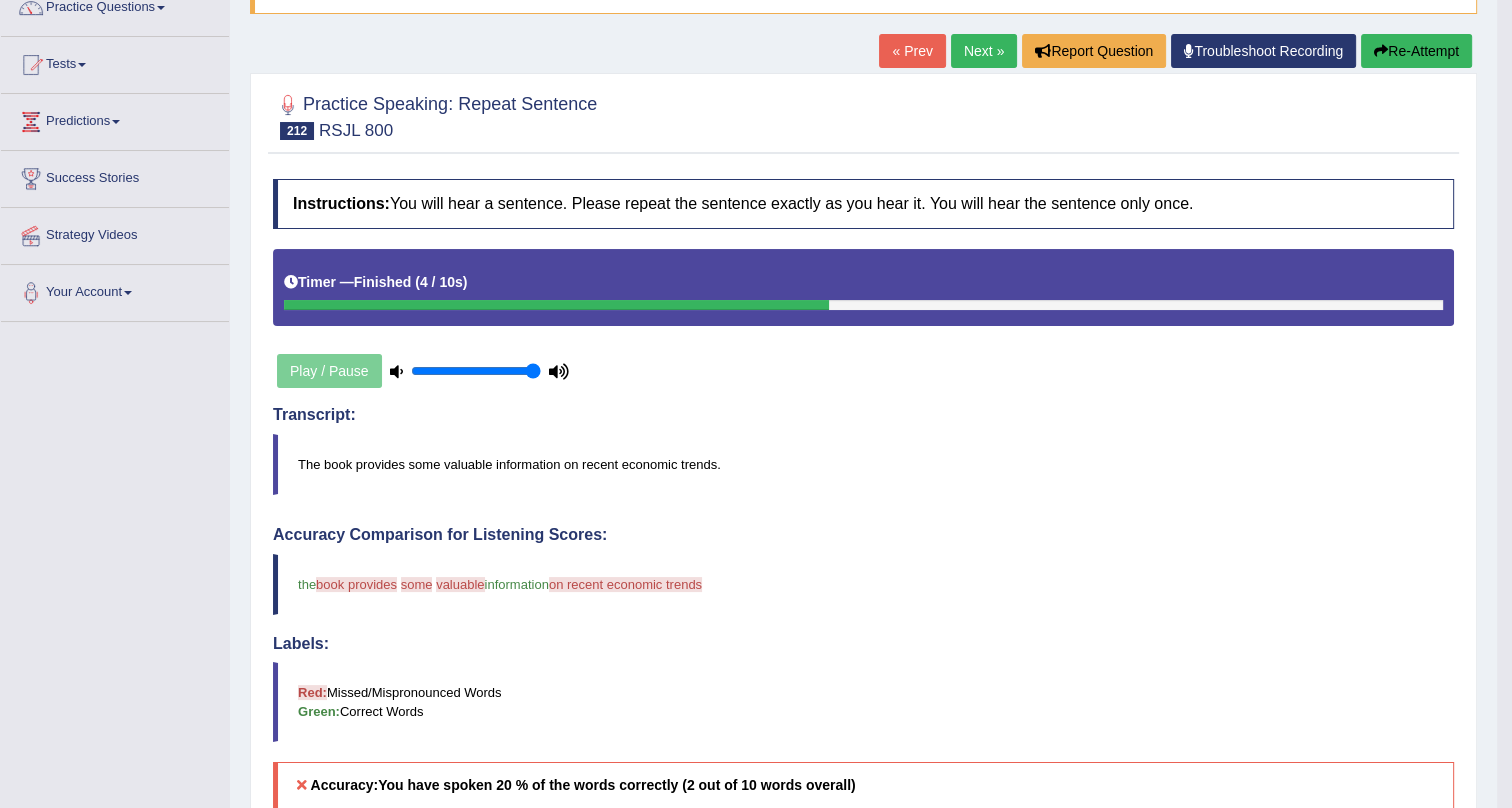 scroll, scrollTop: 0, scrollLeft: 0, axis: both 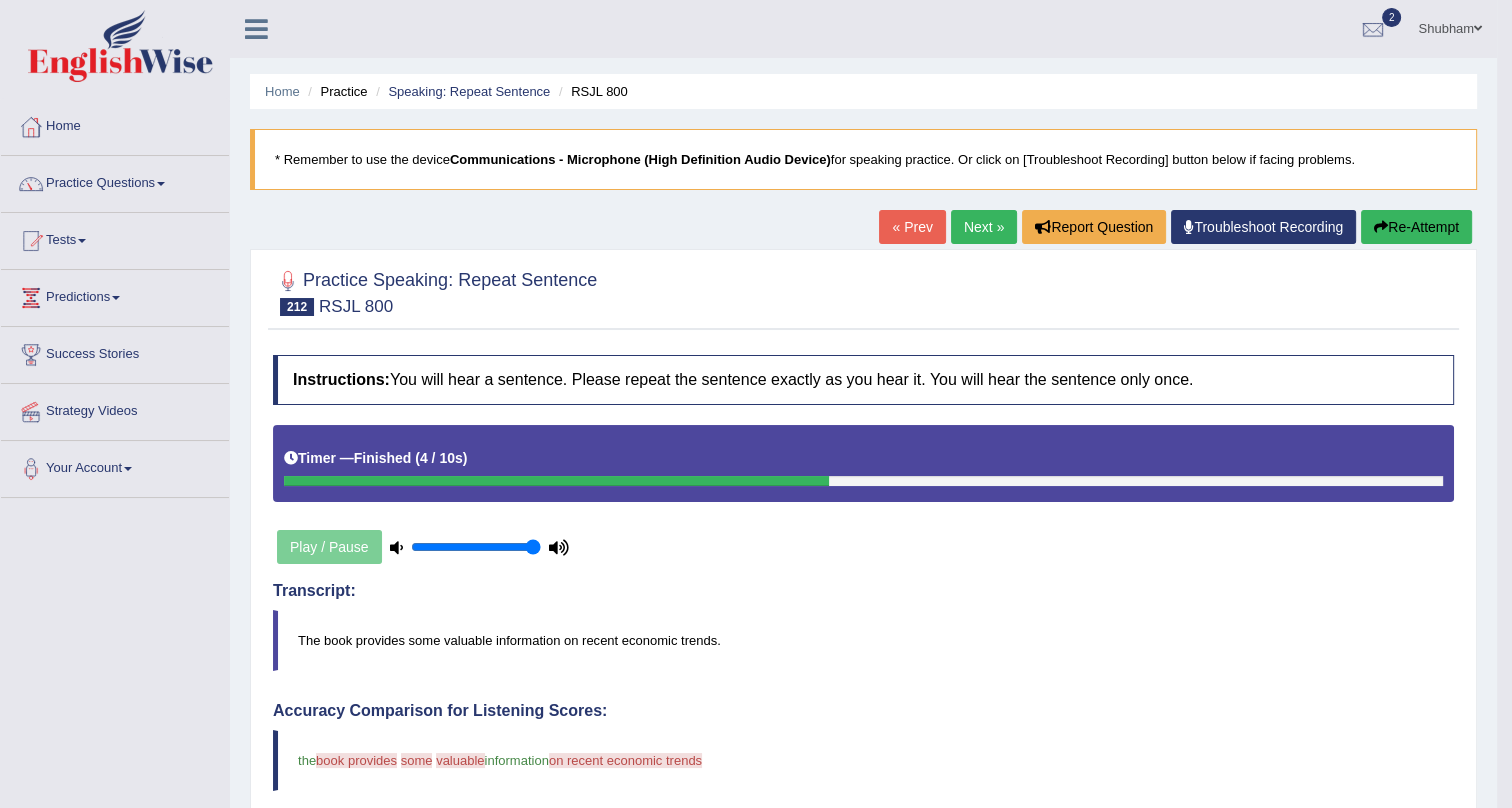 click on "Next »" at bounding box center [984, 227] 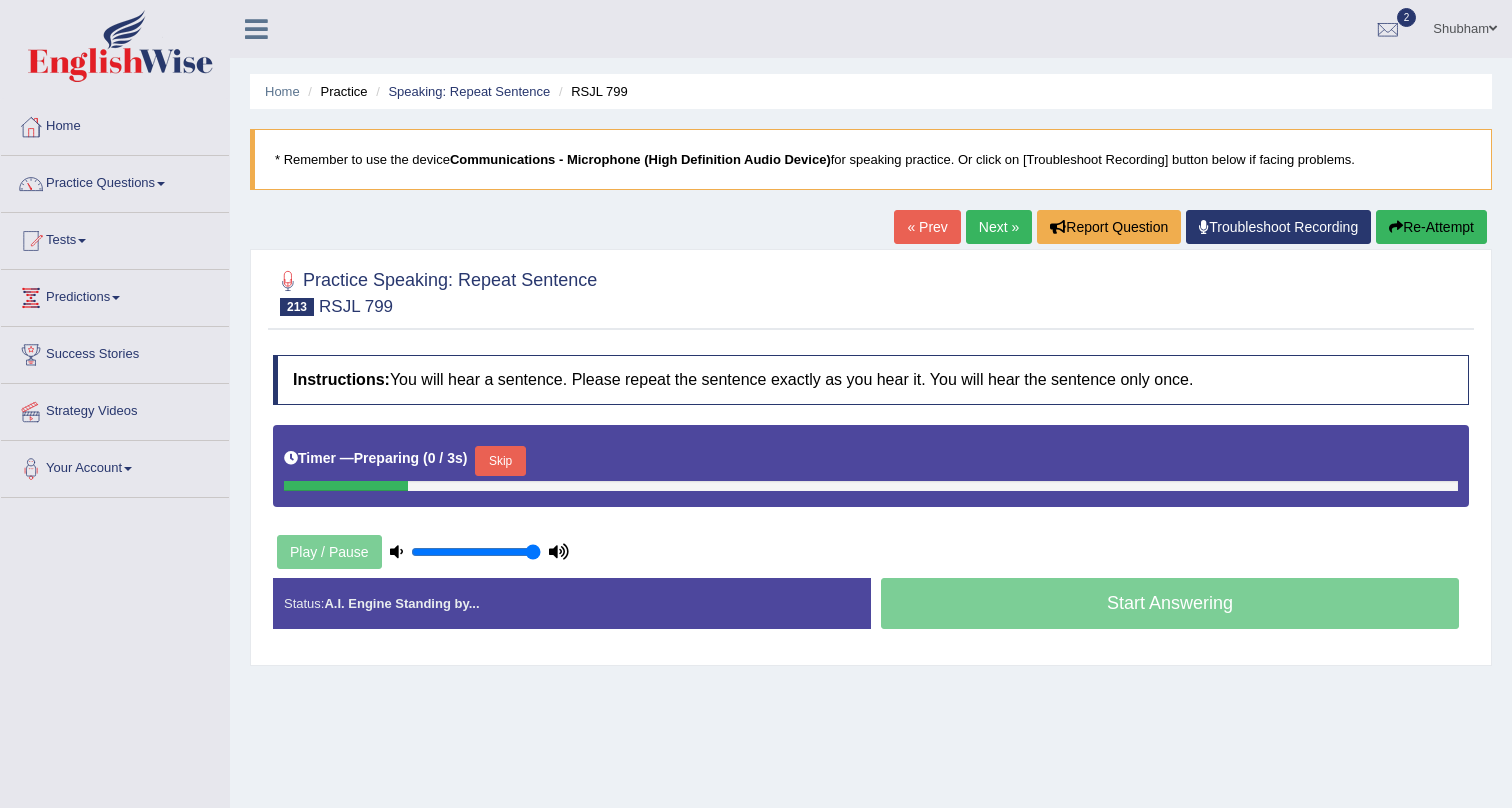 scroll, scrollTop: 0, scrollLeft: 0, axis: both 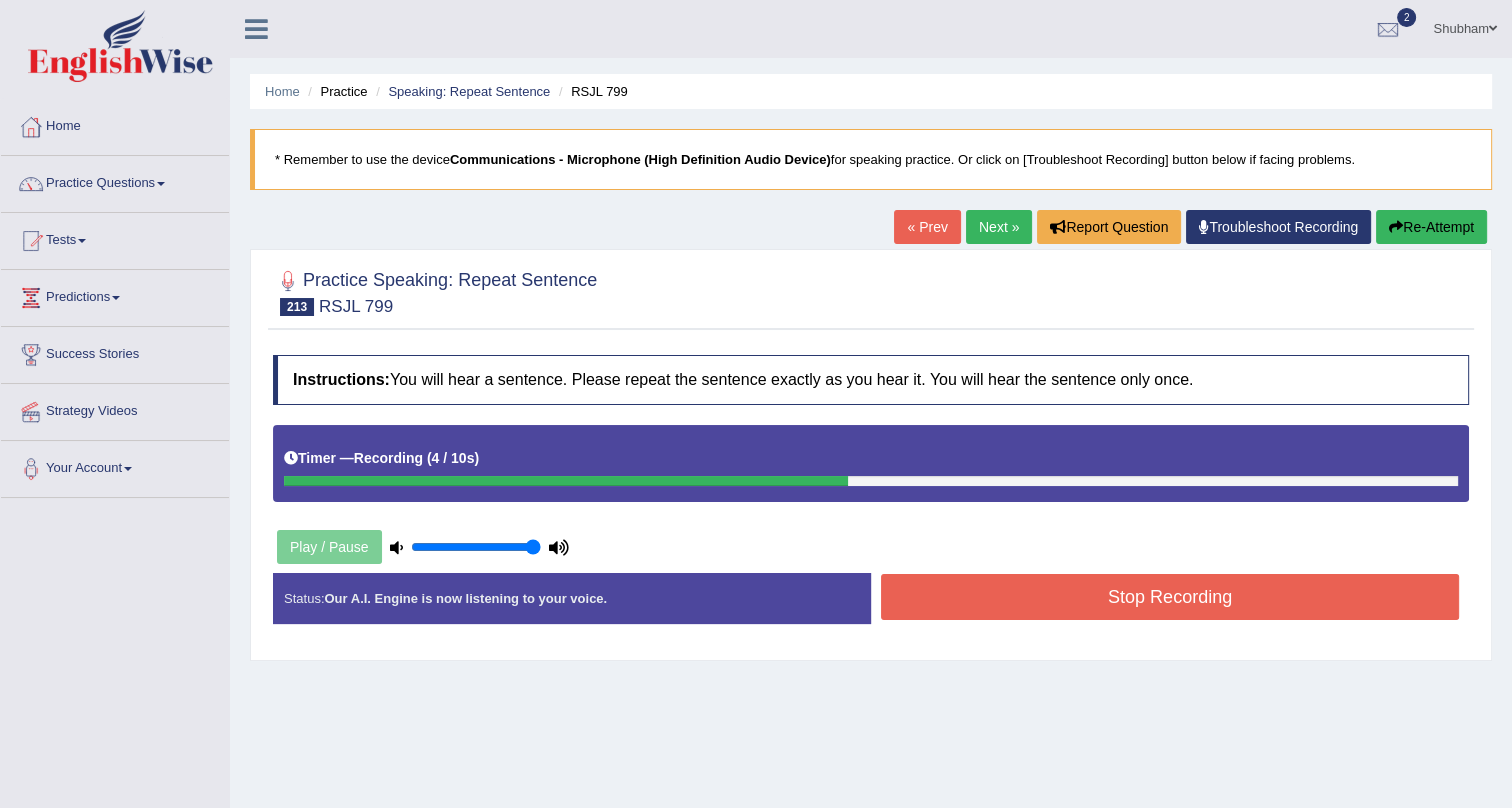 click on "Stop Recording" at bounding box center (1170, 597) 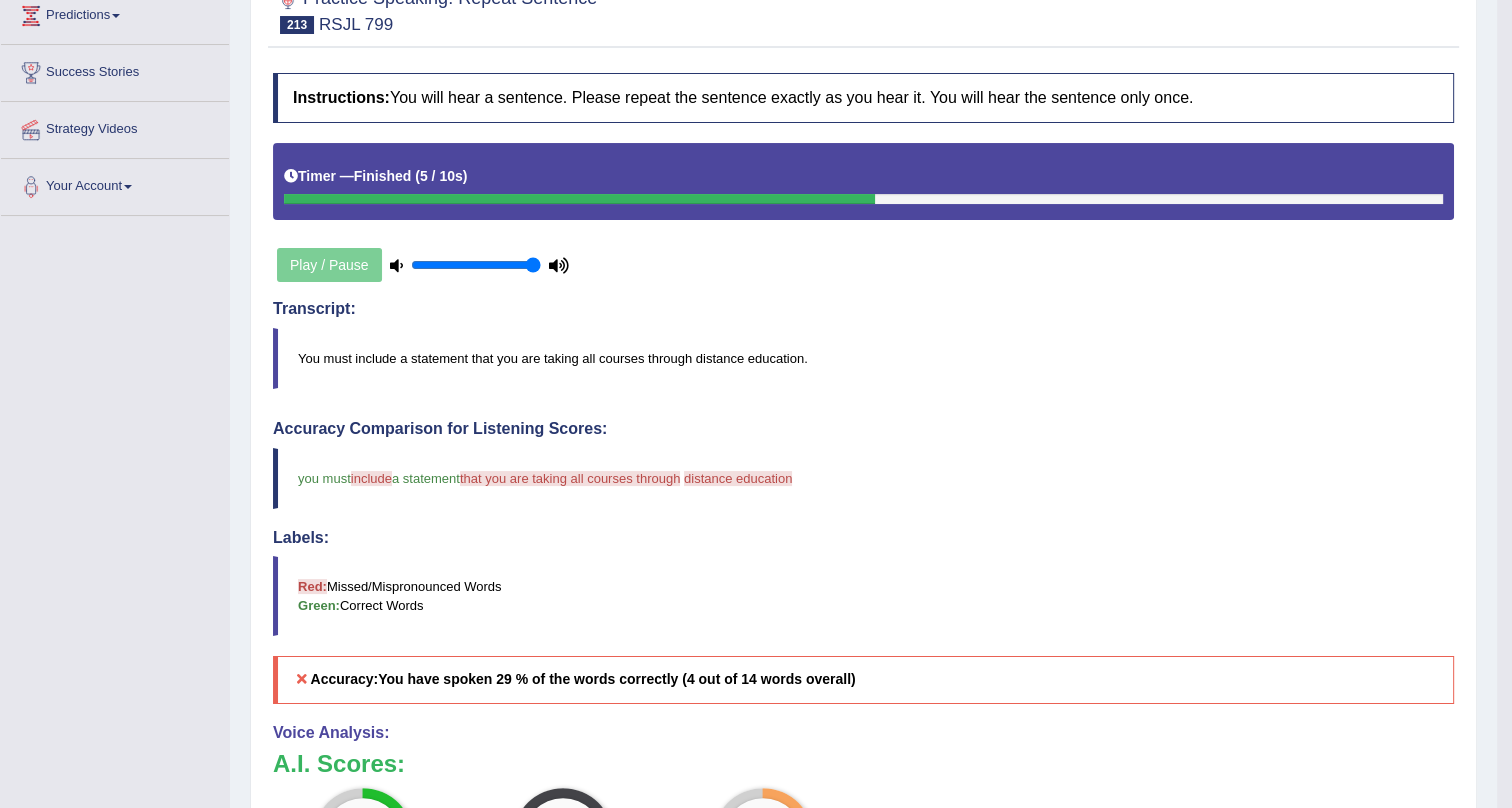 scroll, scrollTop: 0, scrollLeft: 0, axis: both 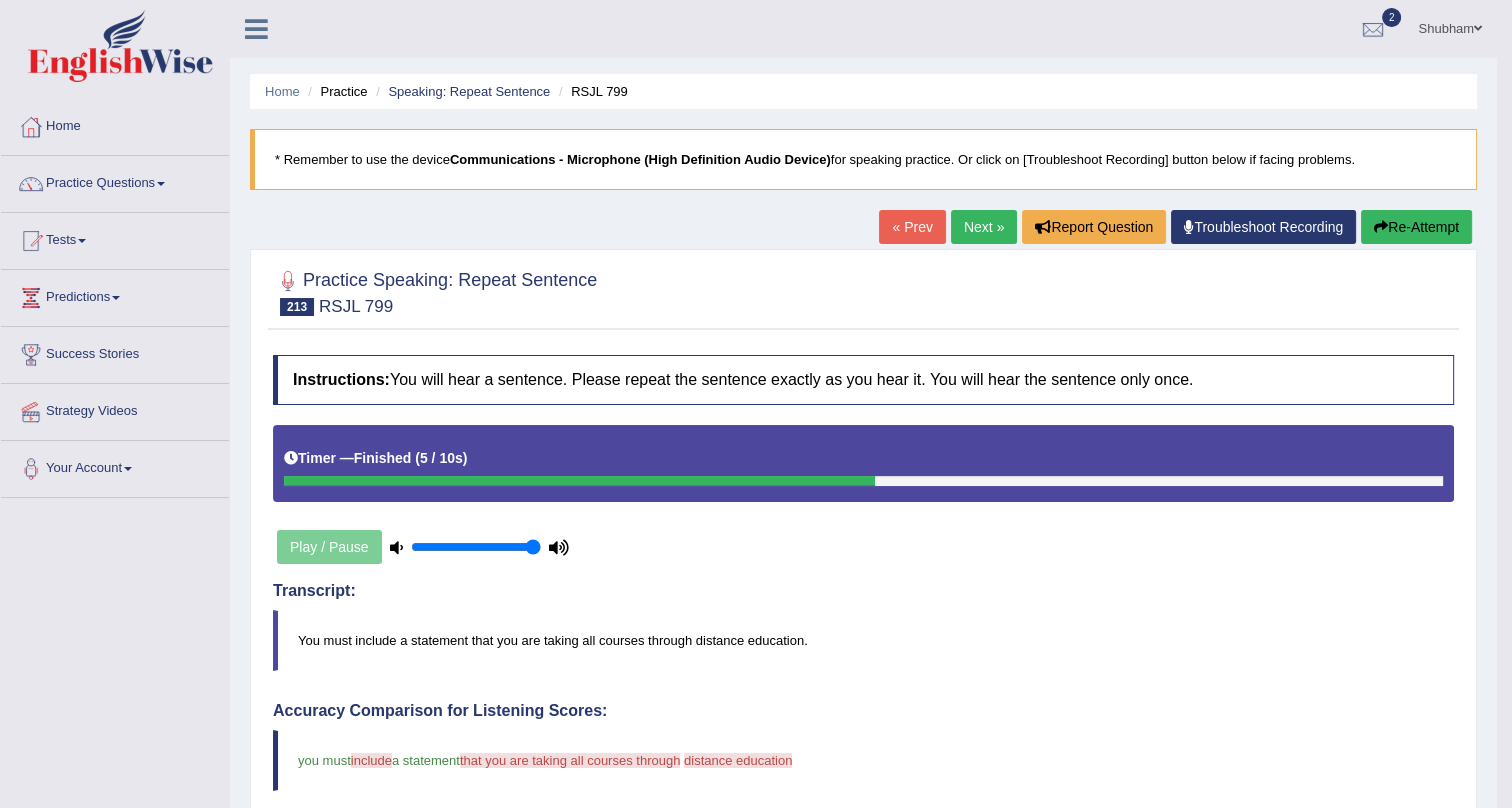 click on "Next »" at bounding box center [984, 227] 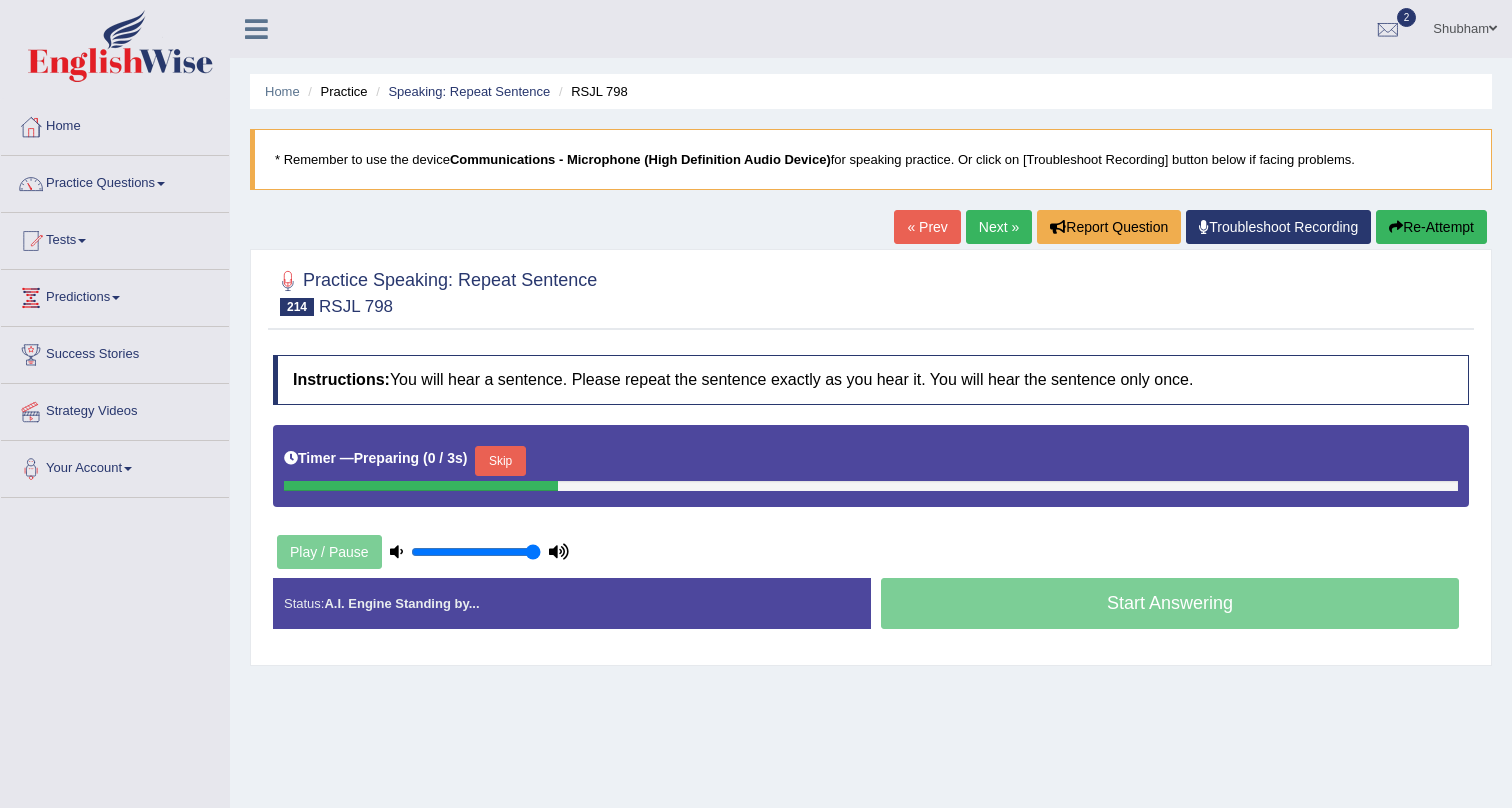 scroll, scrollTop: 241, scrollLeft: 0, axis: vertical 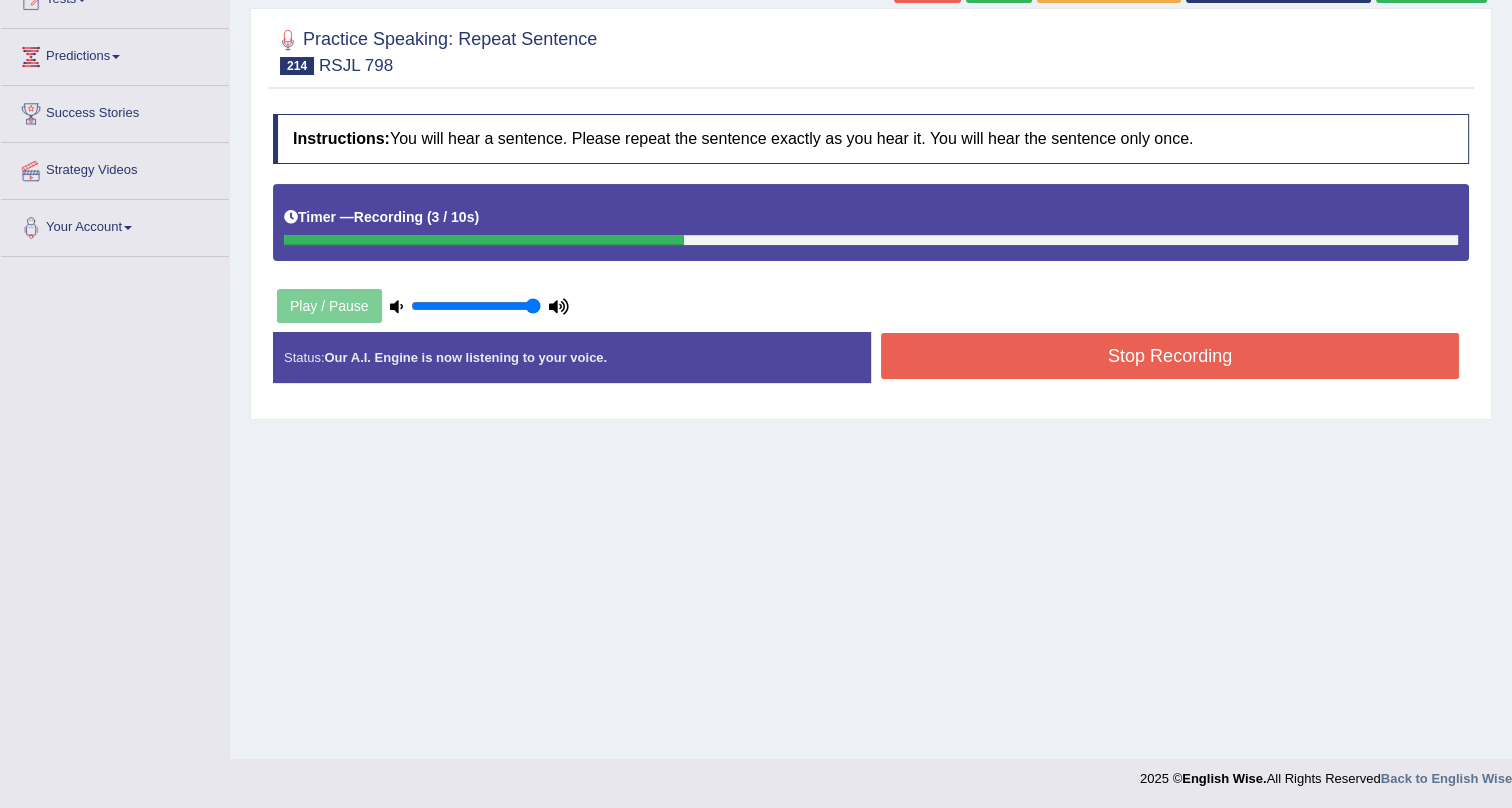 click on "Stop Recording" at bounding box center [1170, 356] 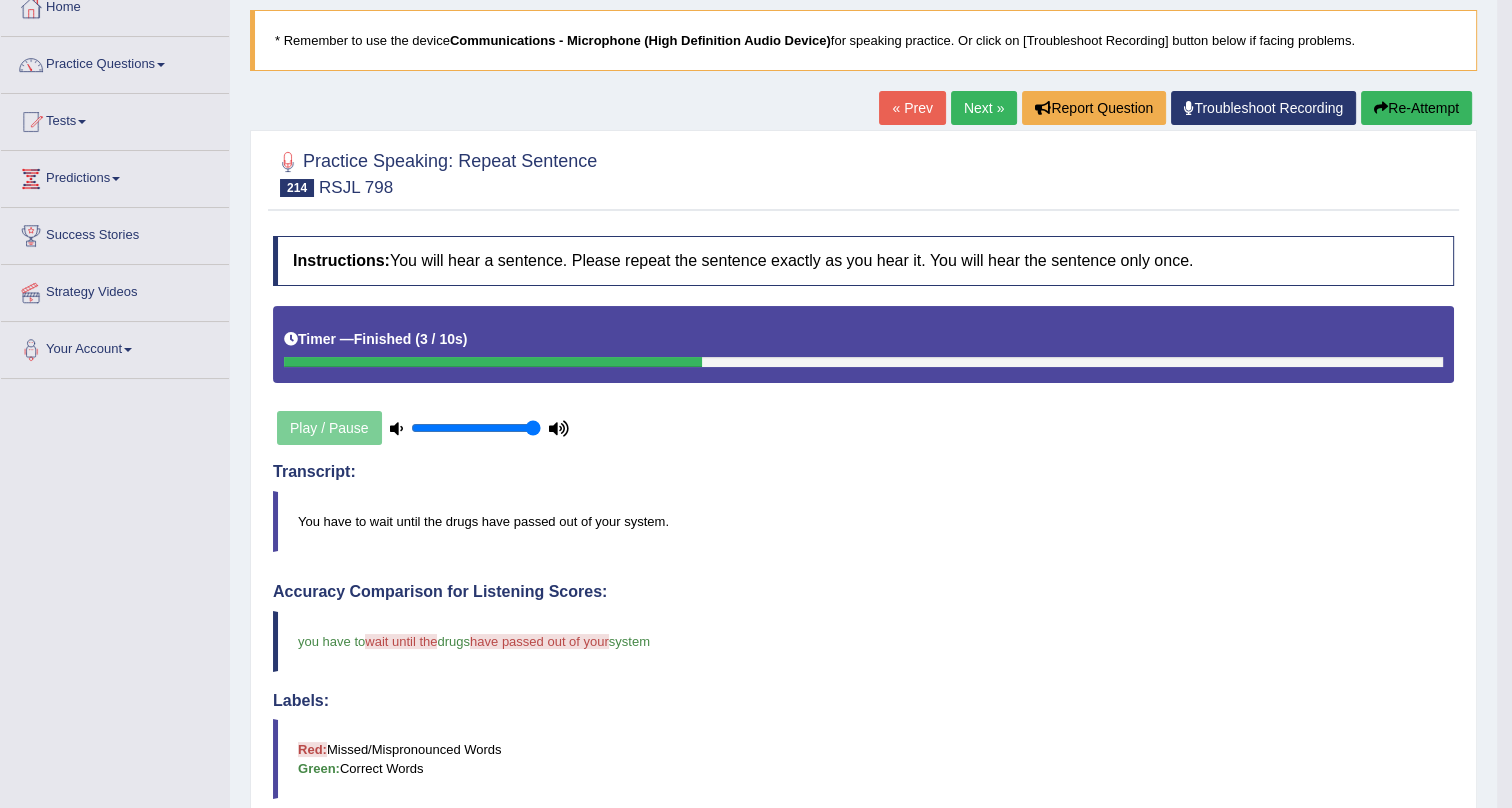 scroll, scrollTop: 60, scrollLeft: 0, axis: vertical 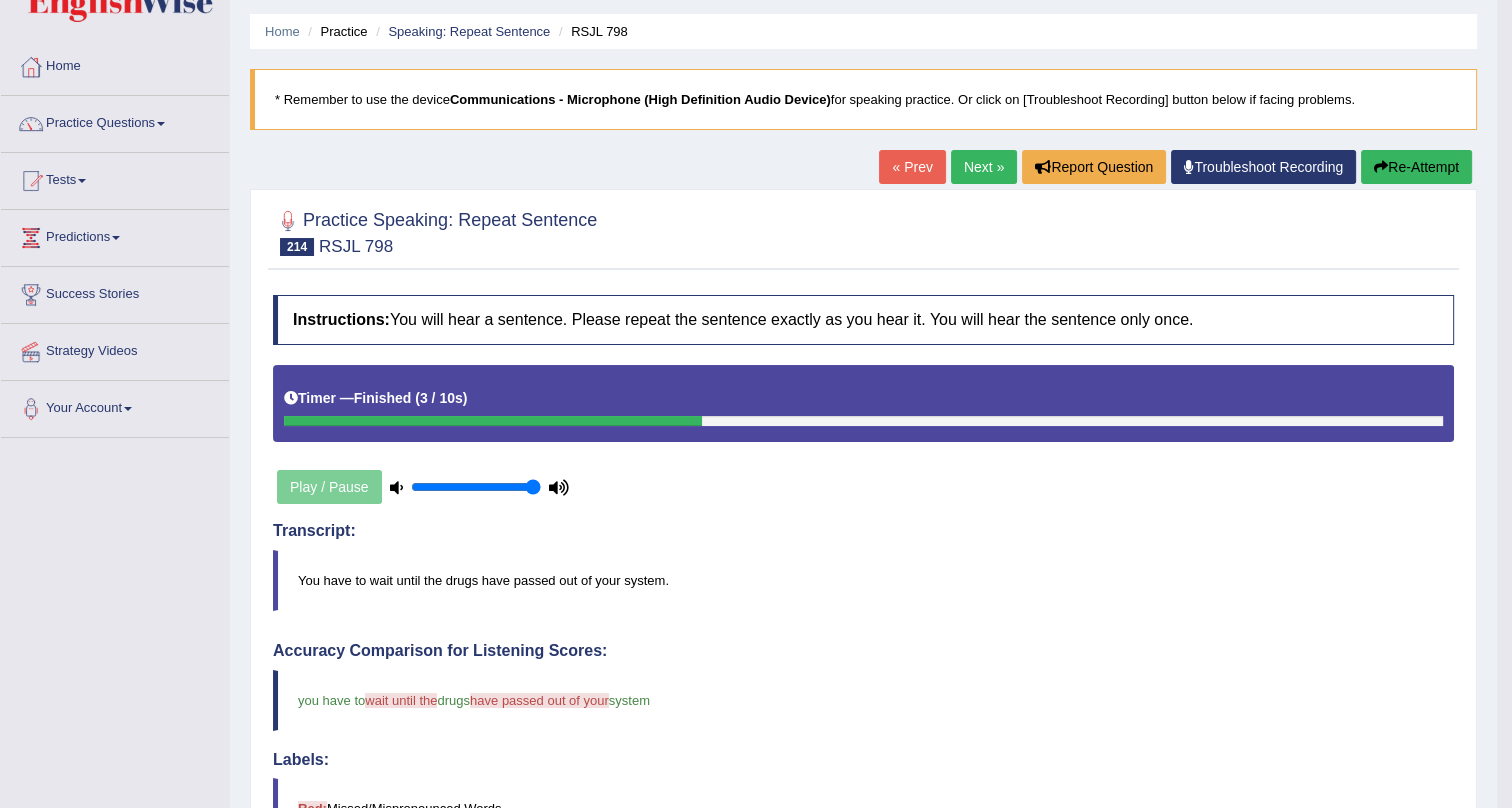 click on "Next »" at bounding box center [984, 167] 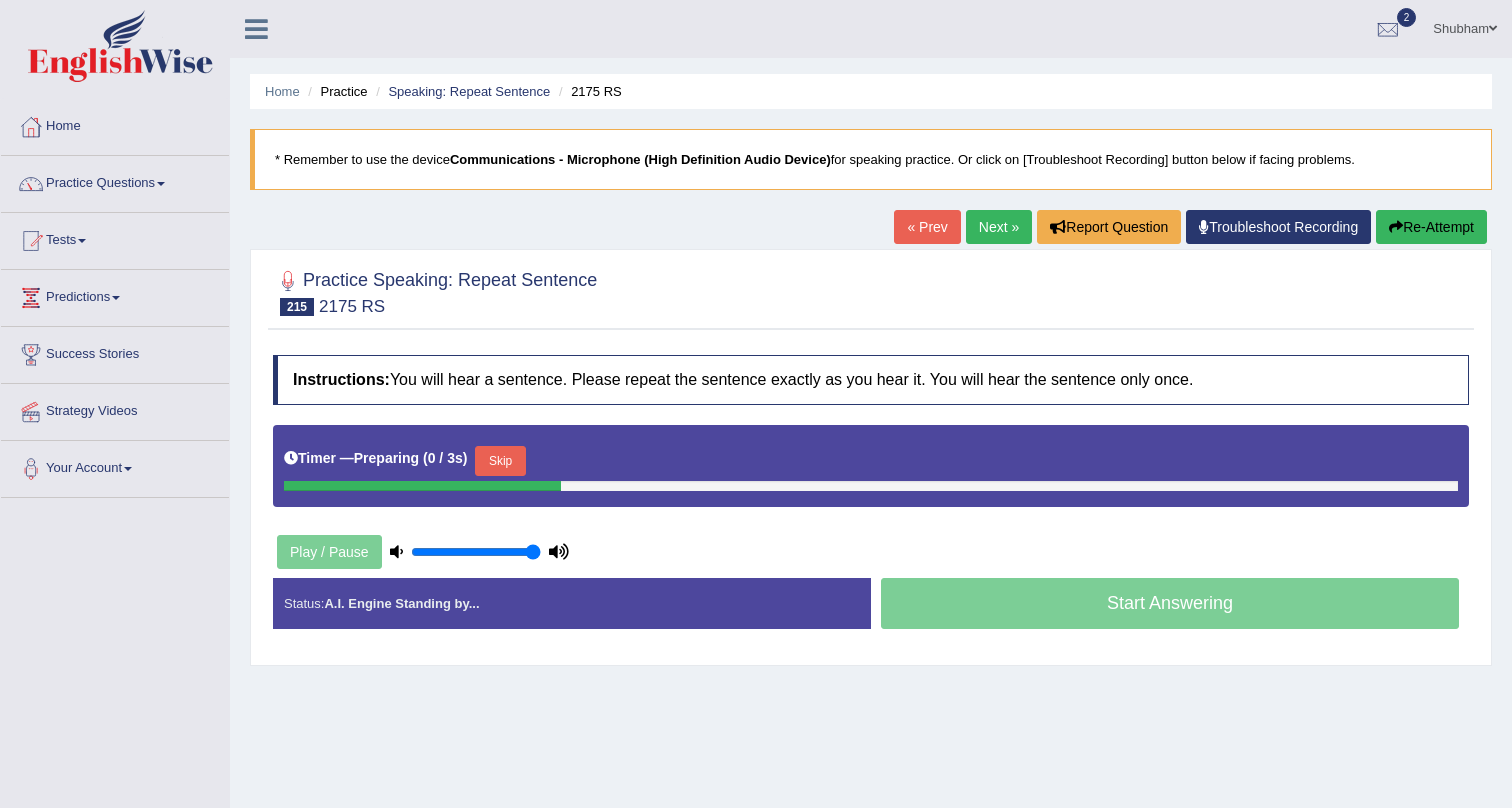 scroll, scrollTop: 0, scrollLeft: 0, axis: both 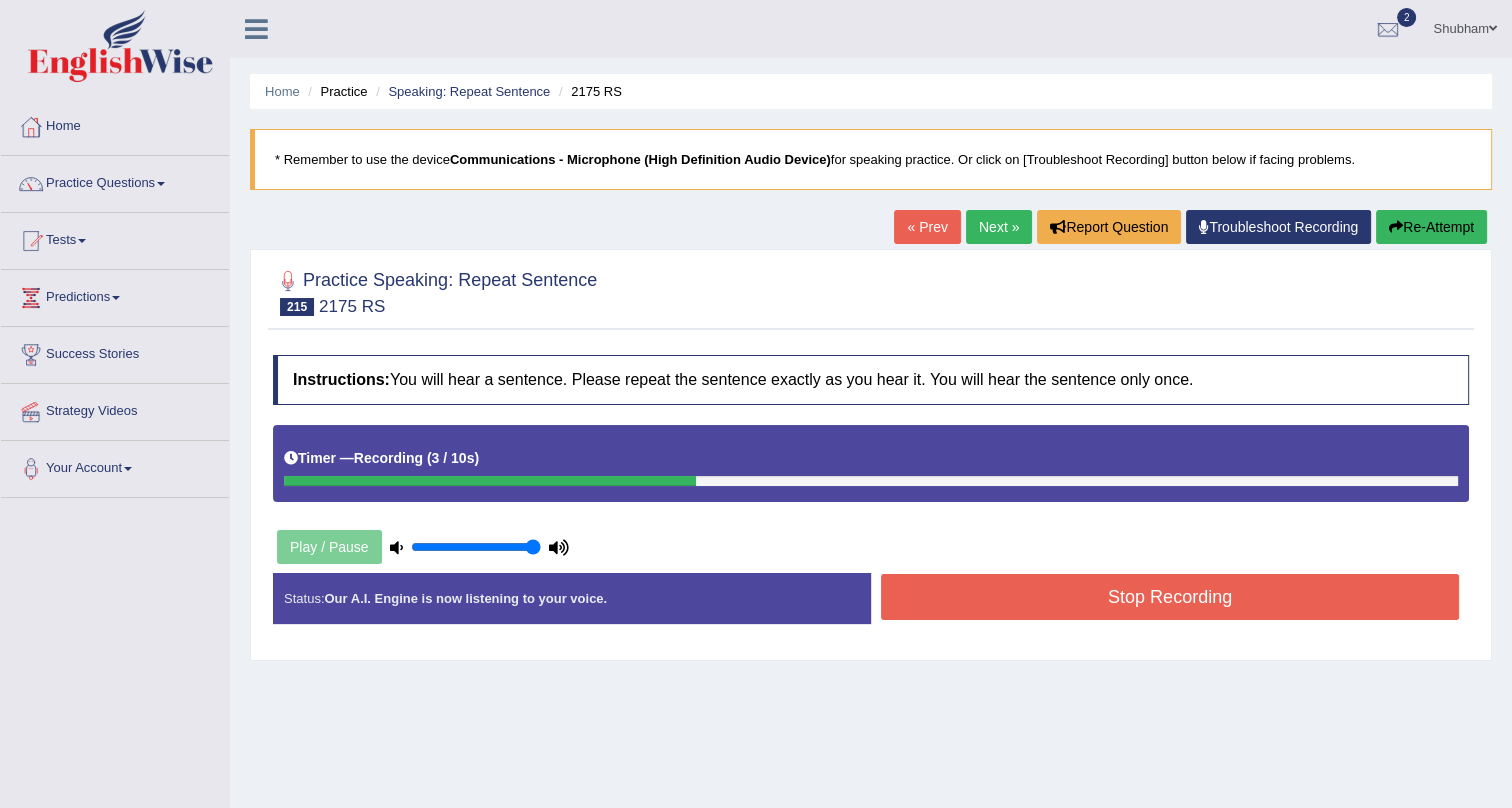 click on "Stop Recording" at bounding box center (1170, 597) 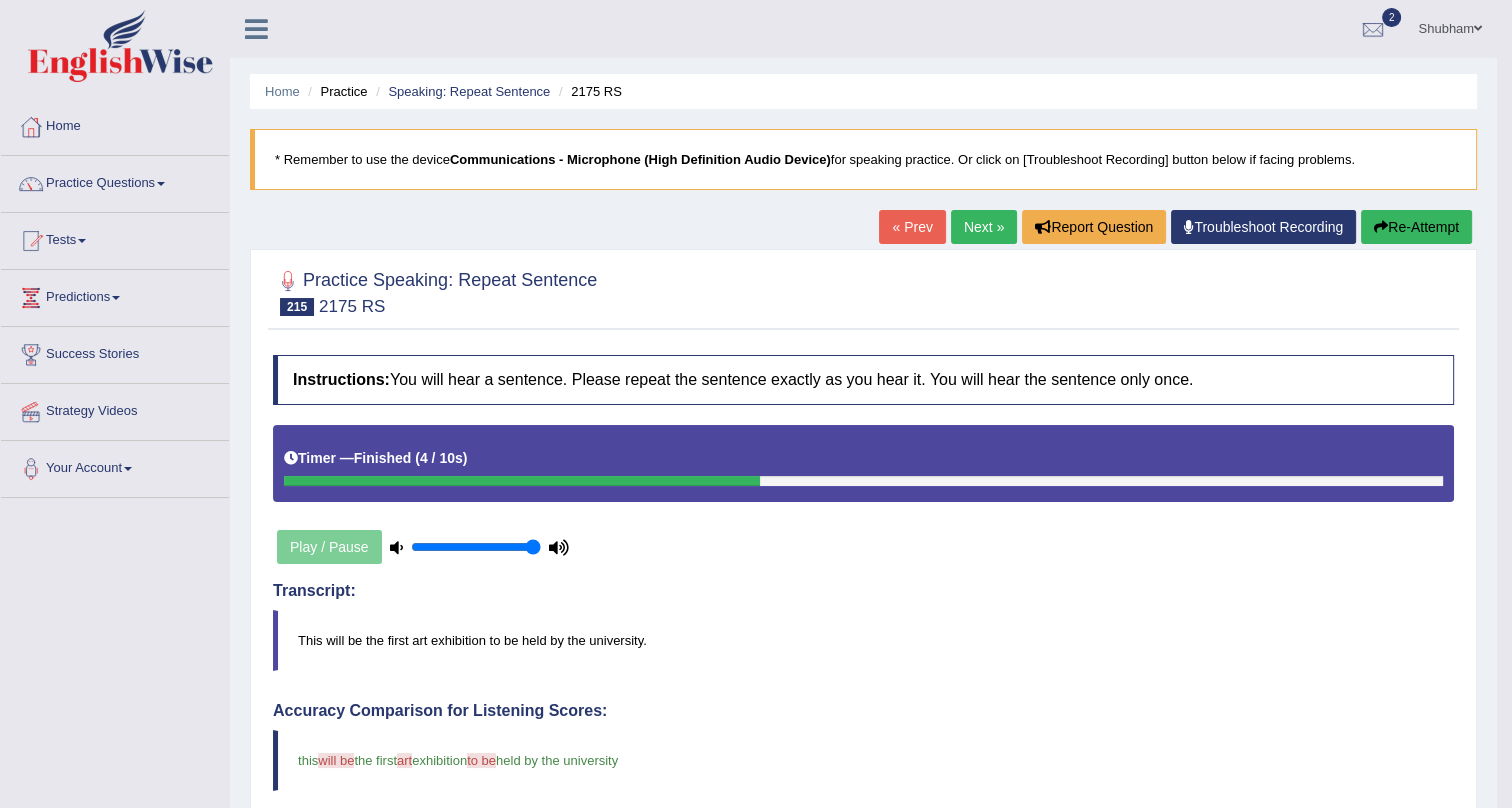 scroll, scrollTop: 626, scrollLeft: 0, axis: vertical 